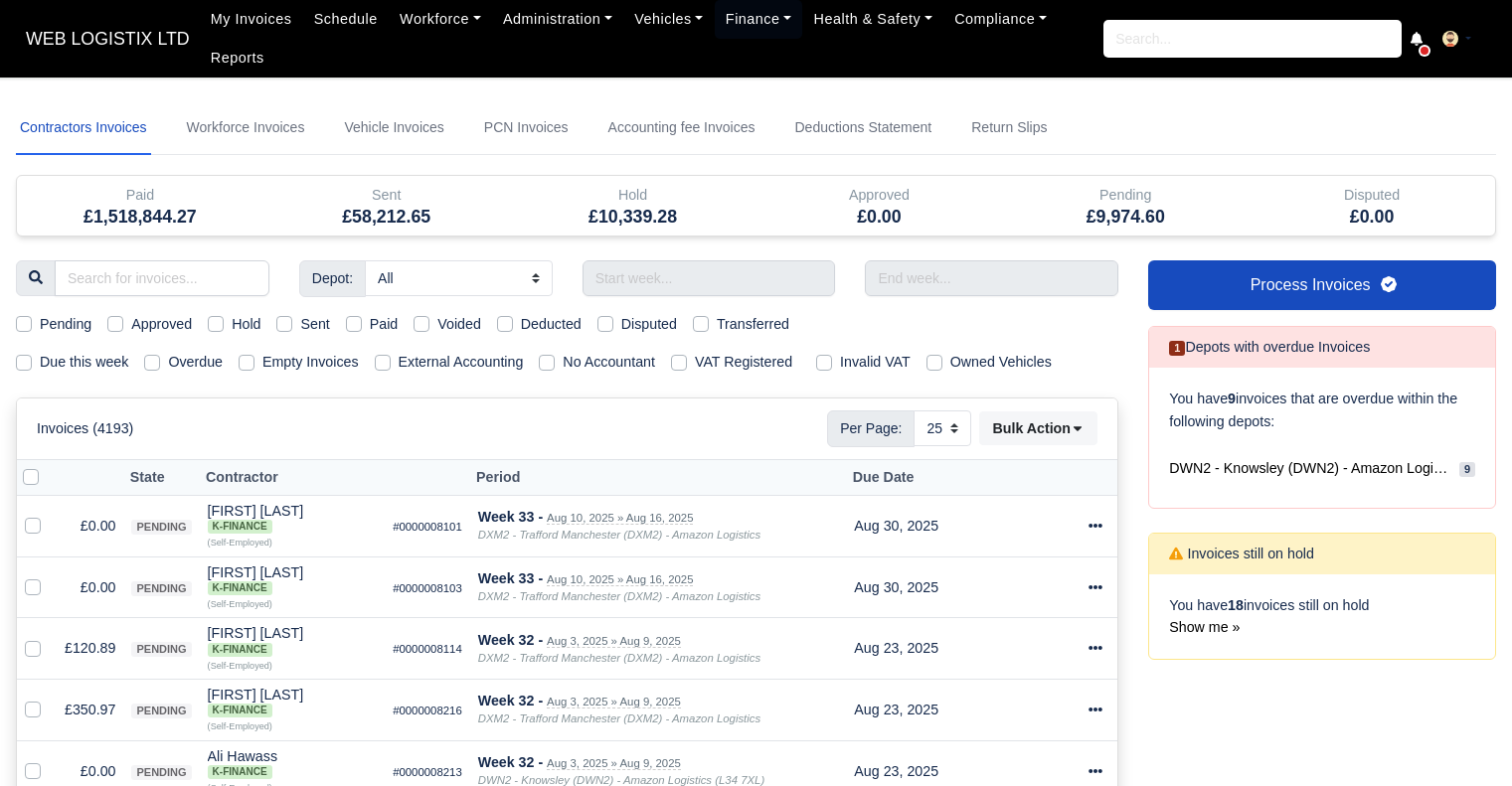 select on "25" 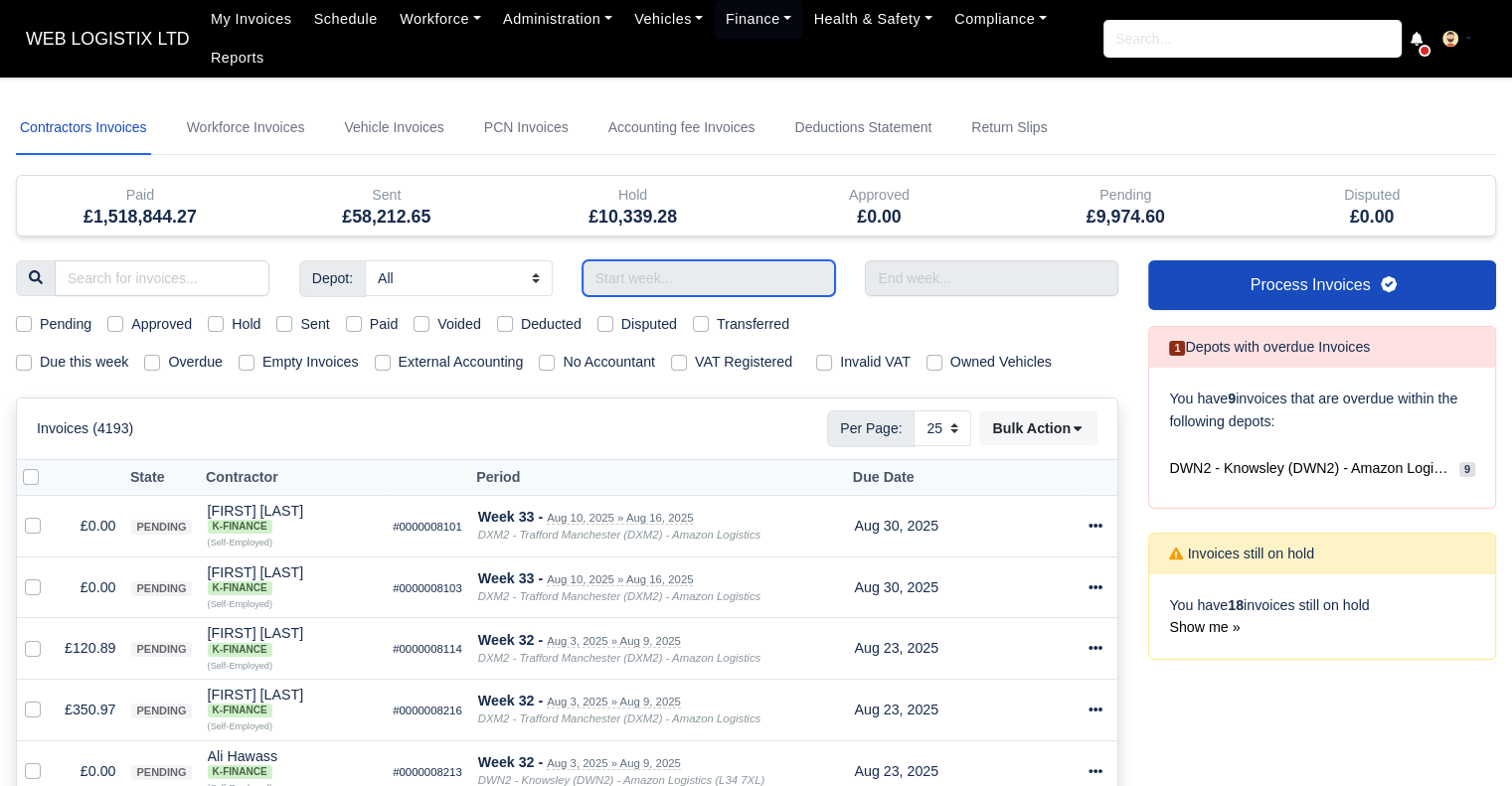 click at bounding box center (709, 278) 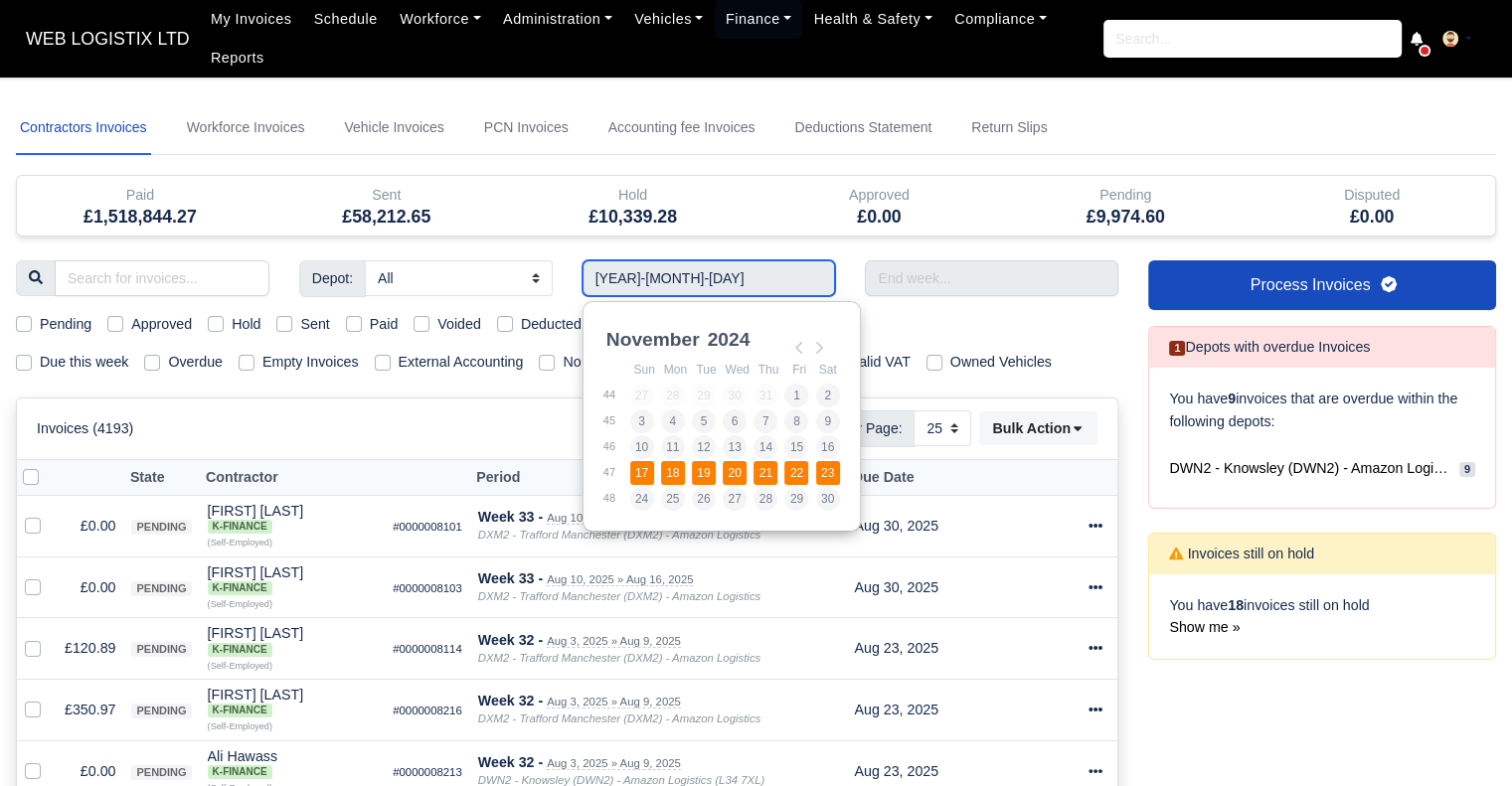 type on "17/11/2024 - 23/11/2024" 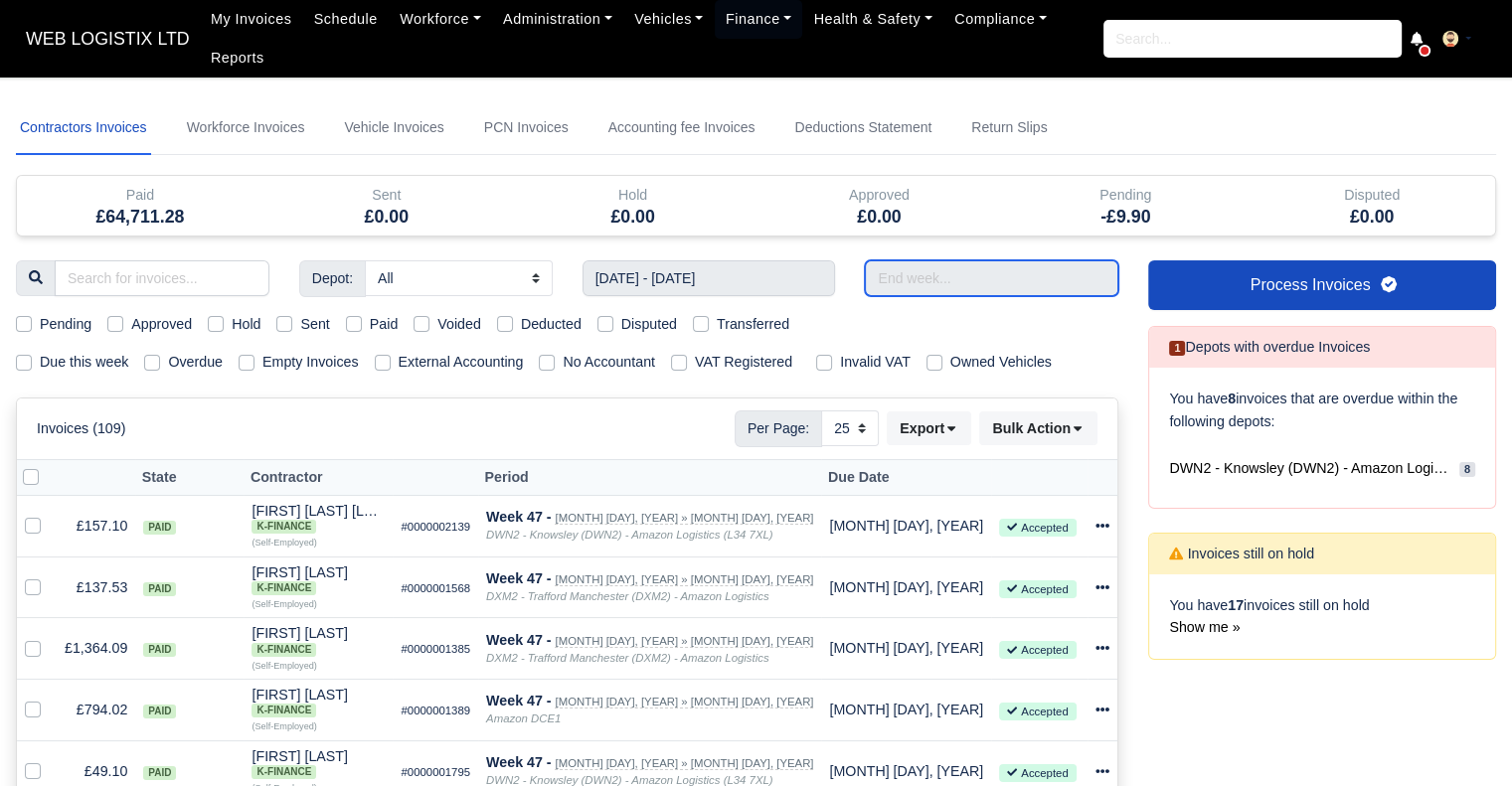 click at bounding box center [991, 278] 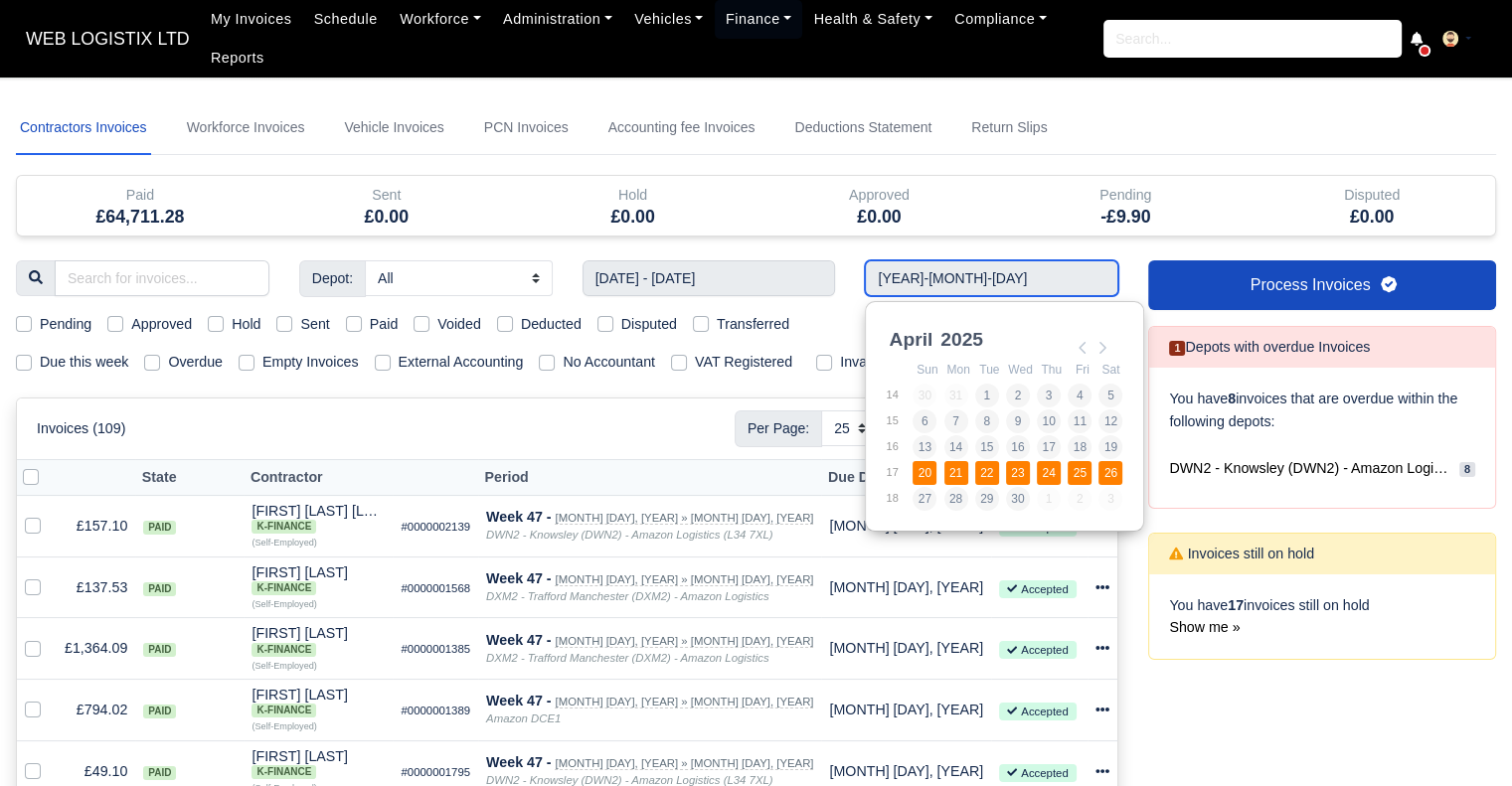 type on "20/04/2025 - 26/04/2025" 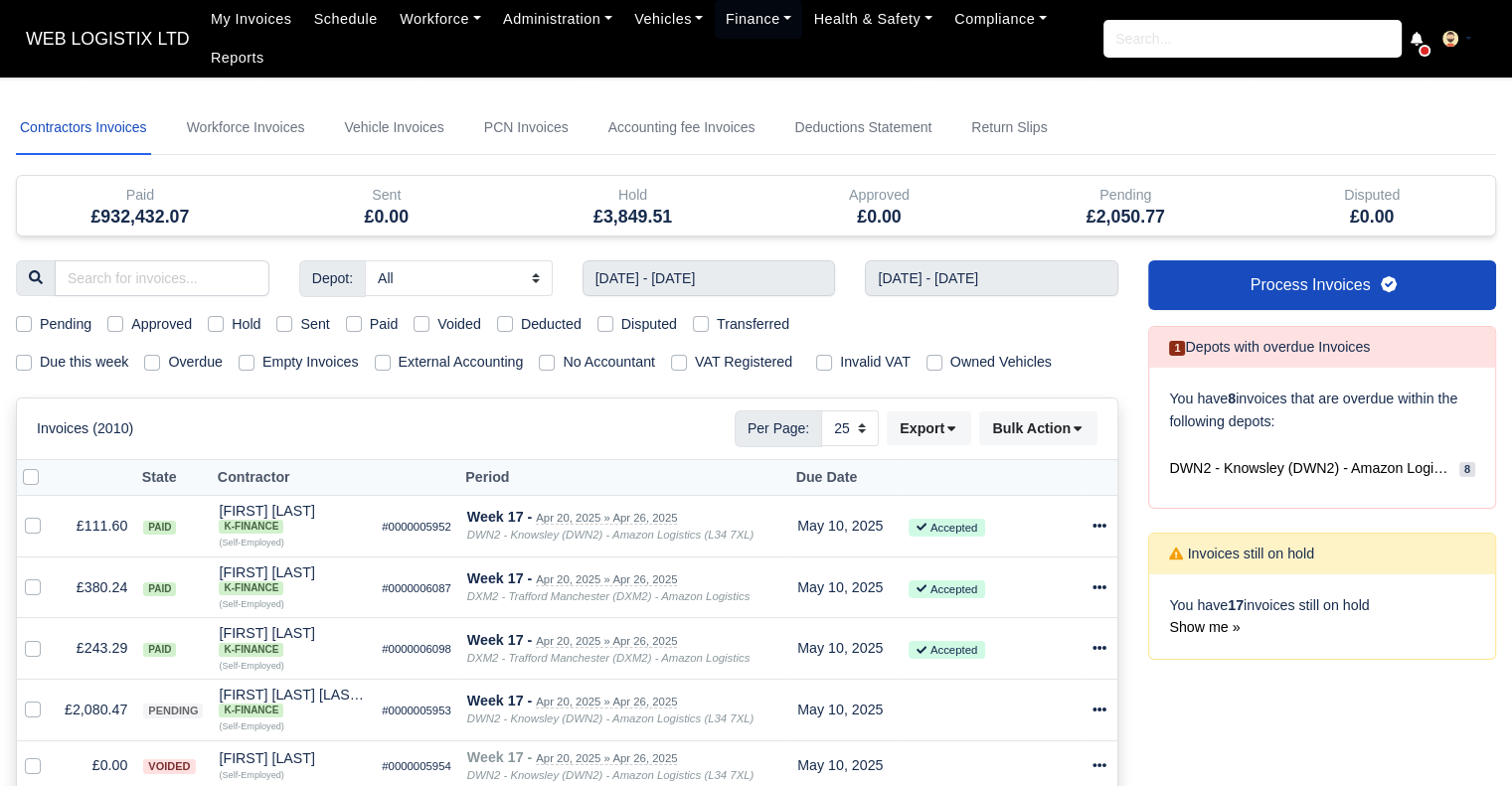 click on "Paid" at bounding box center (384, 324) 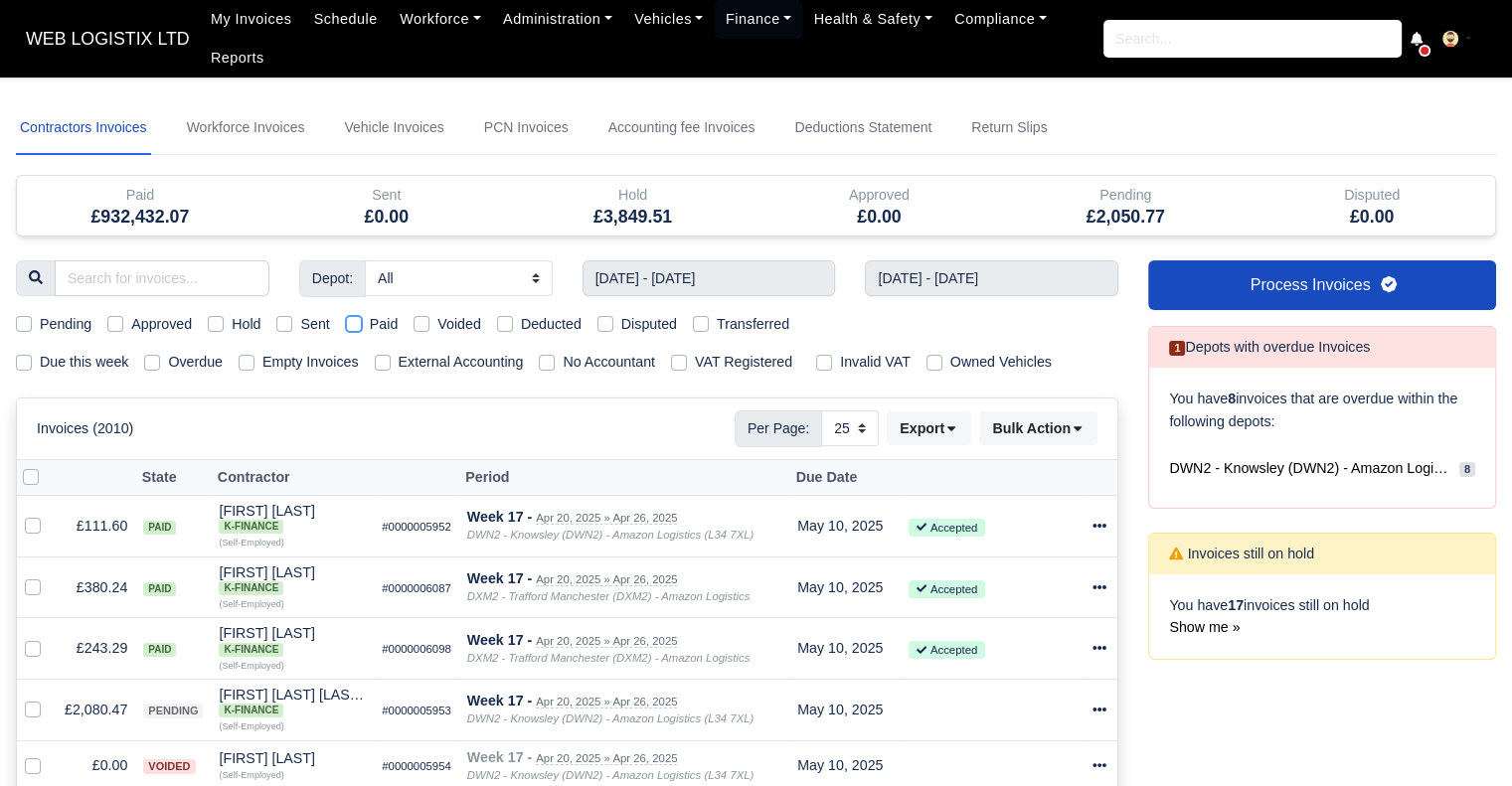 click on "Paid" at bounding box center [354, 321] 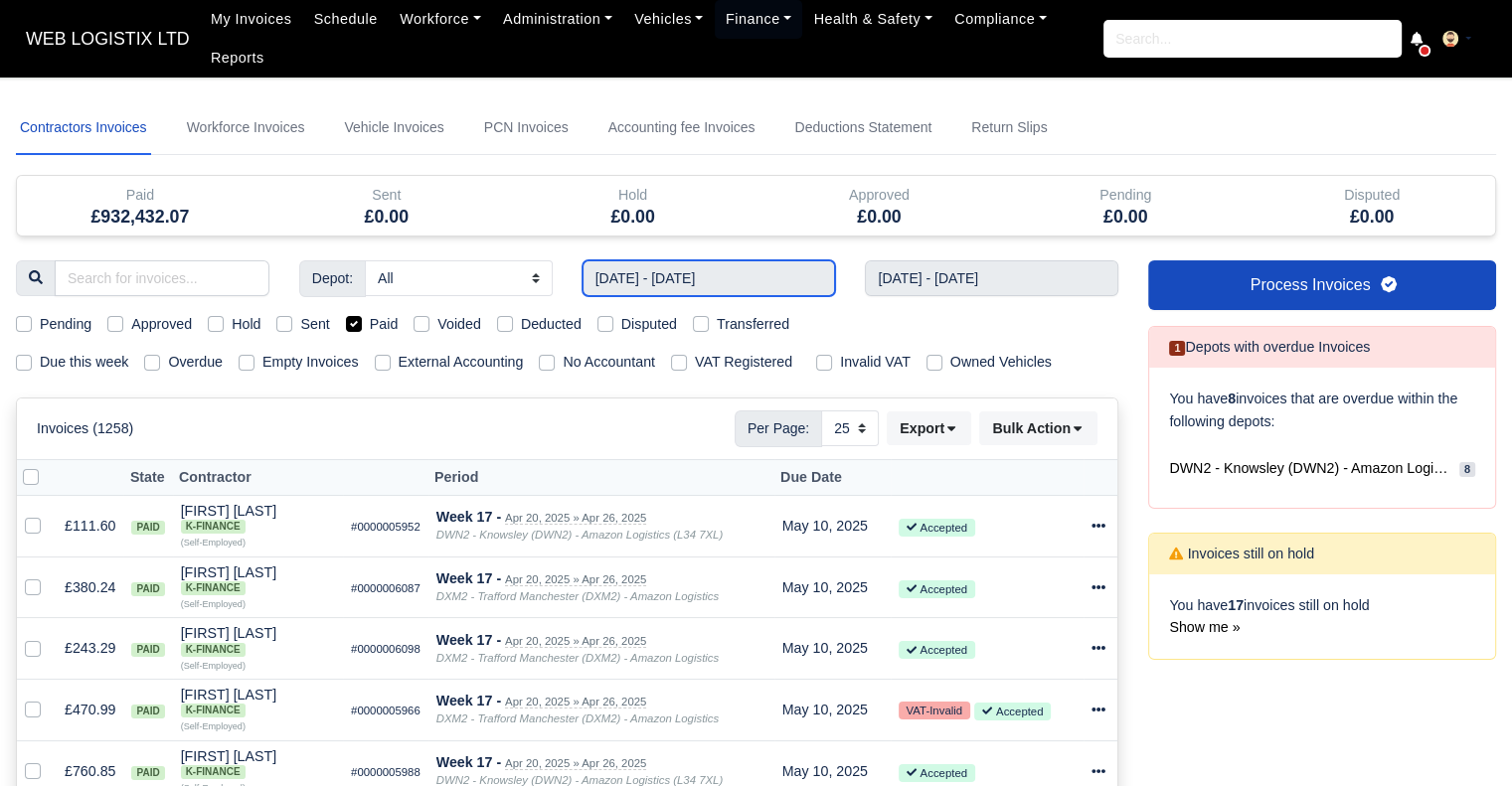 click on "17/11/2024 - 23/11/2024" at bounding box center [709, 278] 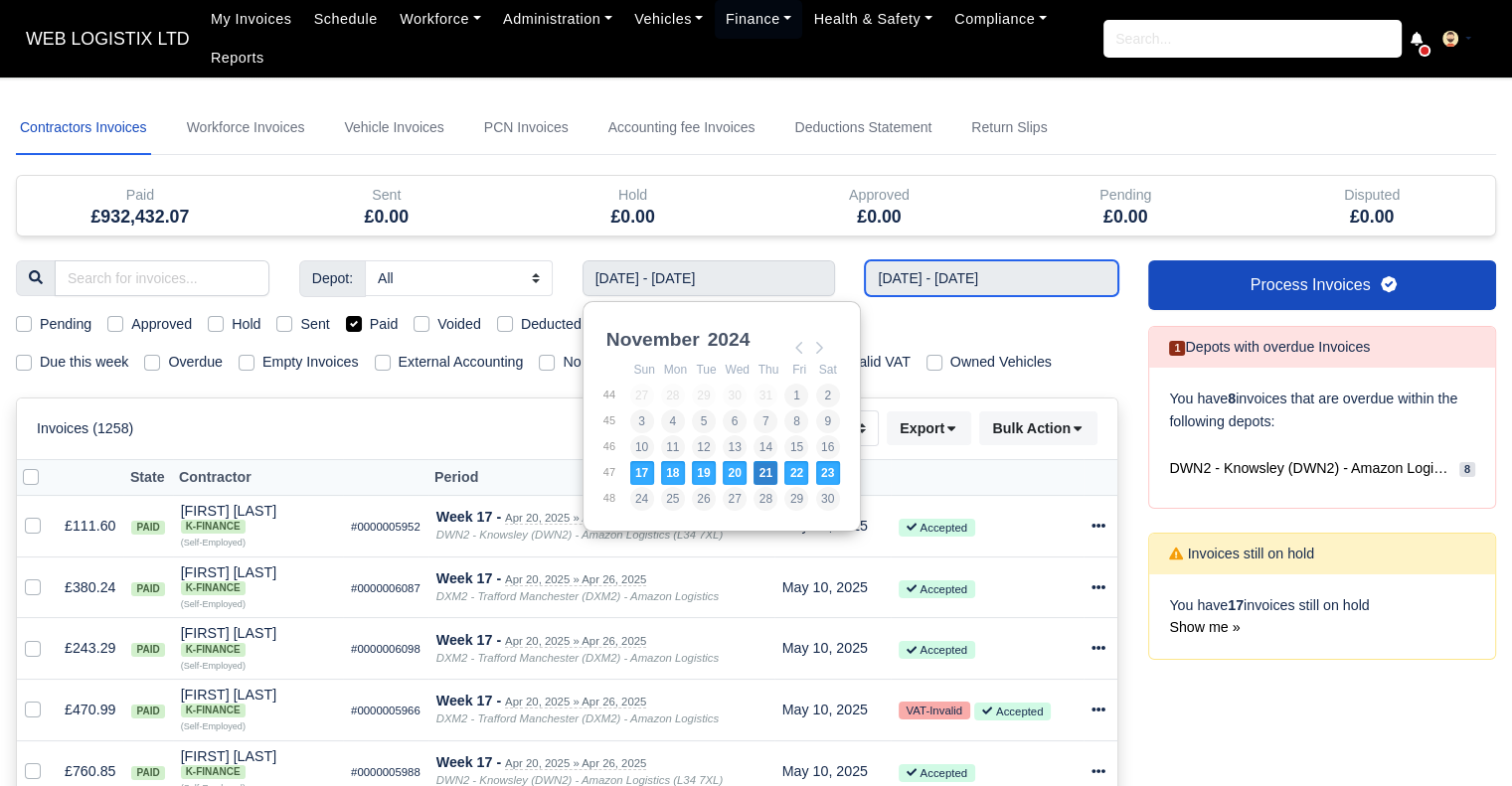 click on "20/04/2025 - 26/04/2025" at bounding box center (991, 278) 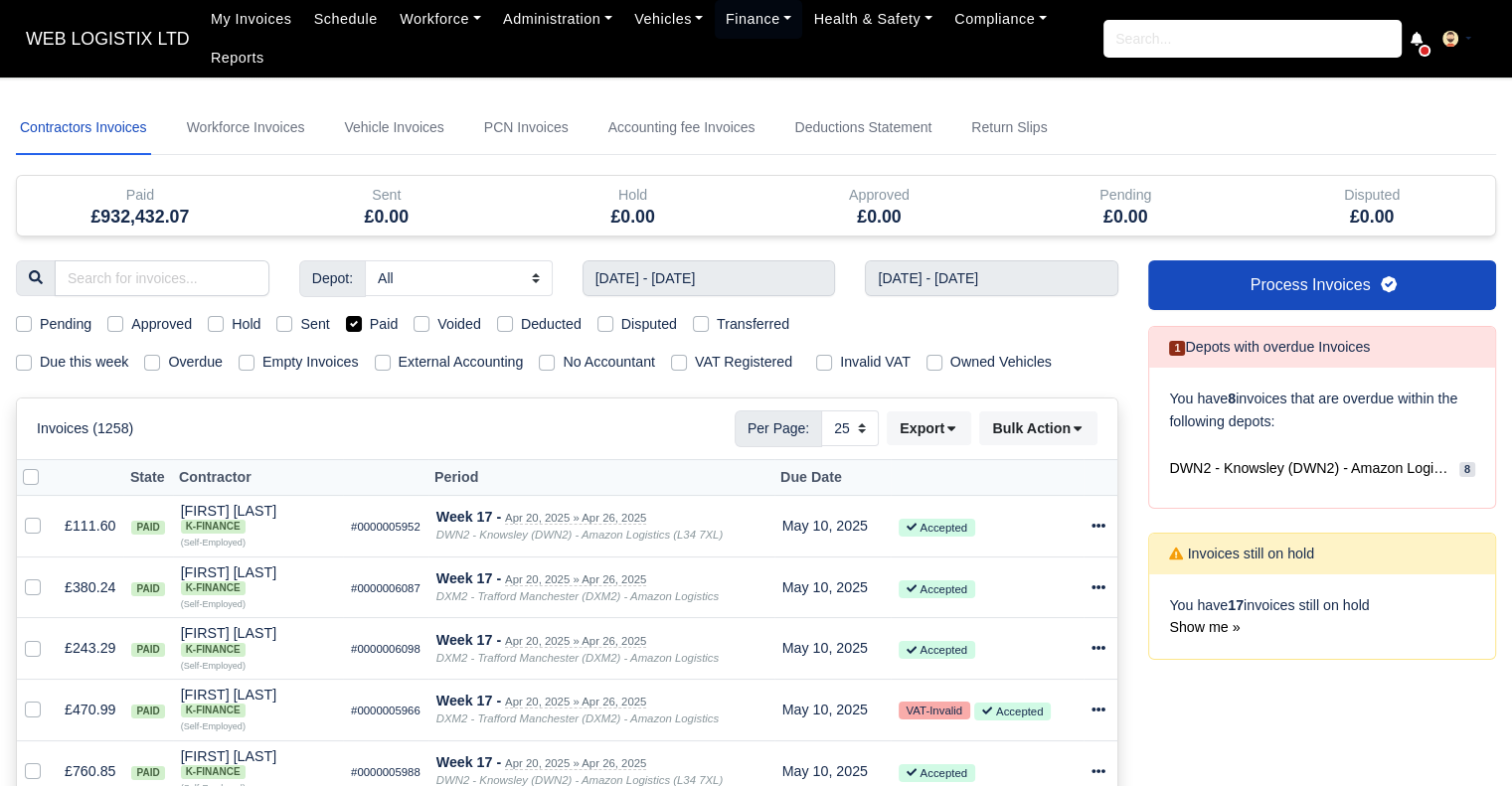 click on "Depot:
All
Amazon DCE1
DWN2 - Knowsley (DWN2) - Amazon Logistics (L34 7XL)
DXM2 - Trafford Manchester (DXM2) - Amazon Logistics
17/11/2024 - 23/11/2024
20/04/2025 - 26/04/2025" at bounding box center (567, 1181) 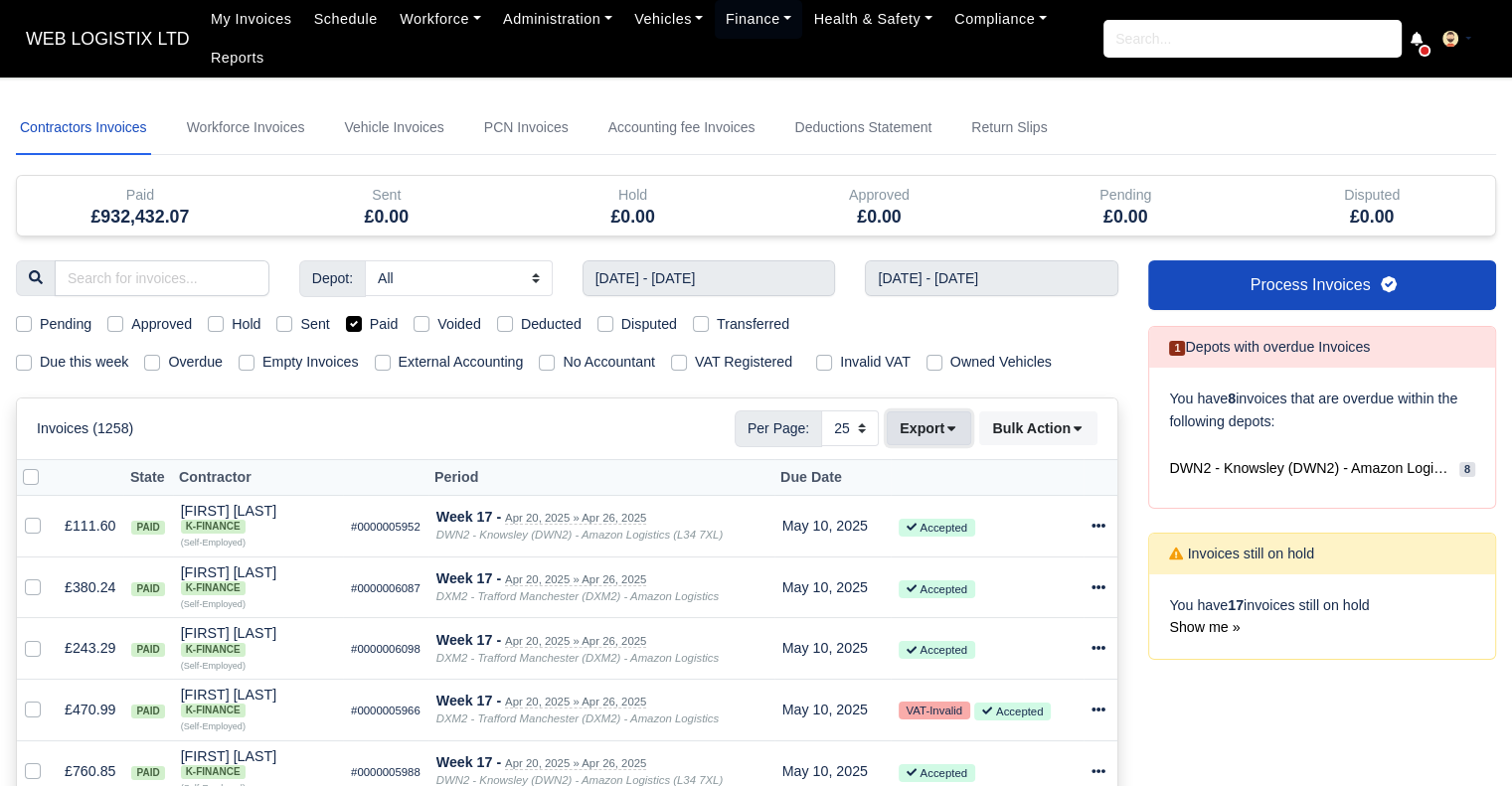click on "Export" at bounding box center (928, 428) 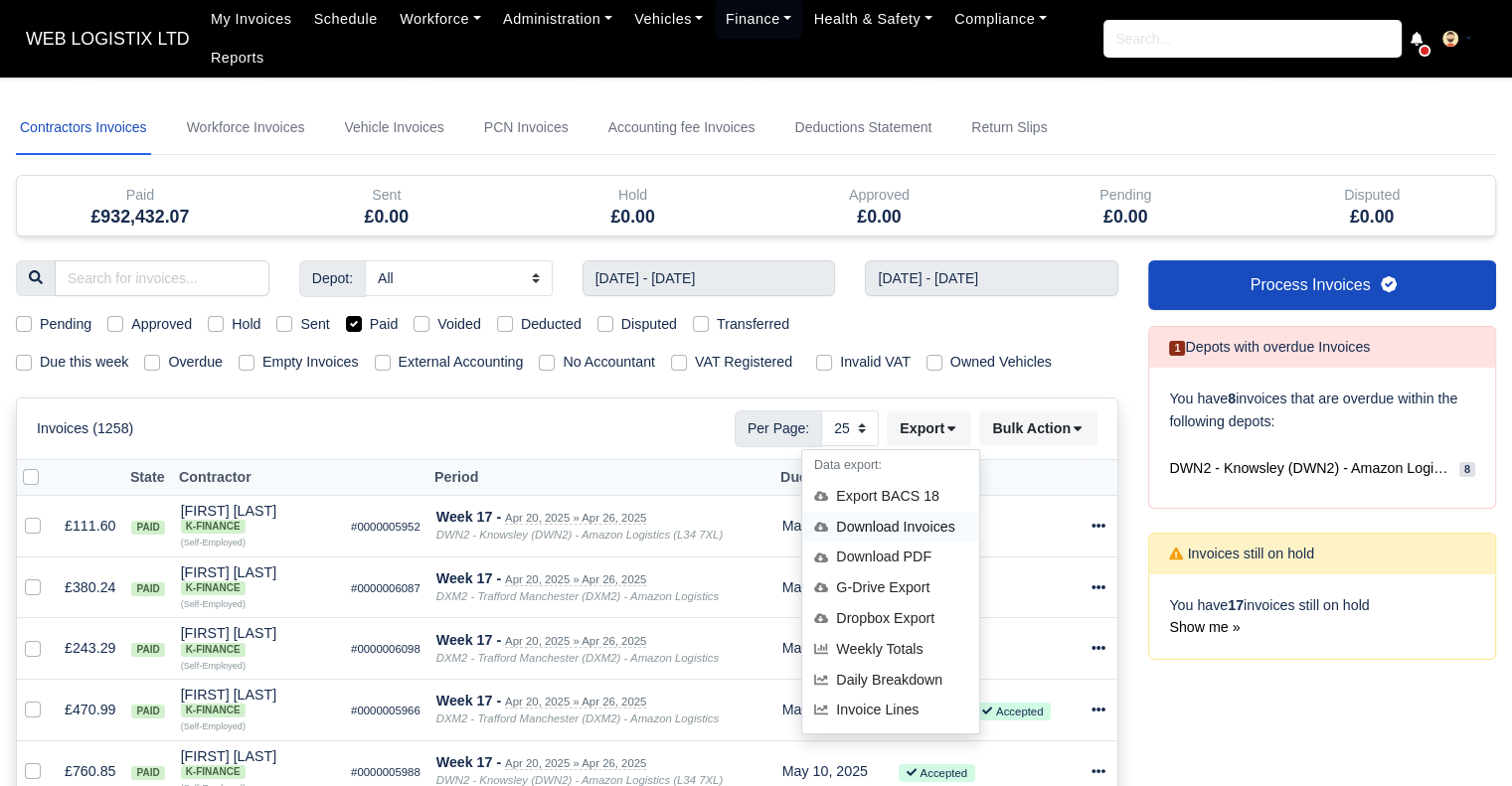 click on "Download Invoices" at bounding box center [891, 527] 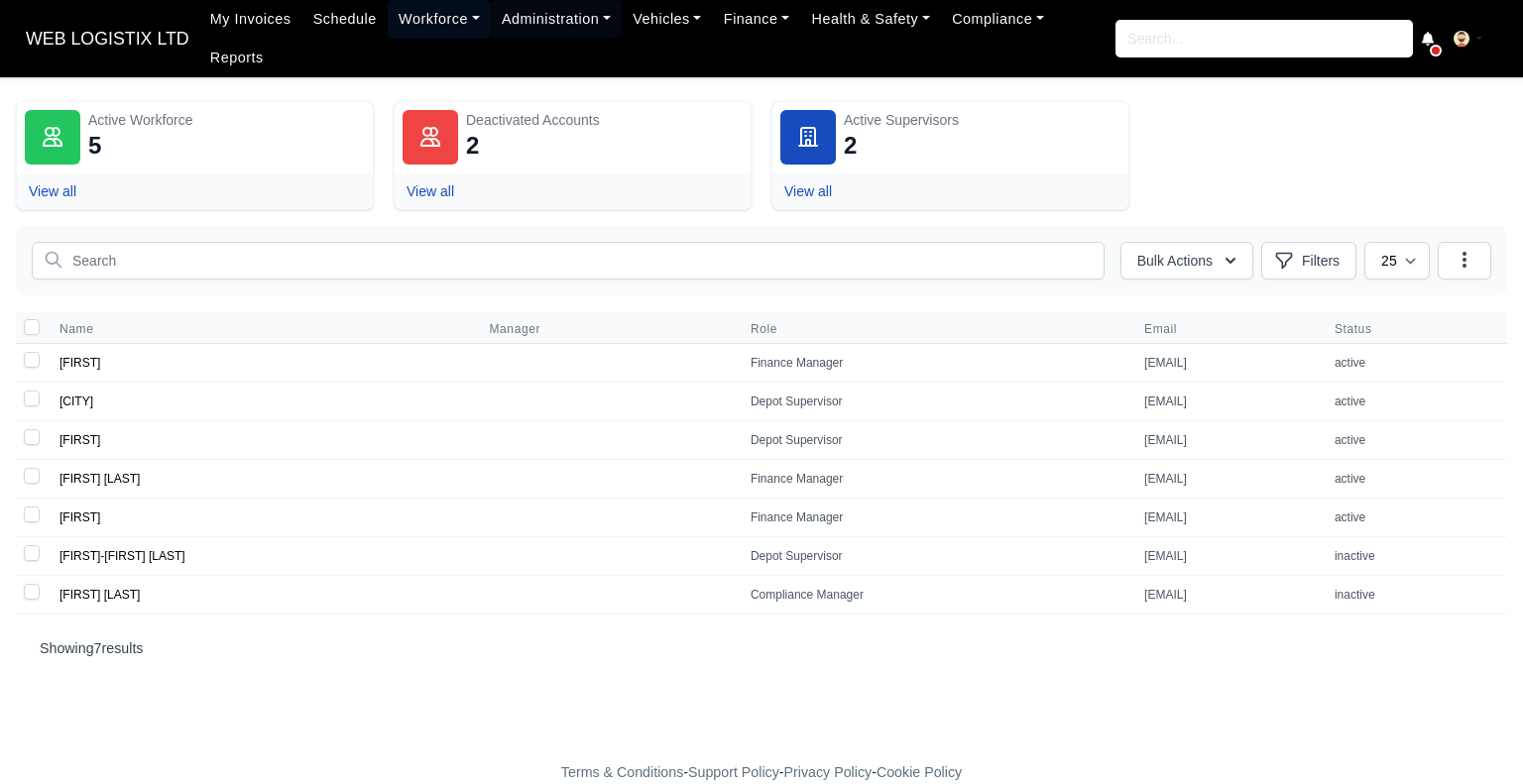 scroll, scrollTop: 0, scrollLeft: 0, axis: both 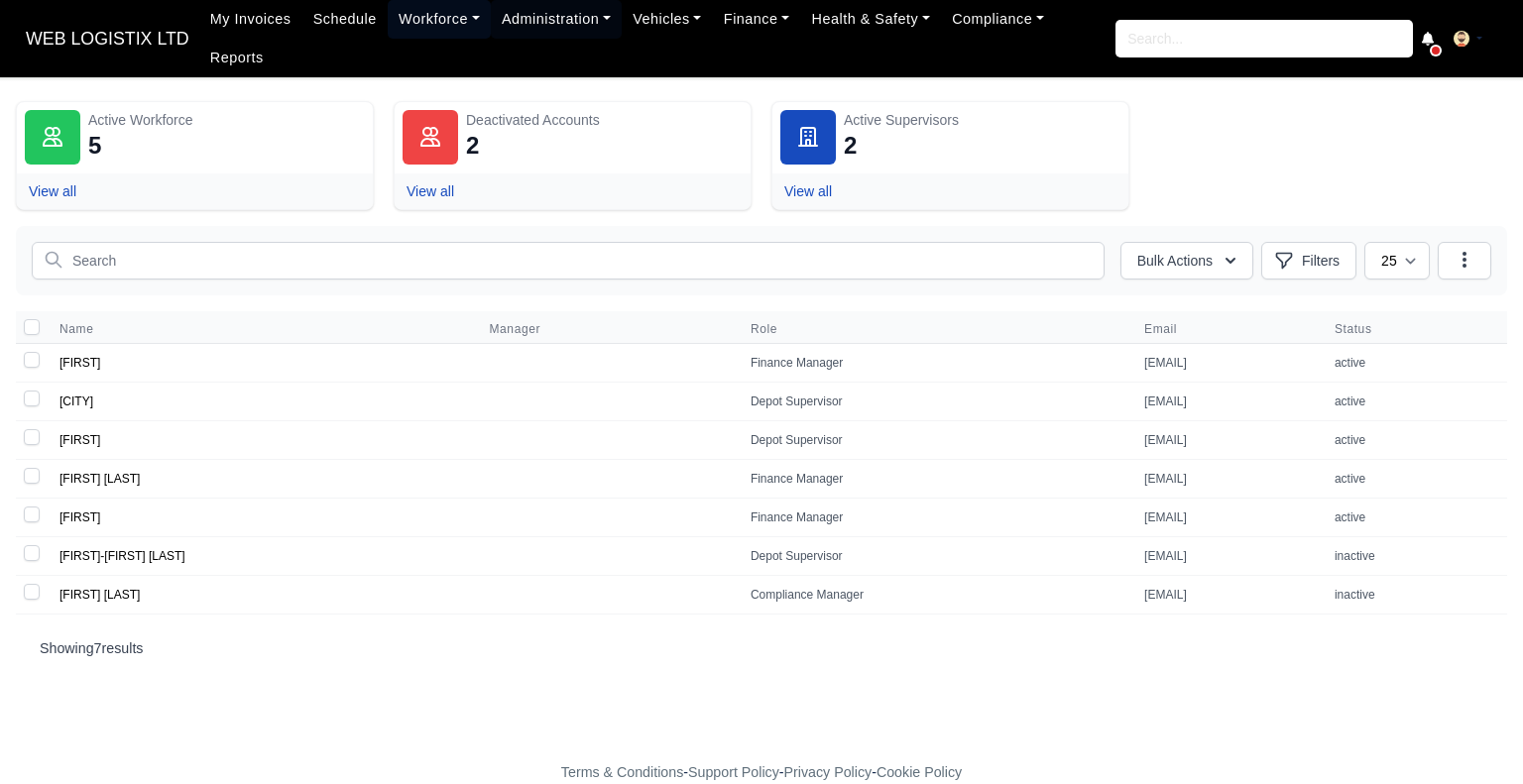 click on "Workforce" at bounding box center [439, 19] 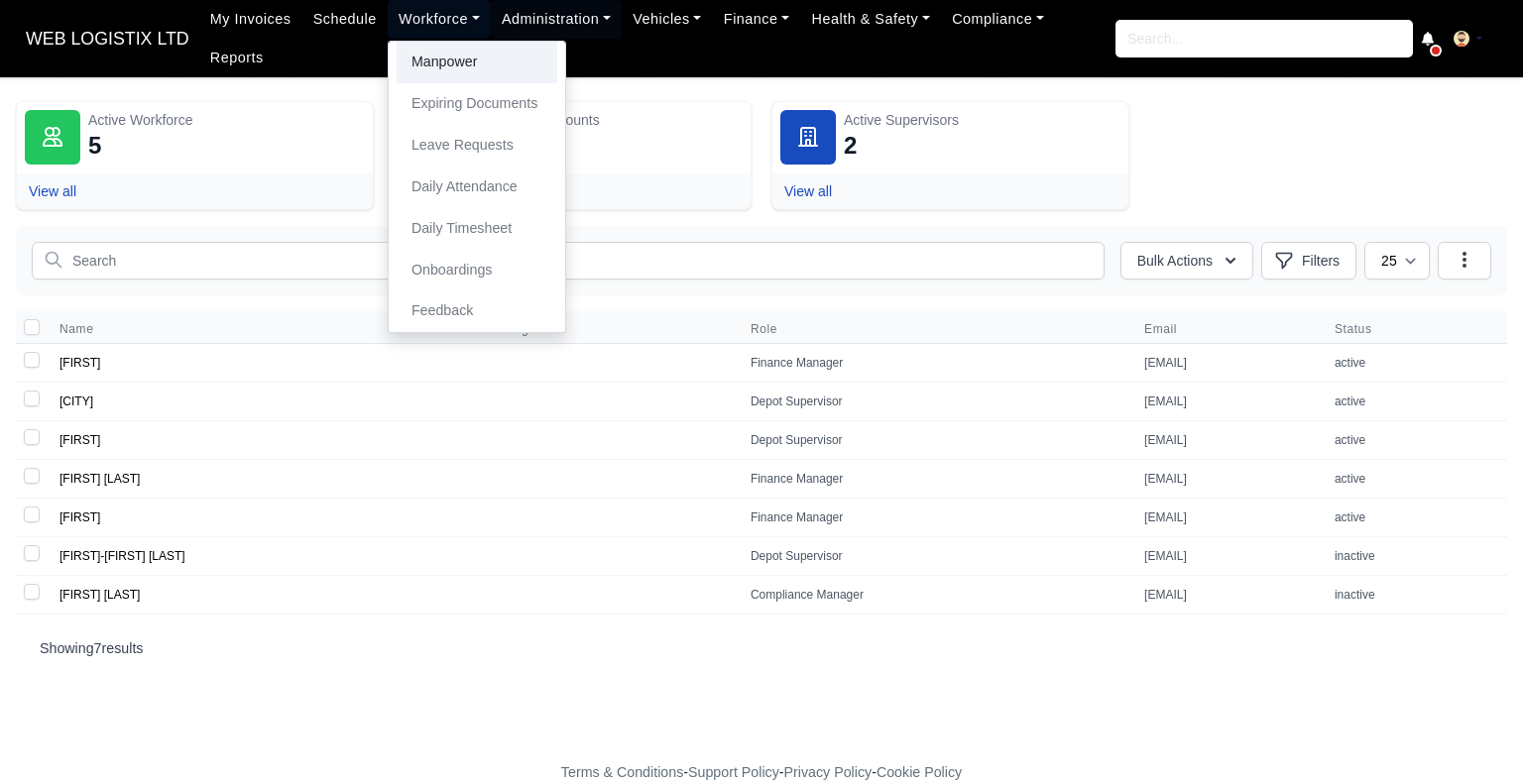 click on "Manpower" at bounding box center [477, 62] 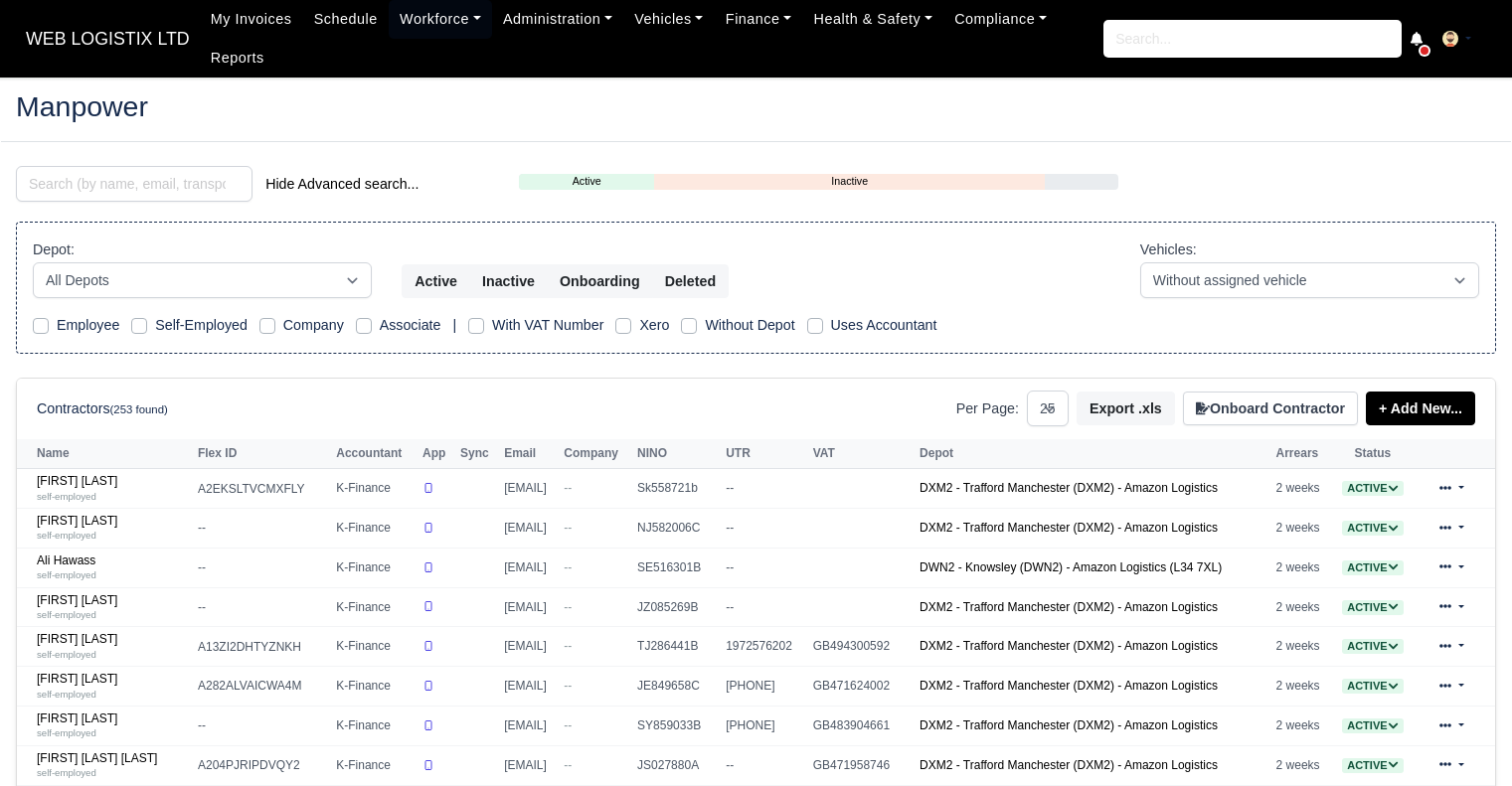 select on "25" 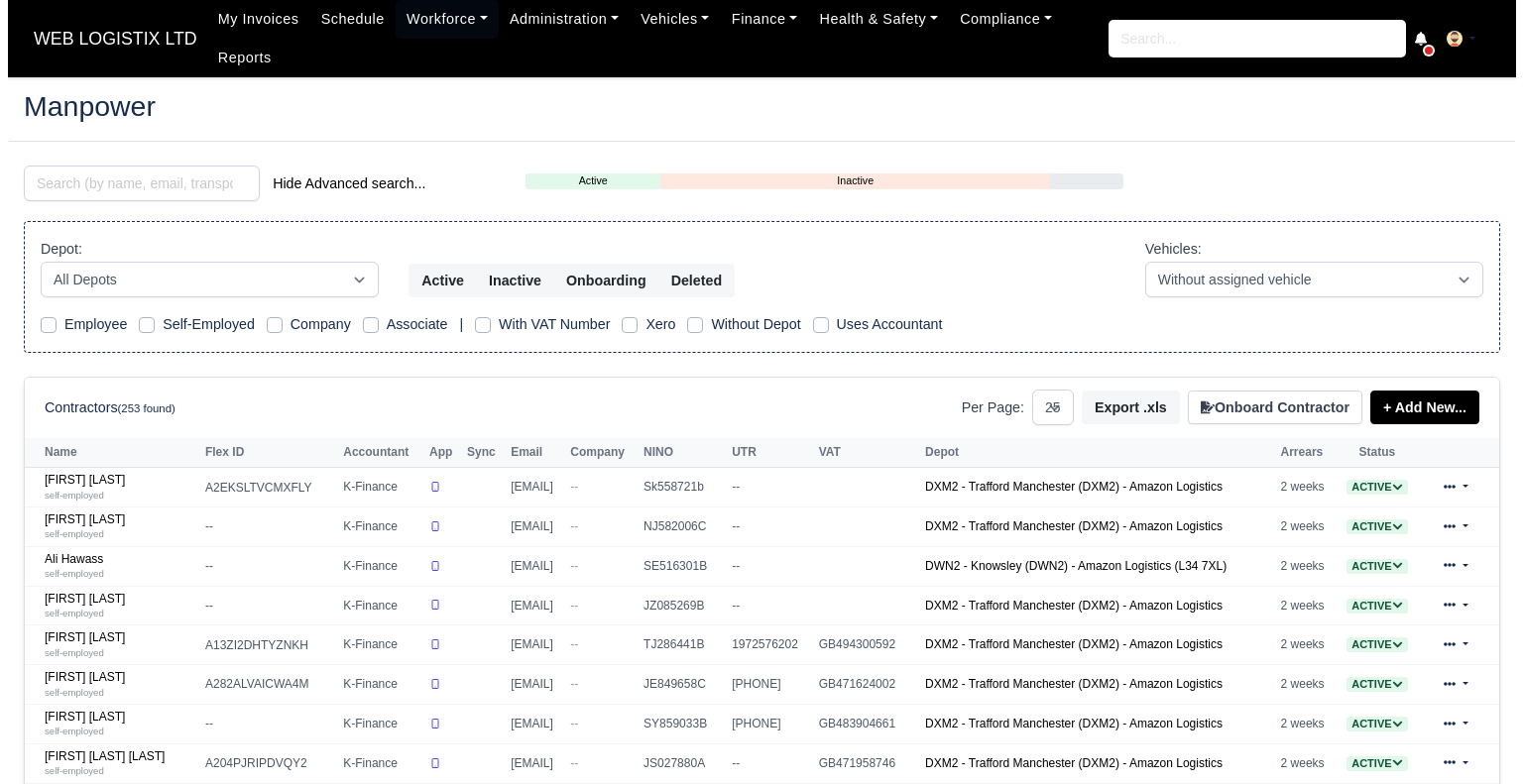 scroll, scrollTop: 0, scrollLeft: 0, axis: both 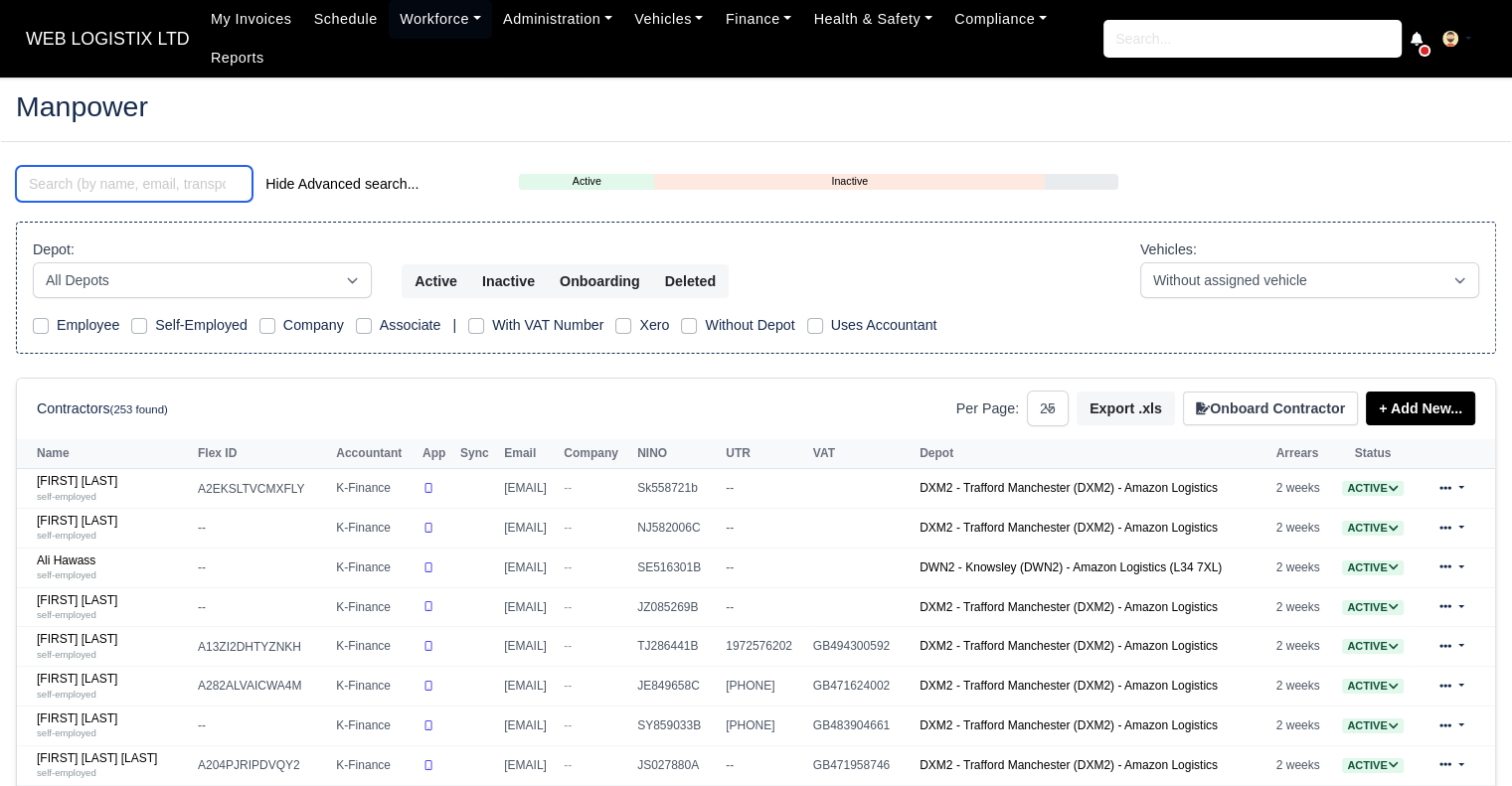 click at bounding box center [134, 184] 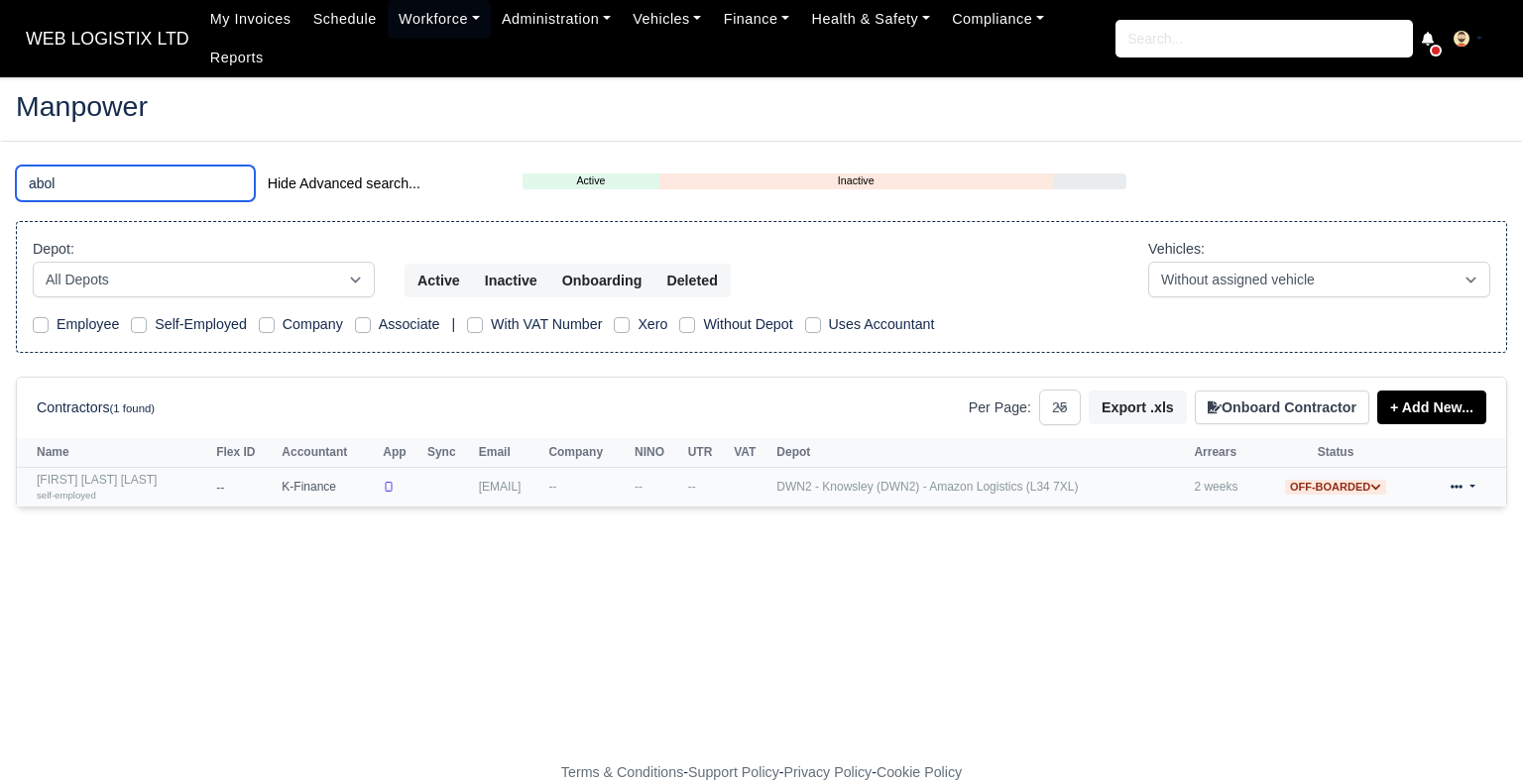 type on "abol" 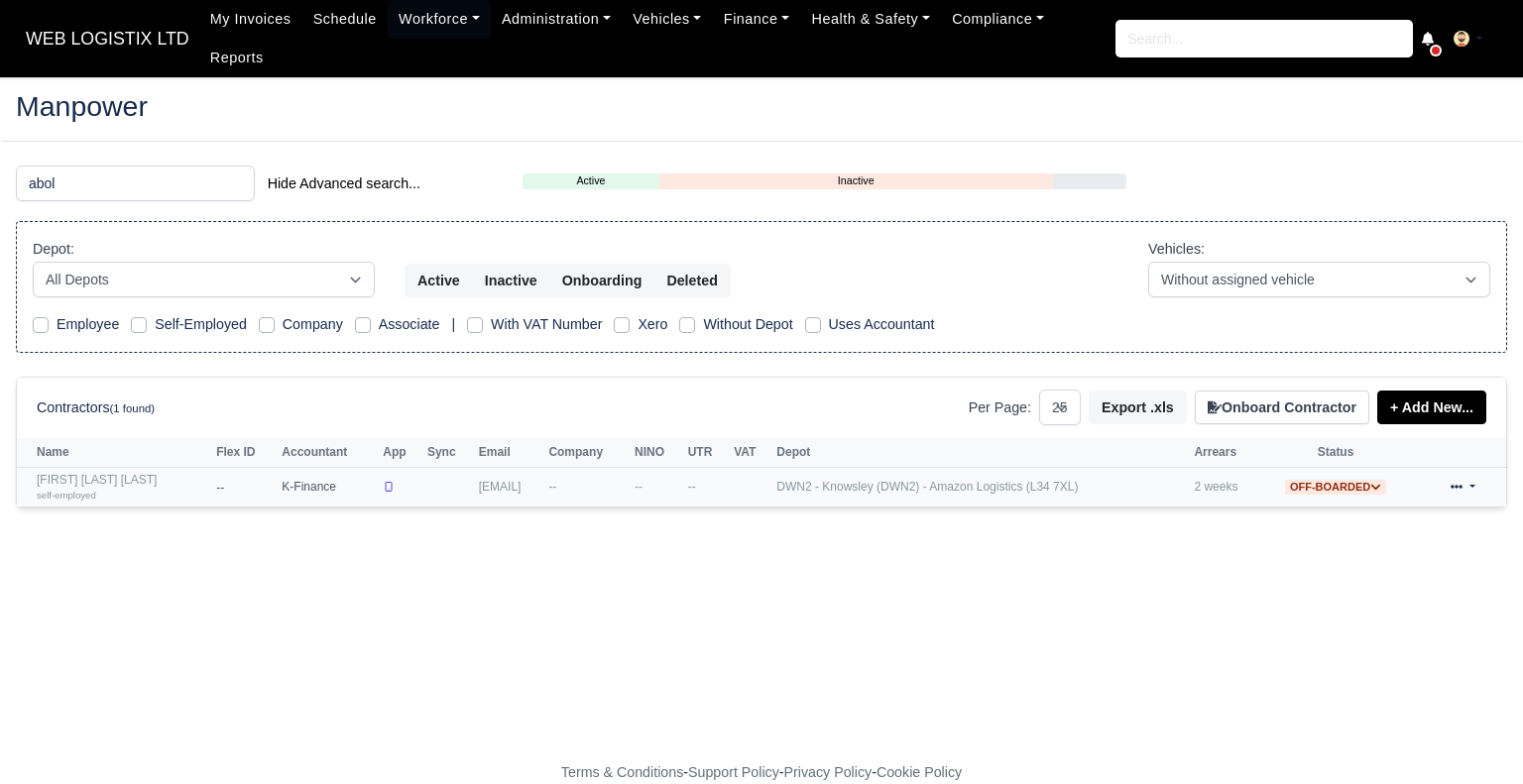 click on "Abolade Azeez Ologundudu
self-employed" at bounding box center [121, 487] 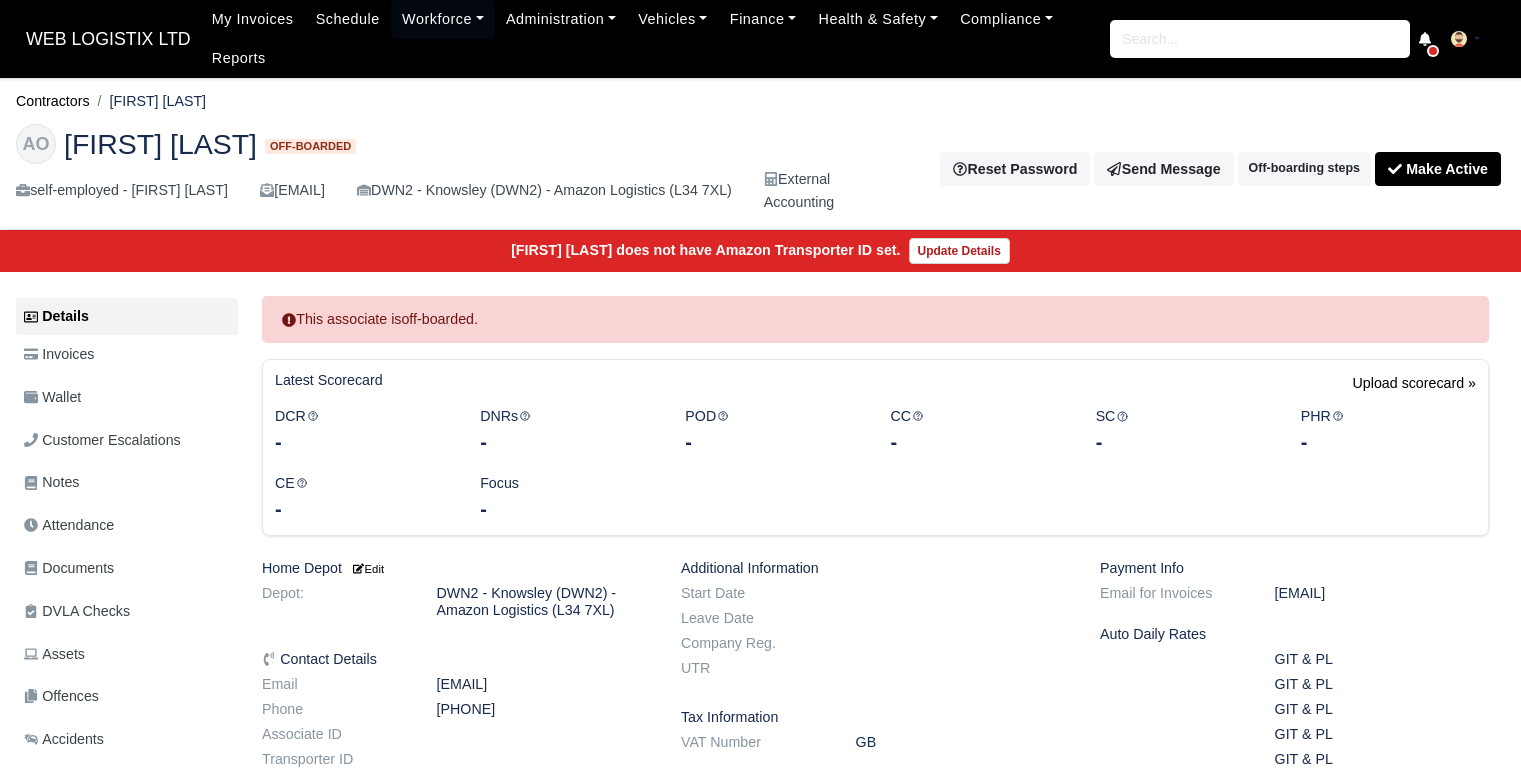 scroll, scrollTop: 0, scrollLeft: 0, axis: both 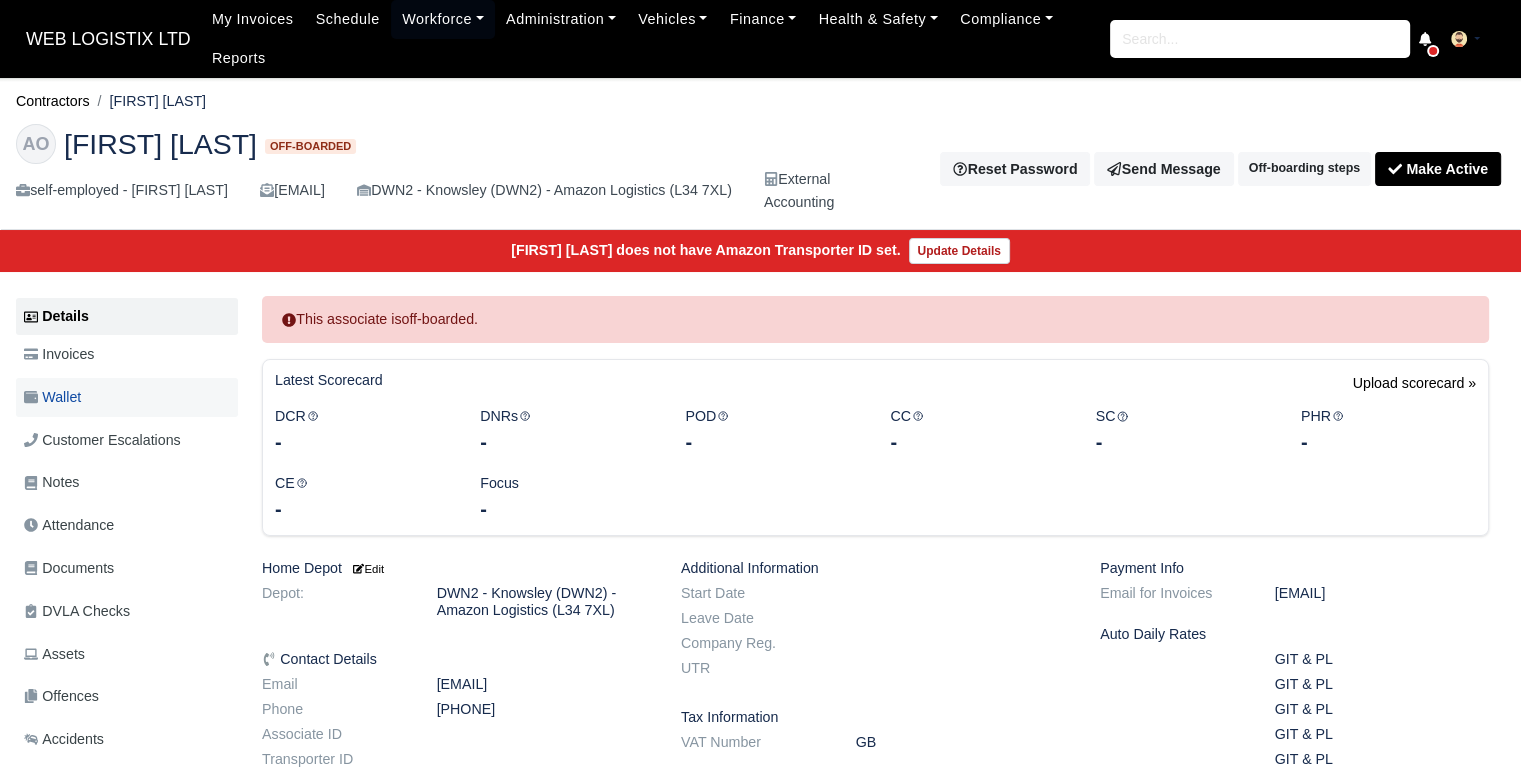 click on "Wallet" at bounding box center [127, 397] 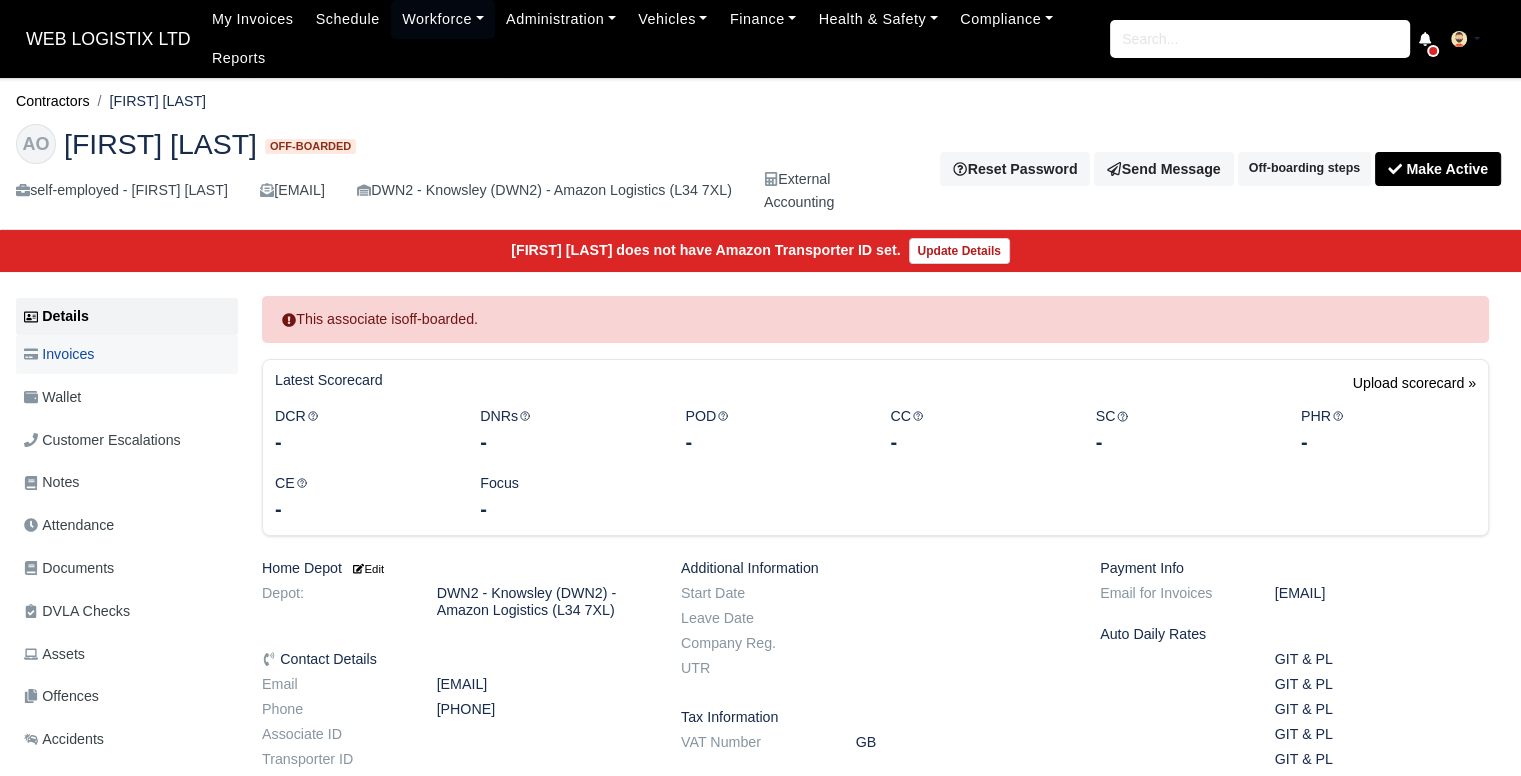 click on "Invoices" at bounding box center [127, 354] 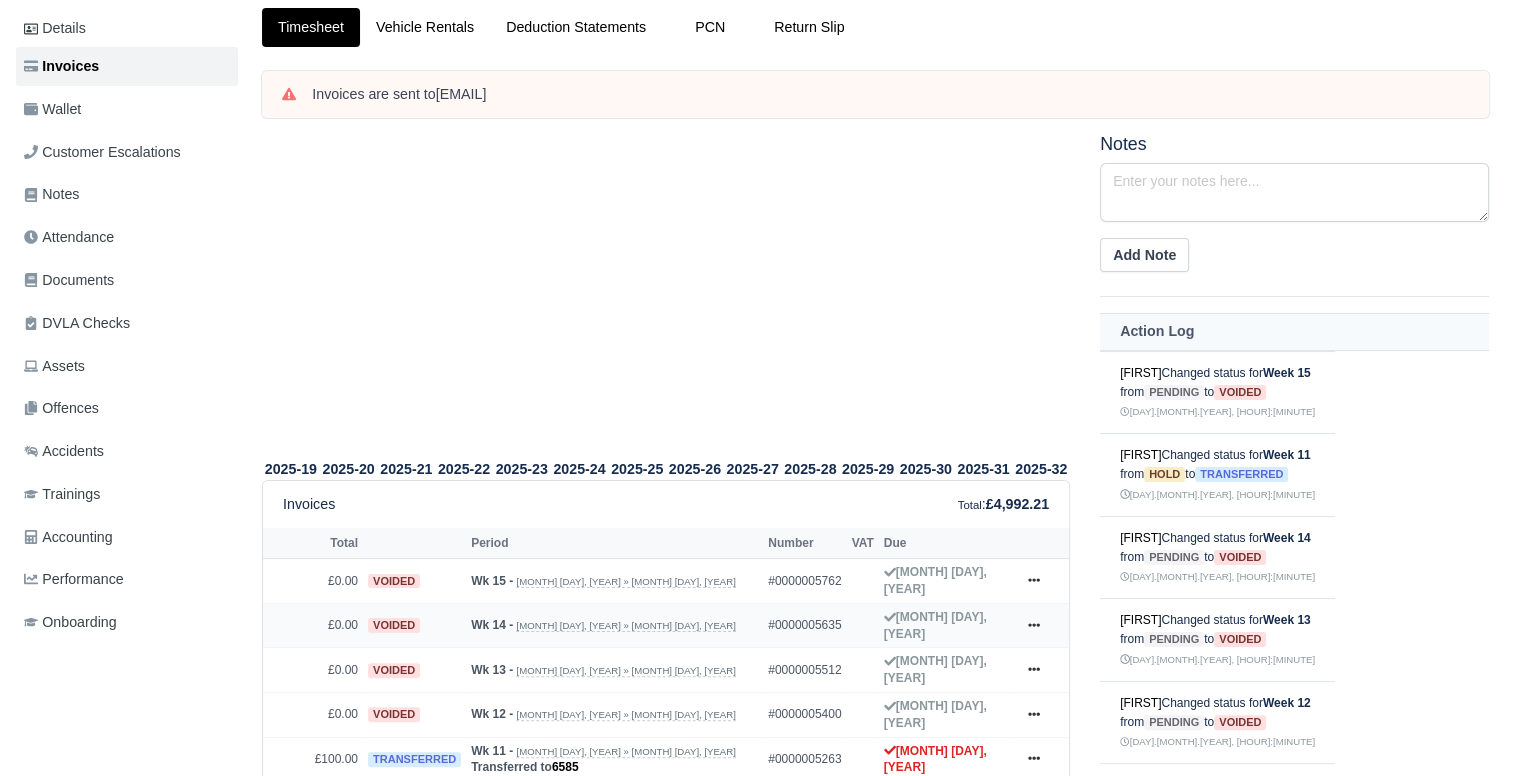 scroll, scrollTop: 0, scrollLeft: 0, axis: both 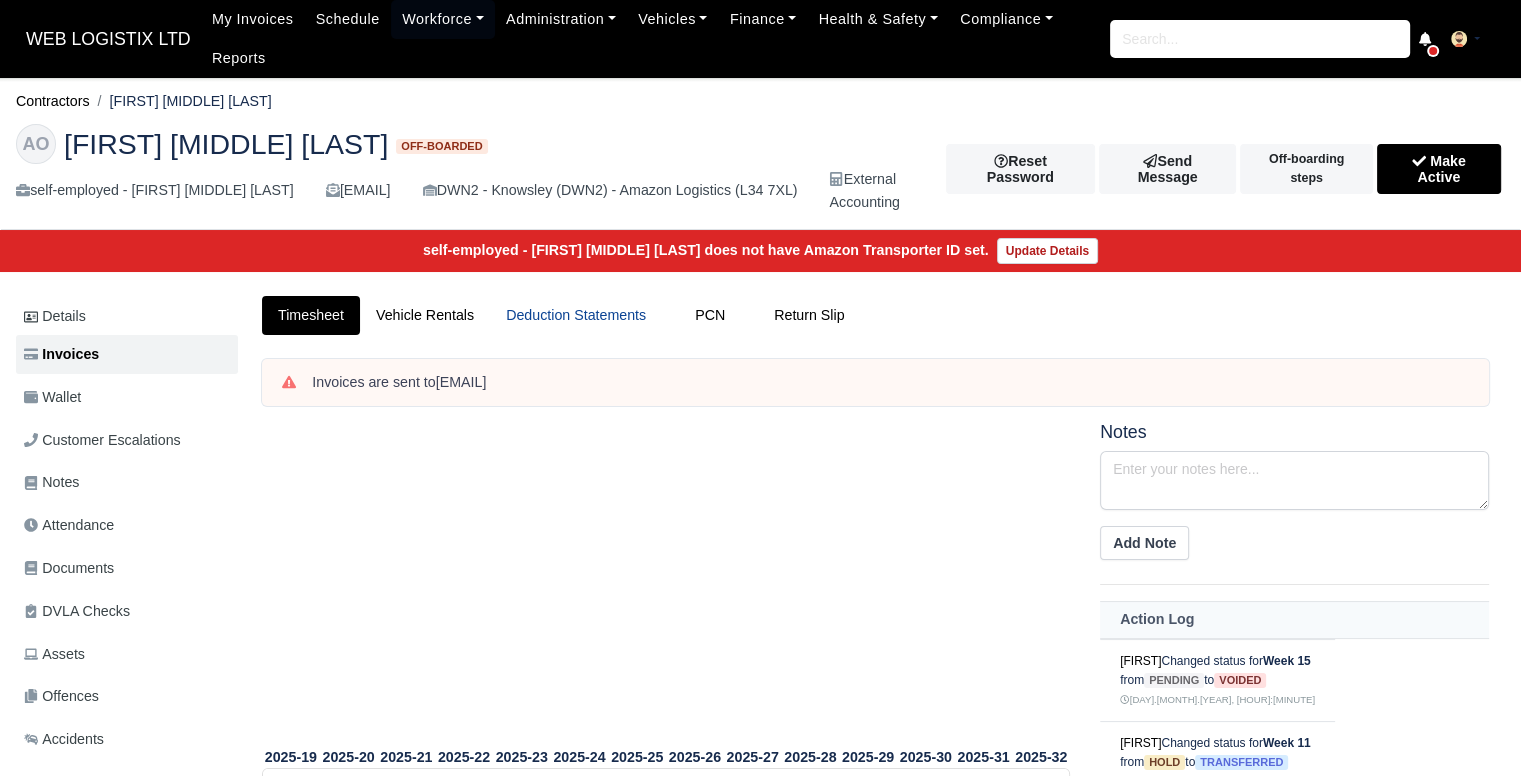 click on "Deduction
Statements" at bounding box center [576, 315] 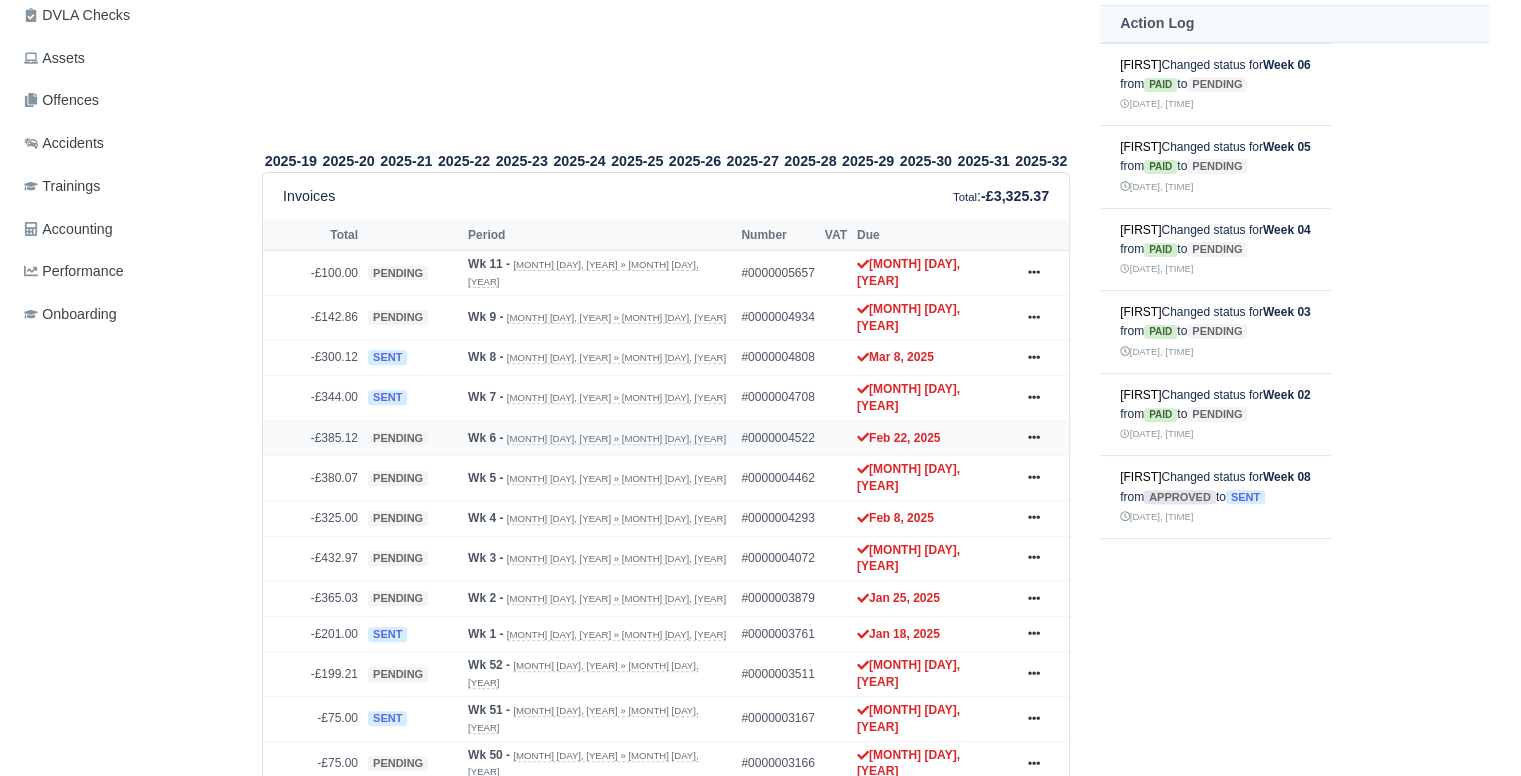 scroll, scrollTop: 0, scrollLeft: 0, axis: both 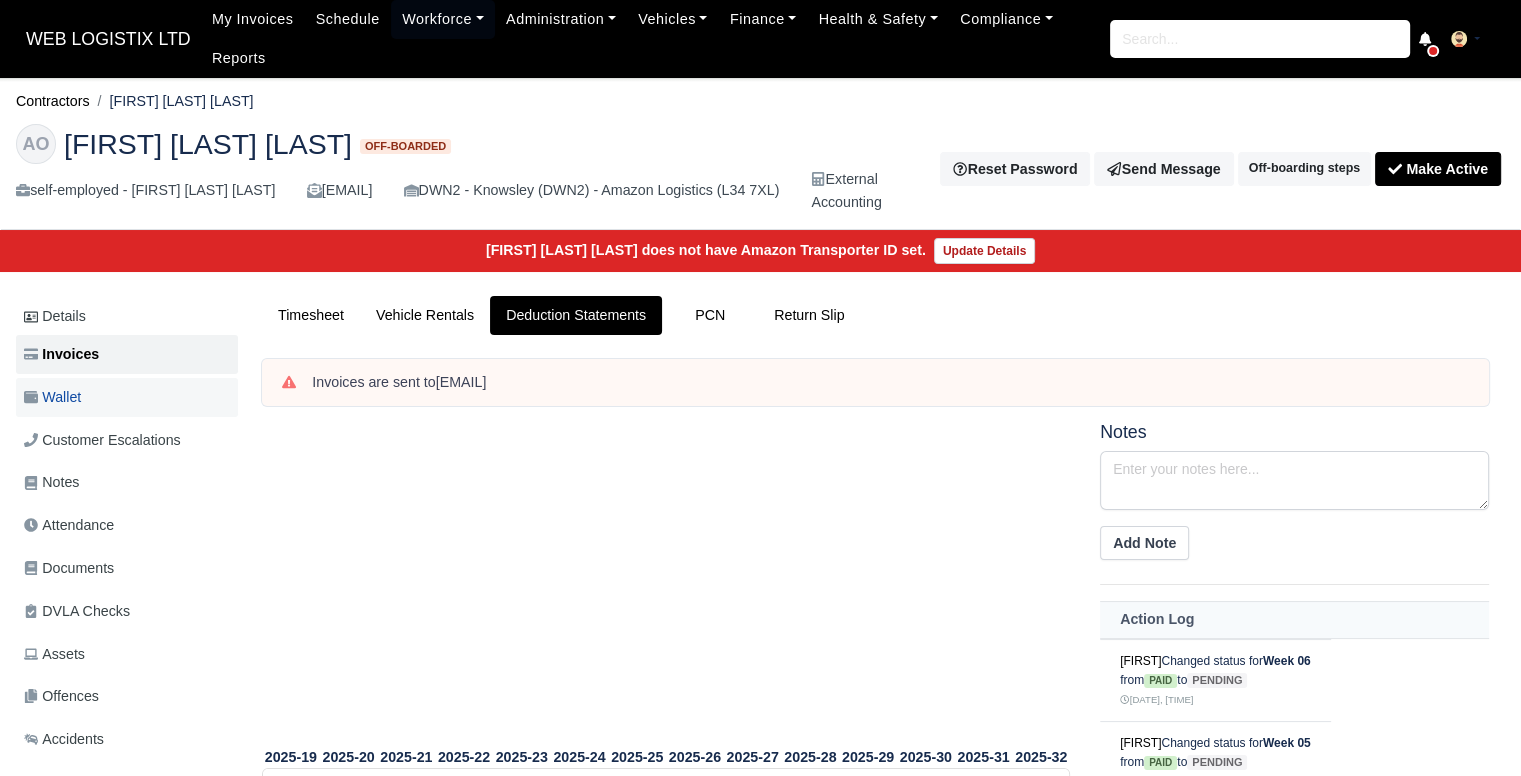 click on "Wallet" at bounding box center [127, 397] 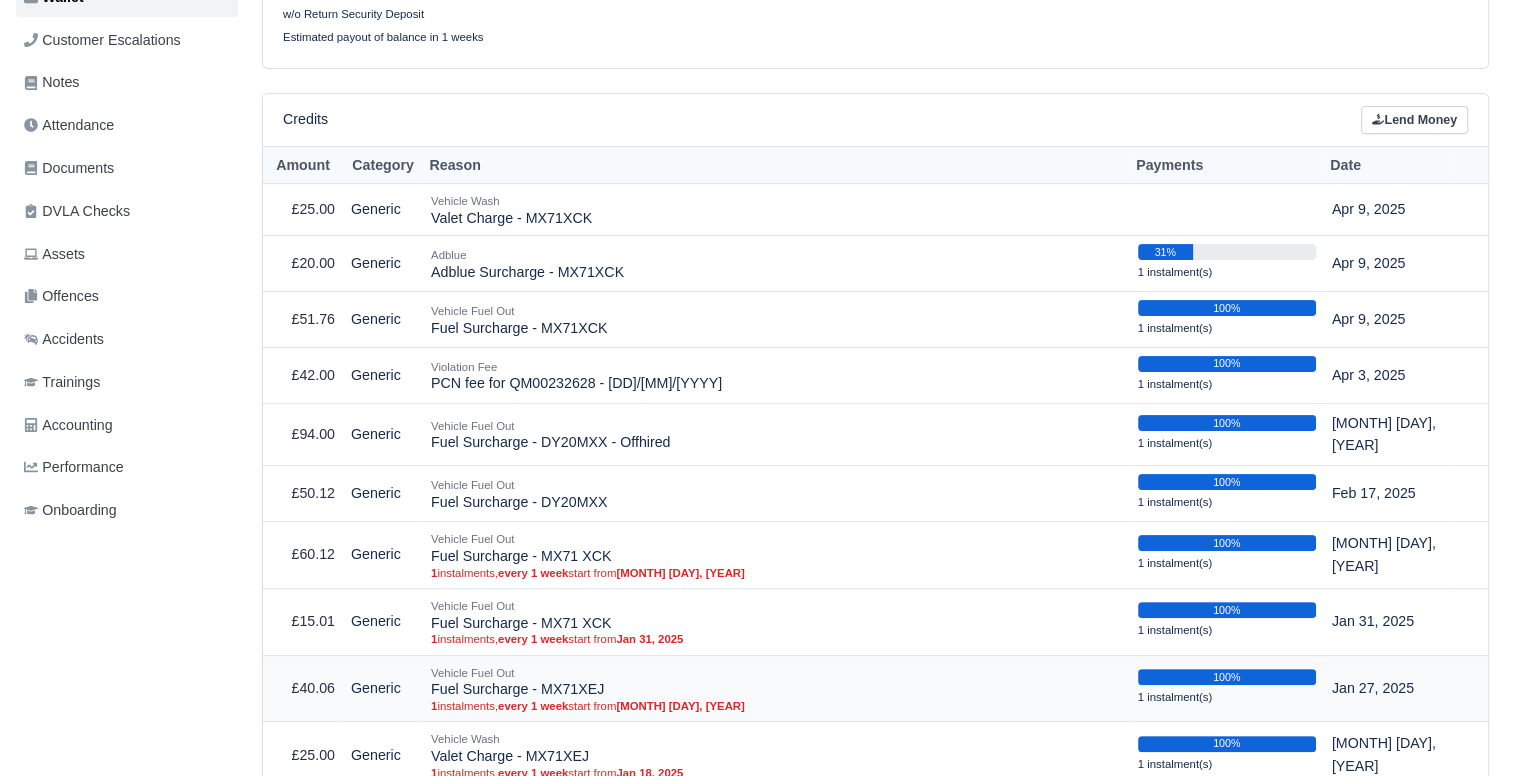 scroll, scrollTop: 0, scrollLeft: 0, axis: both 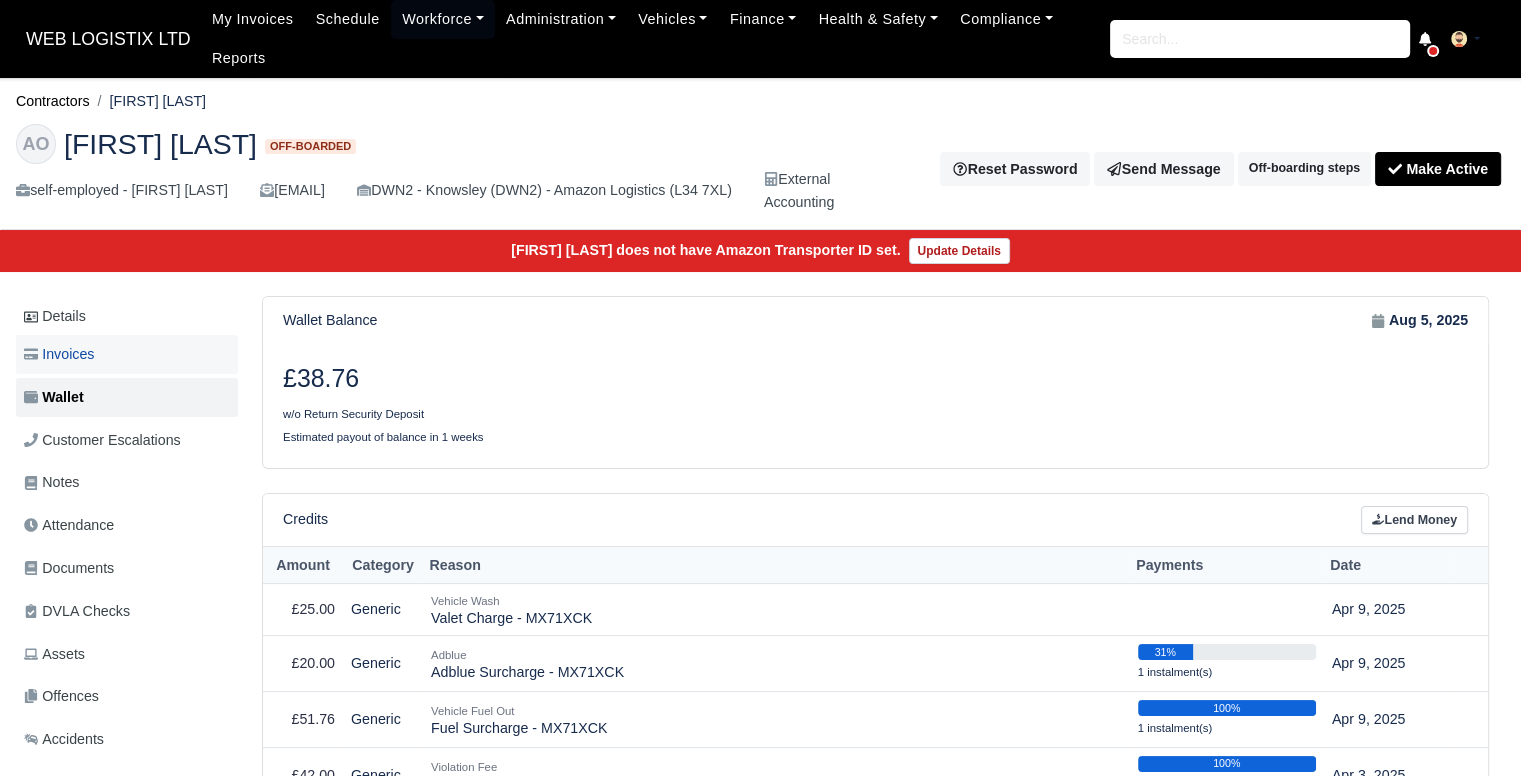 click on "Invoices" at bounding box center [127, 354] 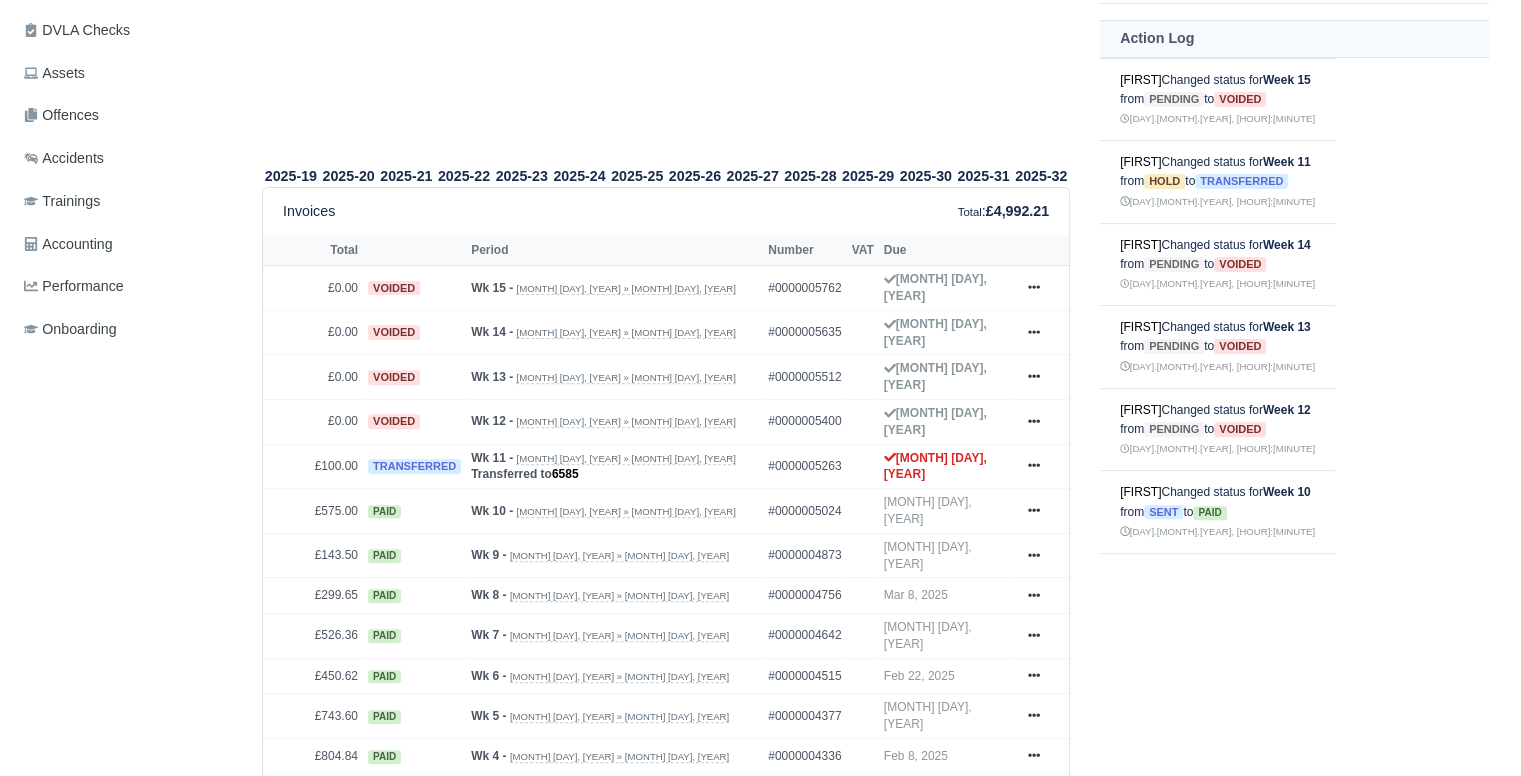 scroll, scrollTop: 600, scrollLeft: 0, axis: vertical 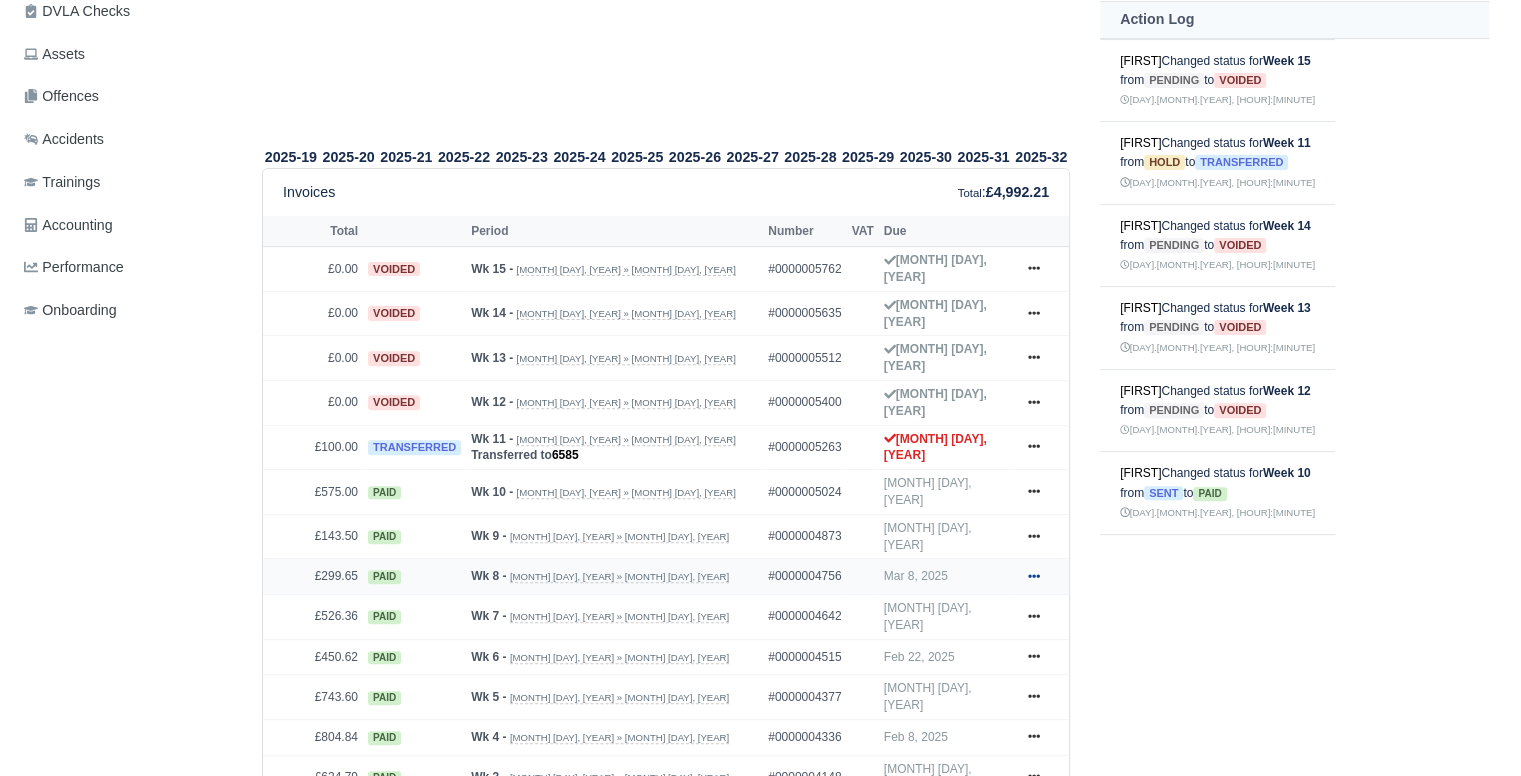 click 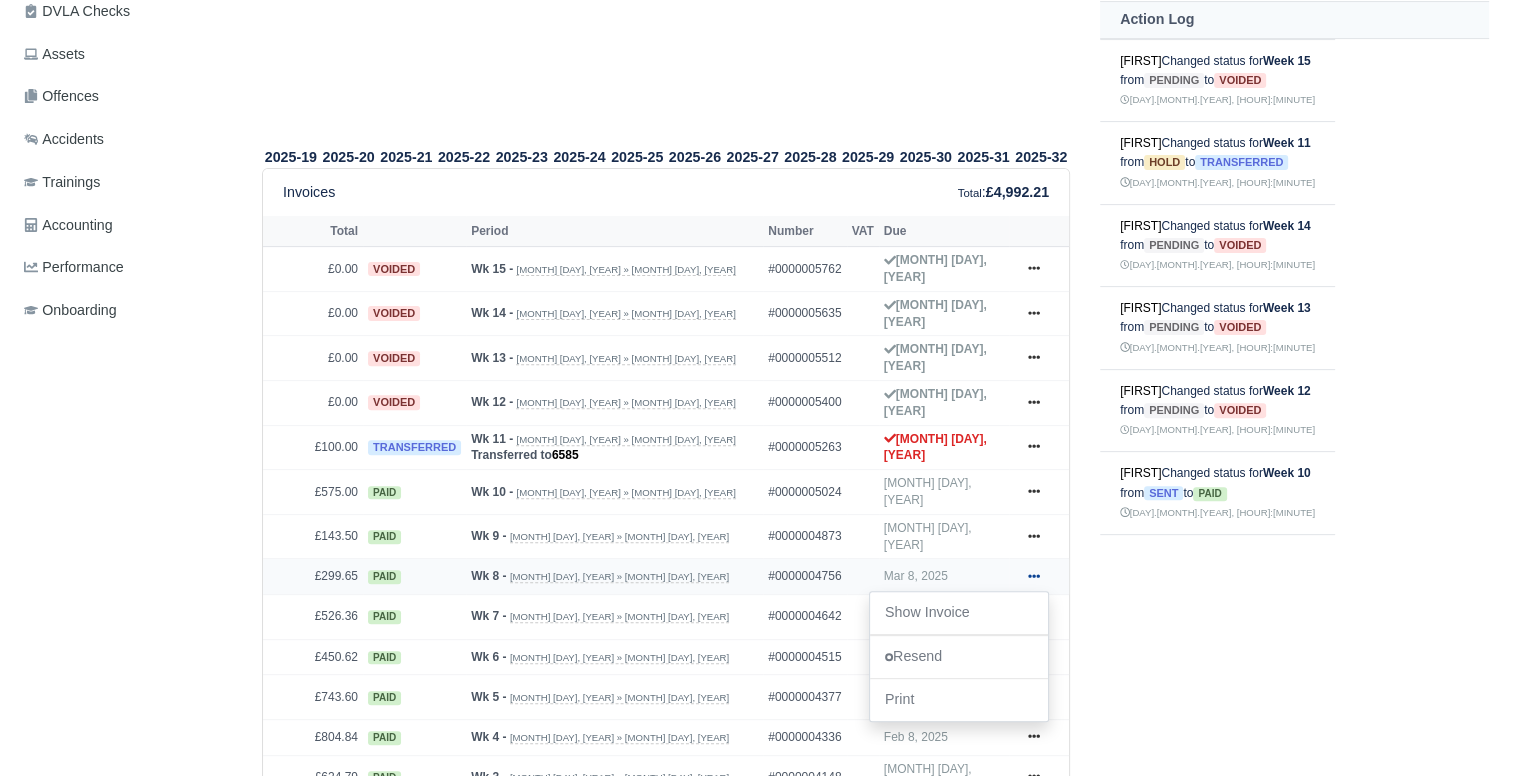 click 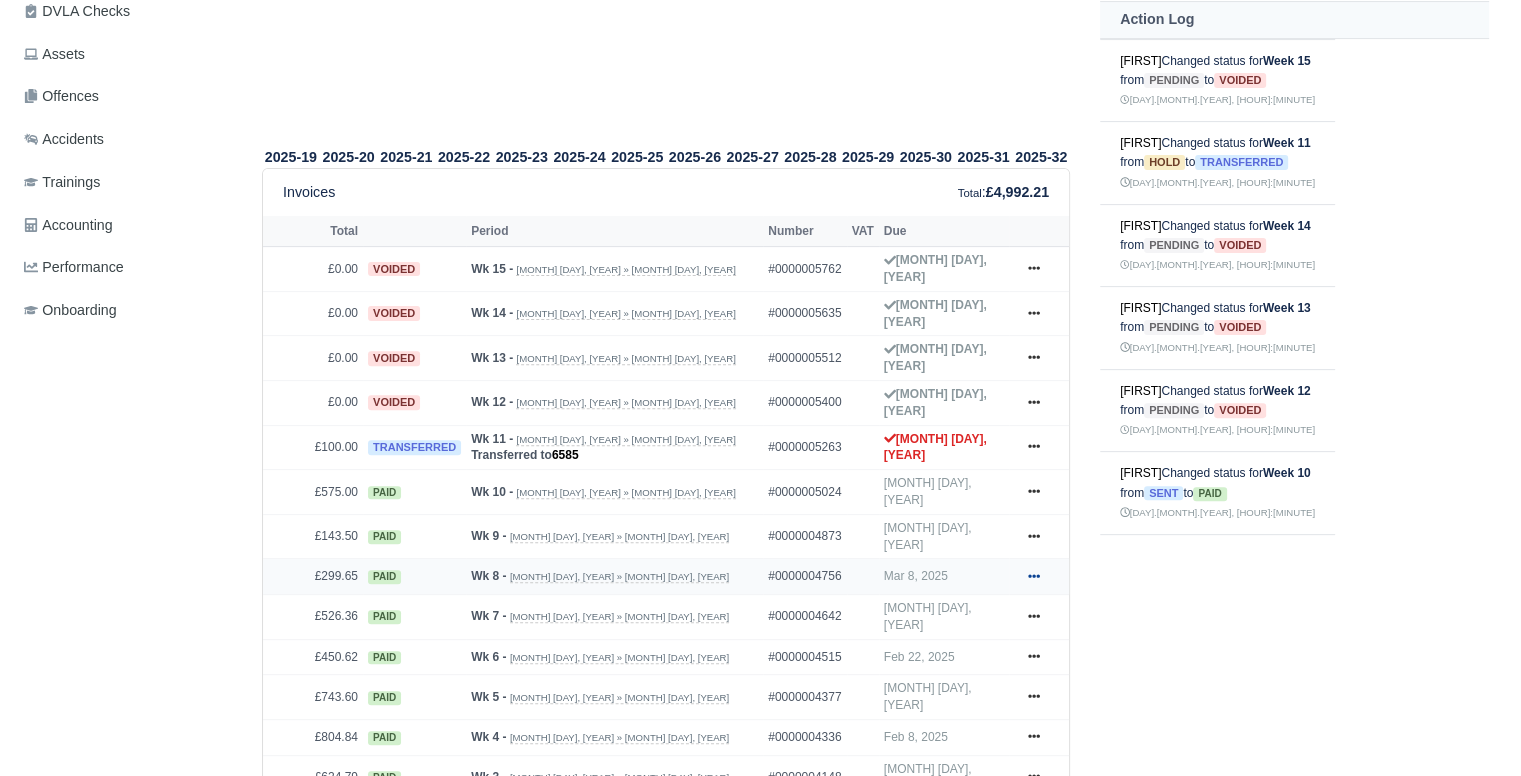 click 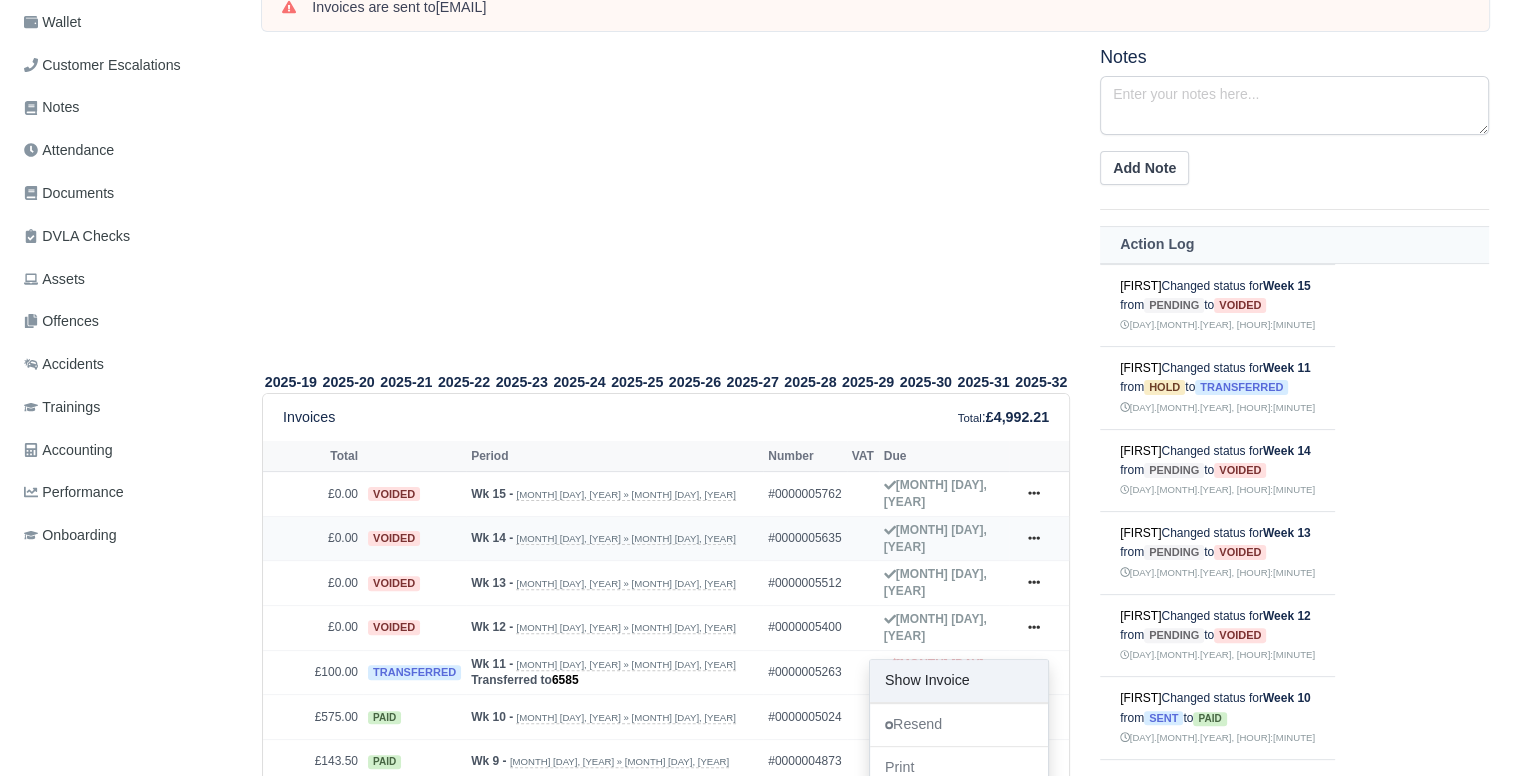scroll, scrollTop: 0, scrollLeft: 0, axis: both 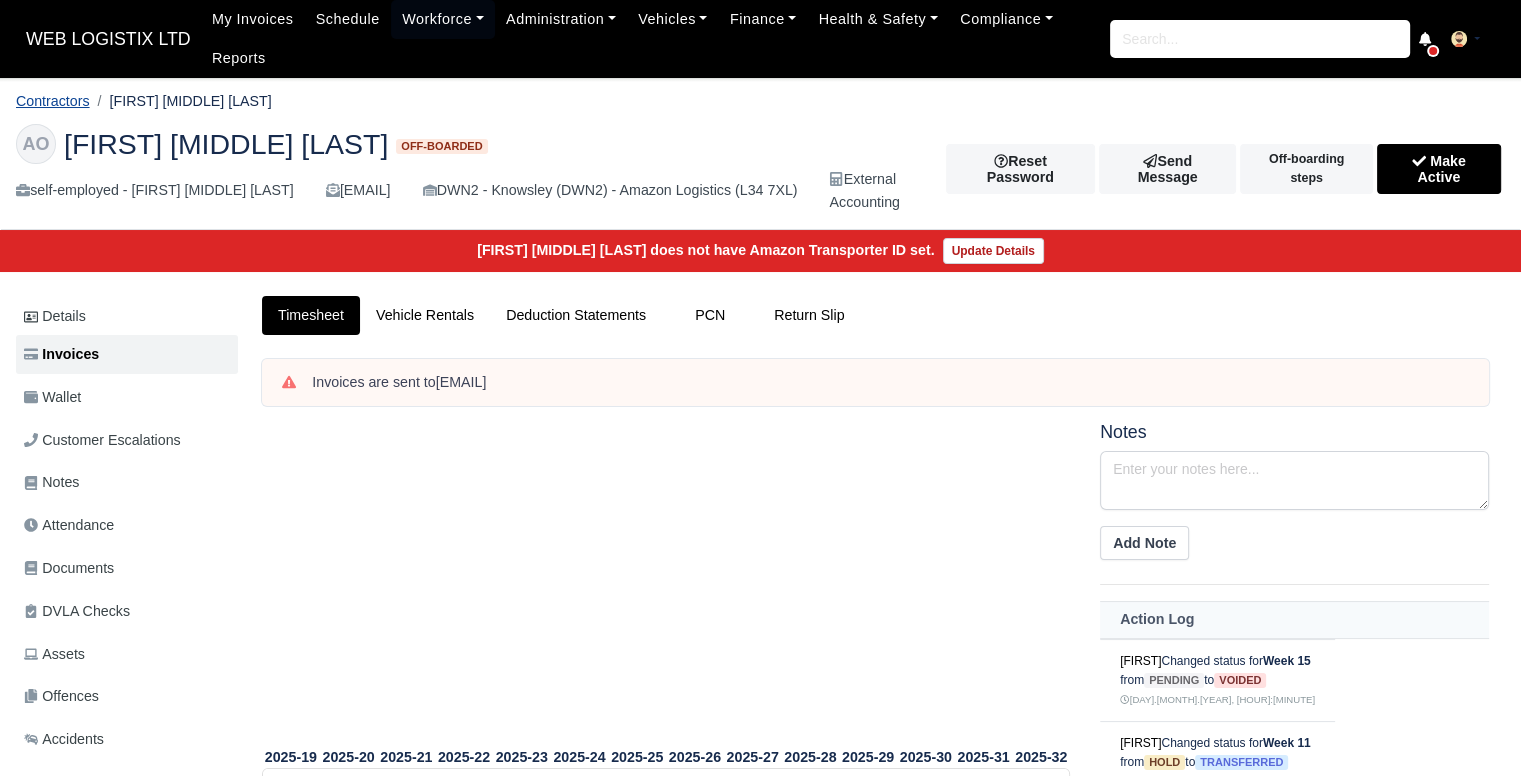 click on "Contractors" at bounding box center [53, 101] 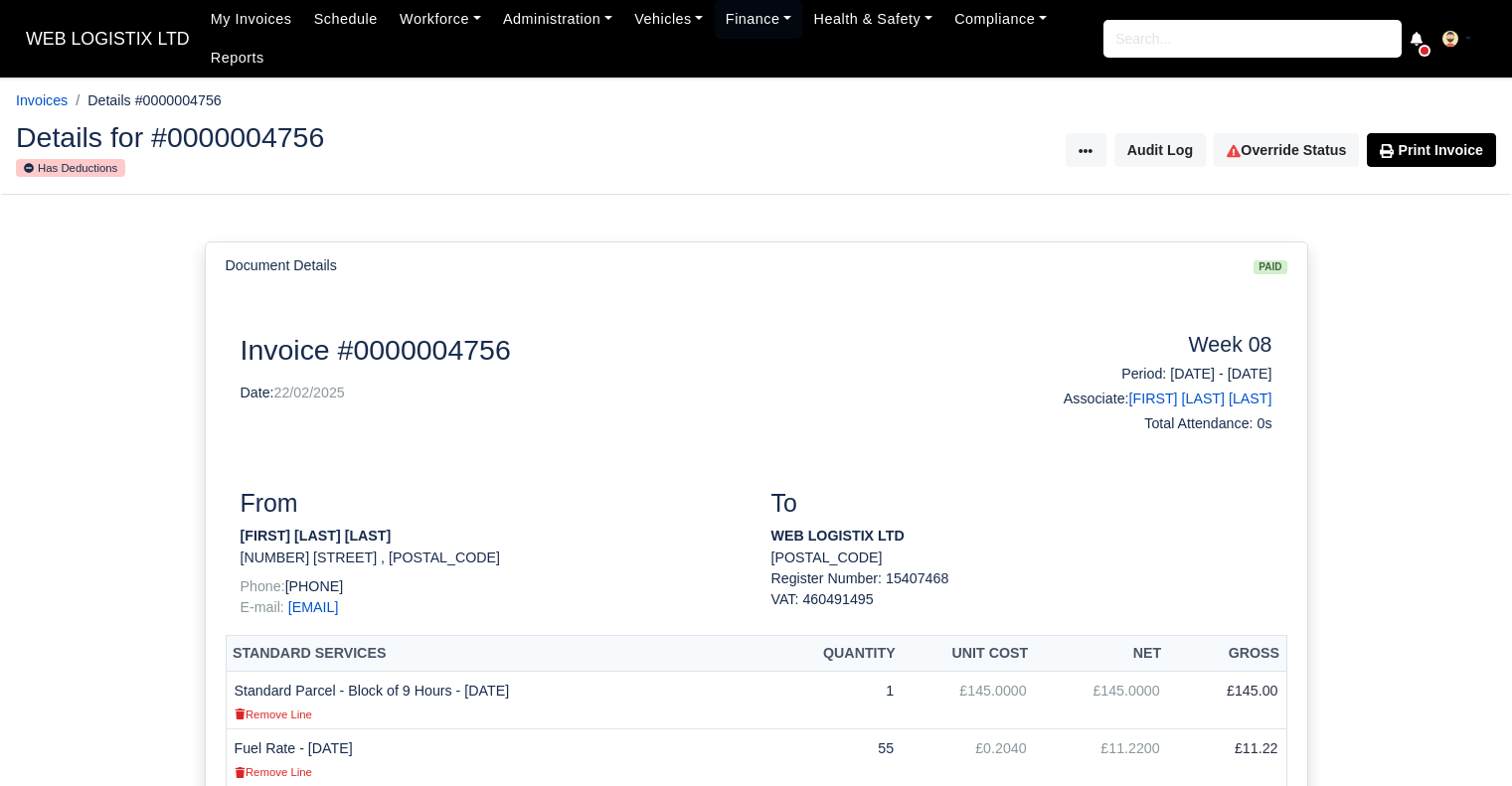 scroll, scrollTop: 0, scrollLeft: 0, axis: both 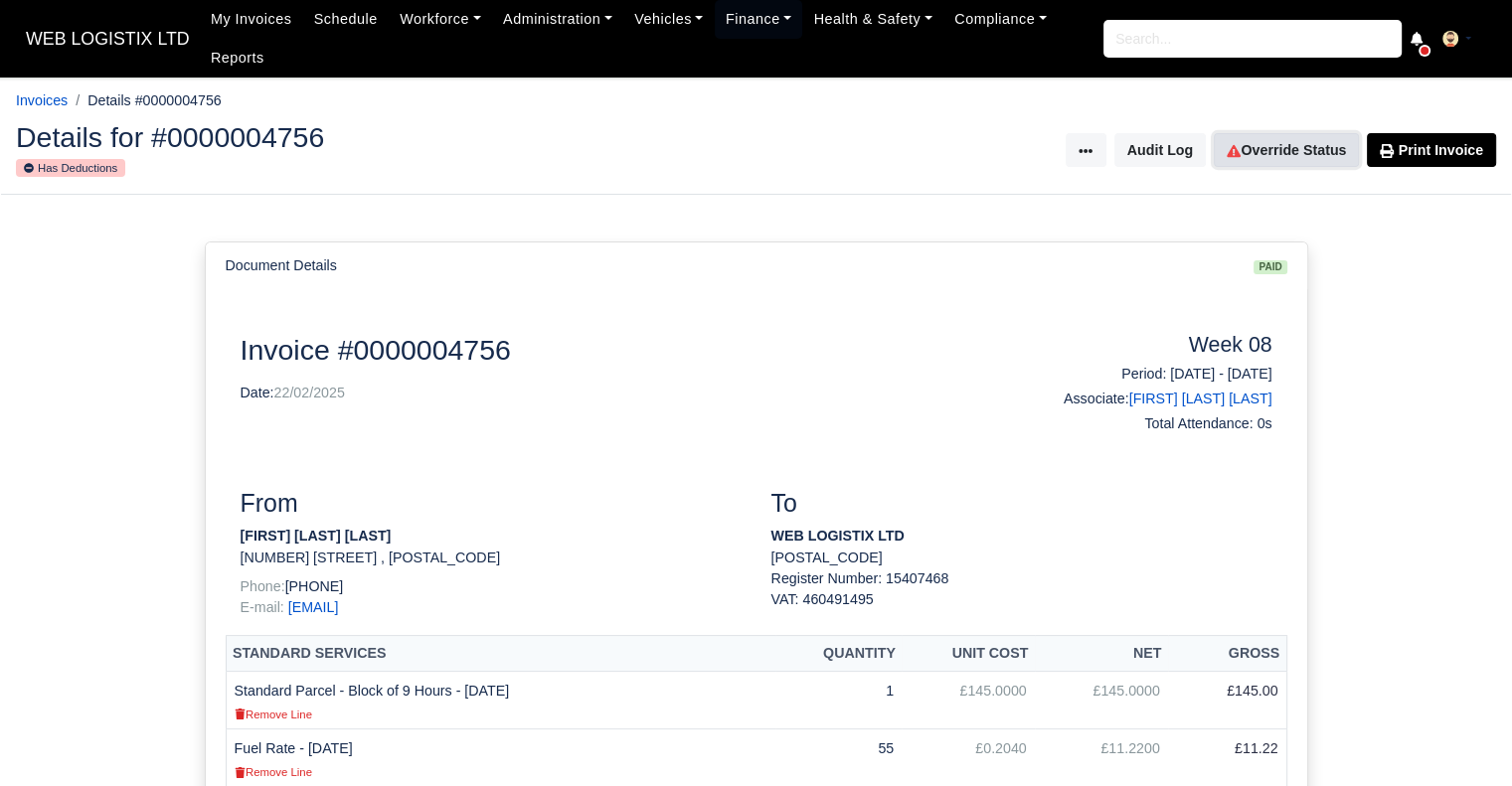 click on "Override Status" at bounding box center [1286, 150] 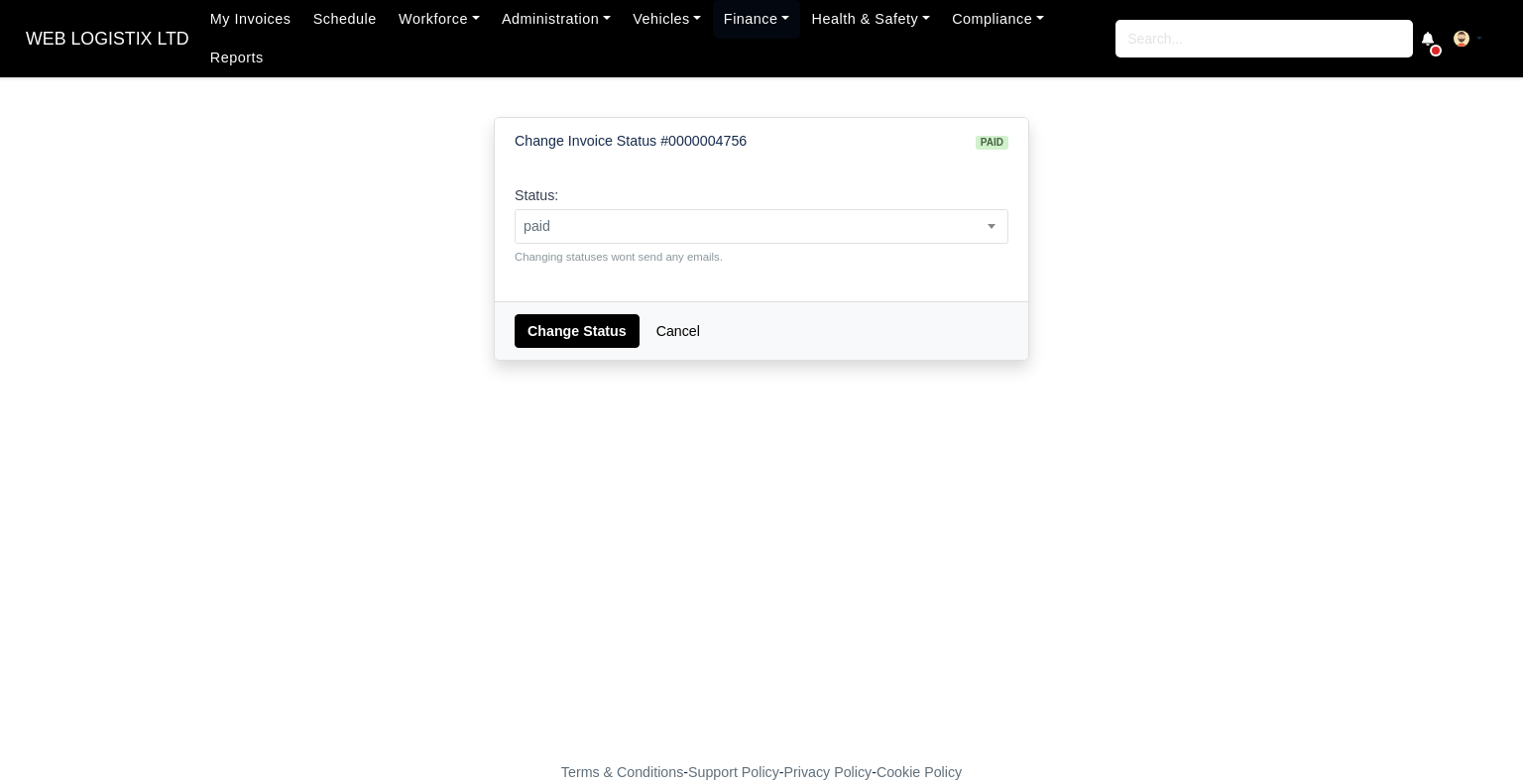 scroll, scrollTop: 0, scrollLeft: 0, axis: both 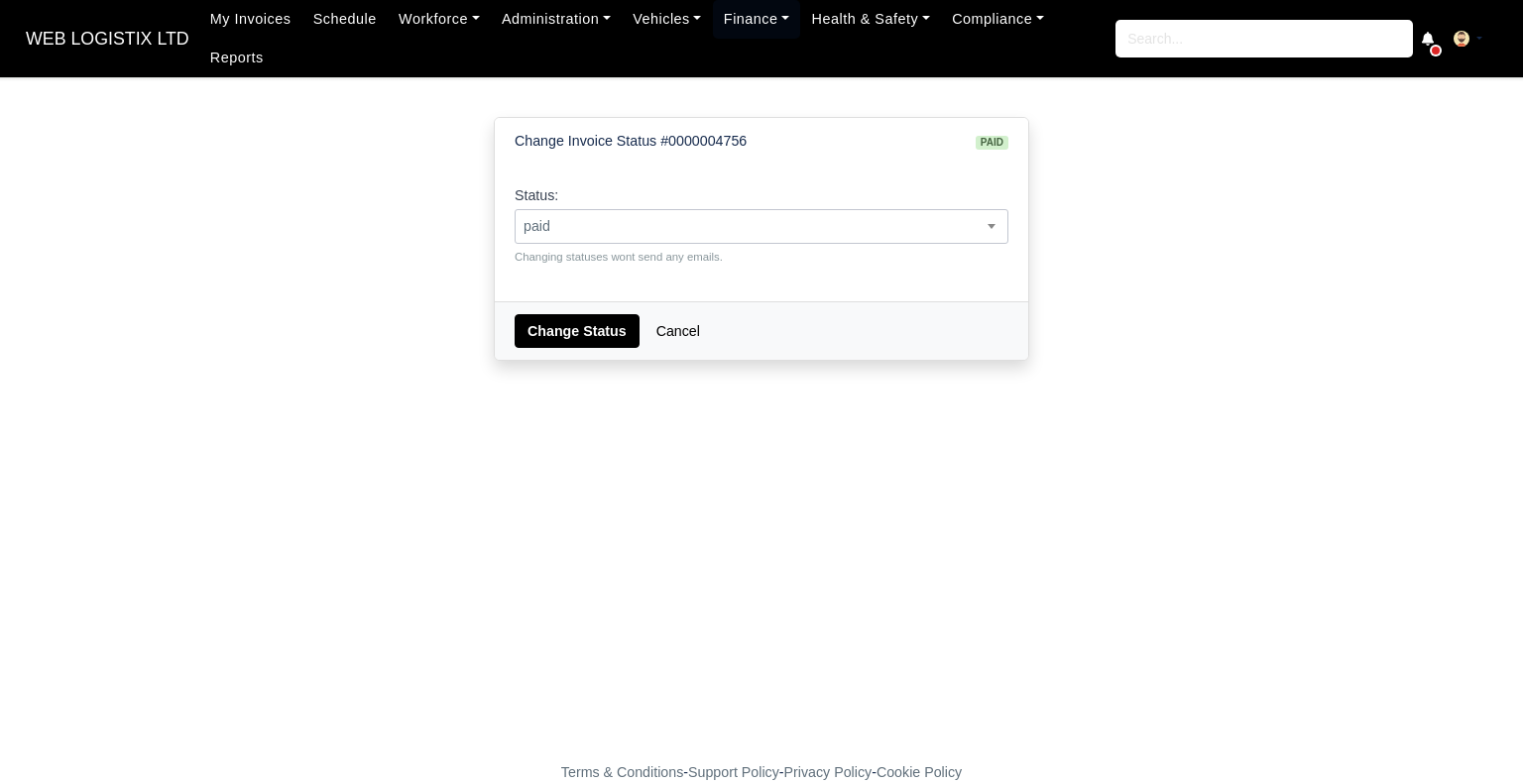 click on "paid" at bounding box center [762, 226] 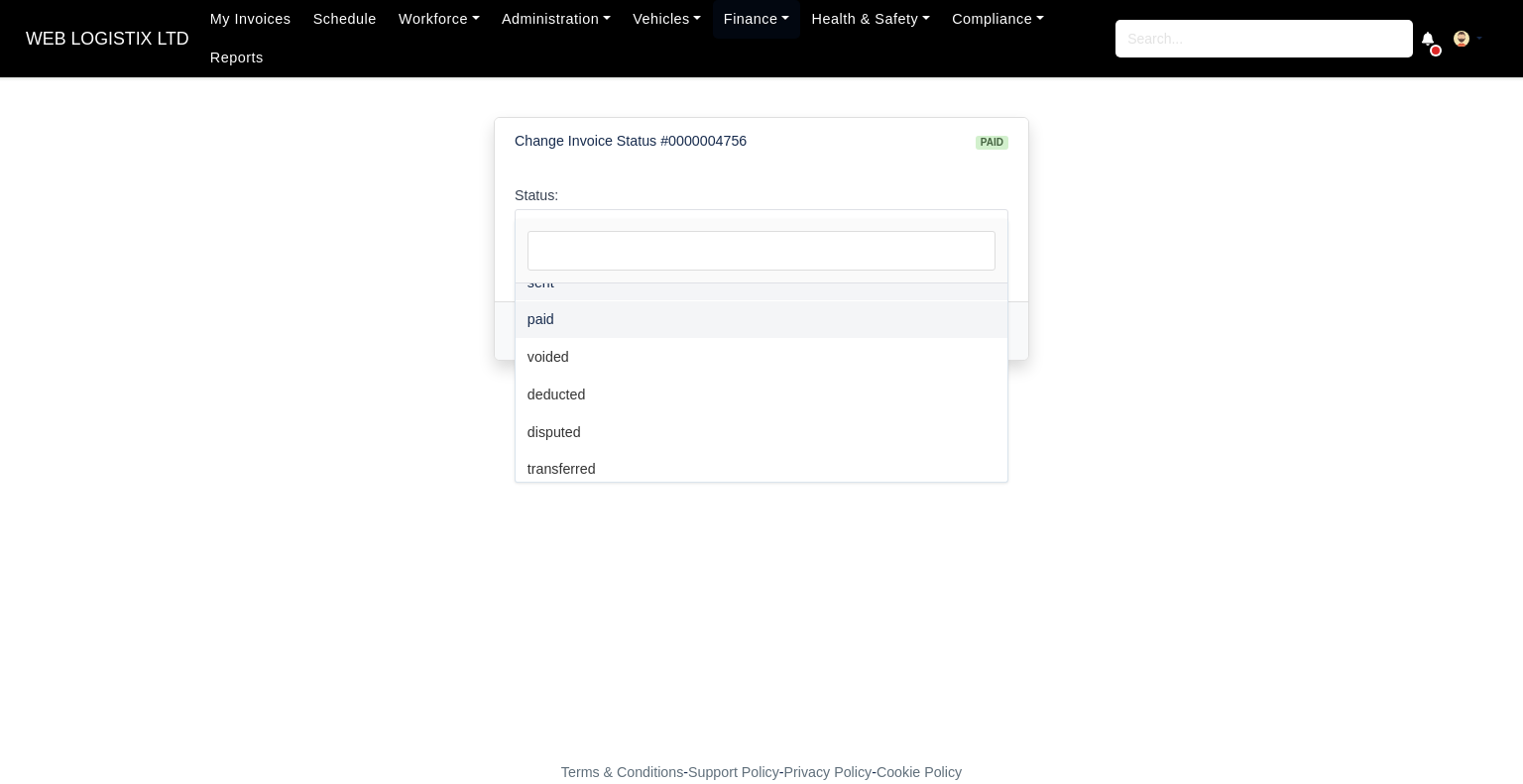 scroll, scrollTop: 144, scrollLeft: 0, axis: vertical 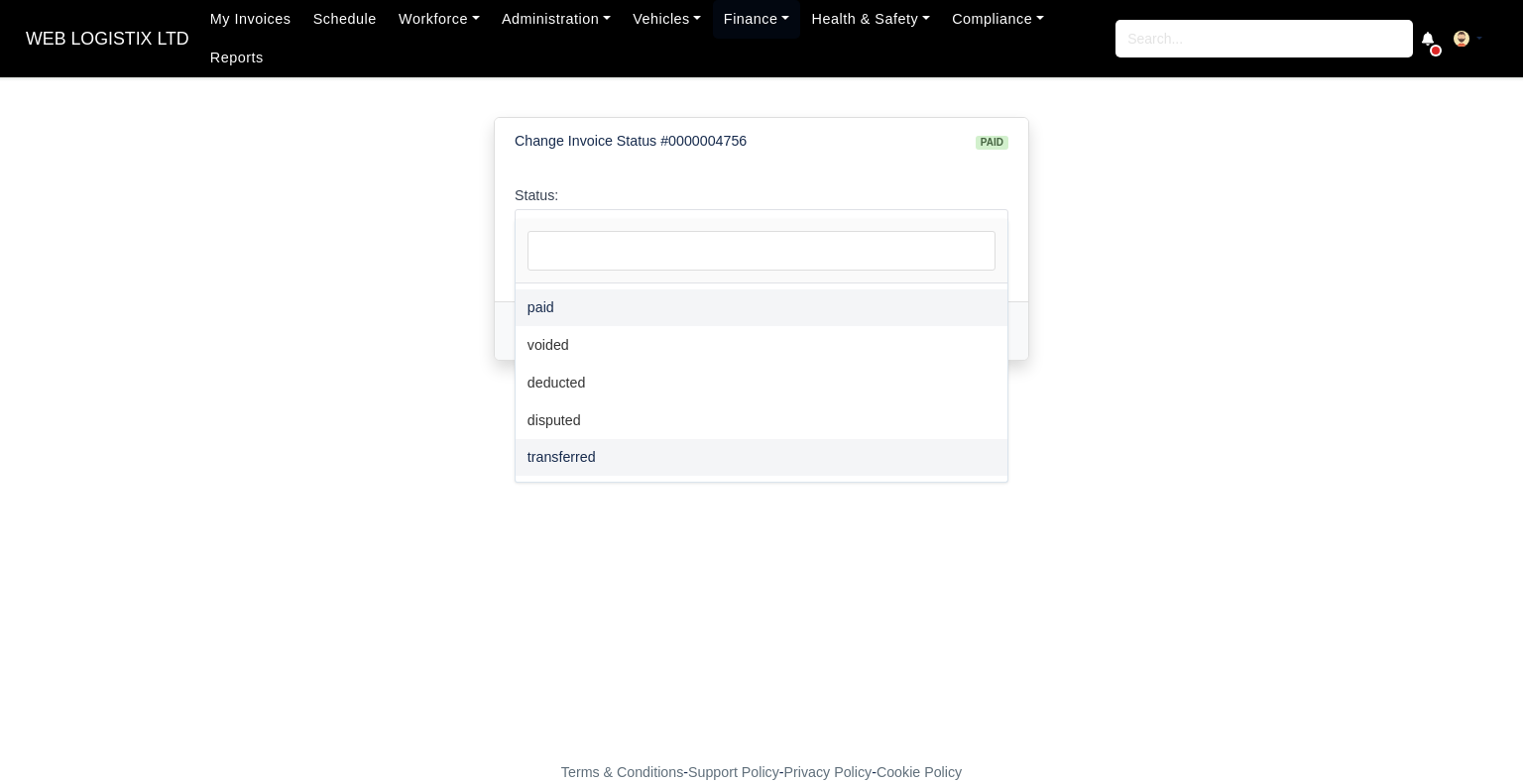 select on "transferred" 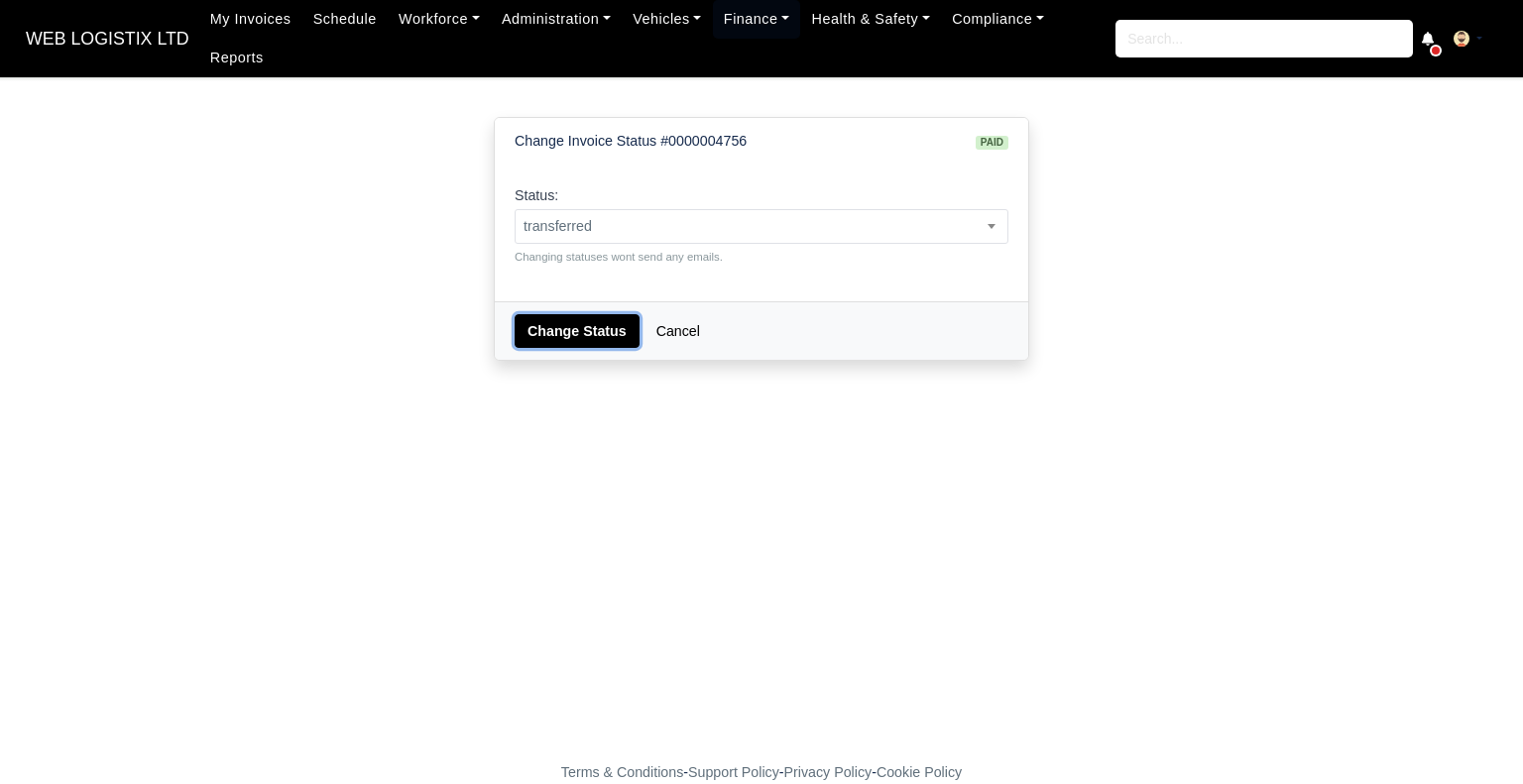 click on "Change Status" at bounding box center [577, 331] 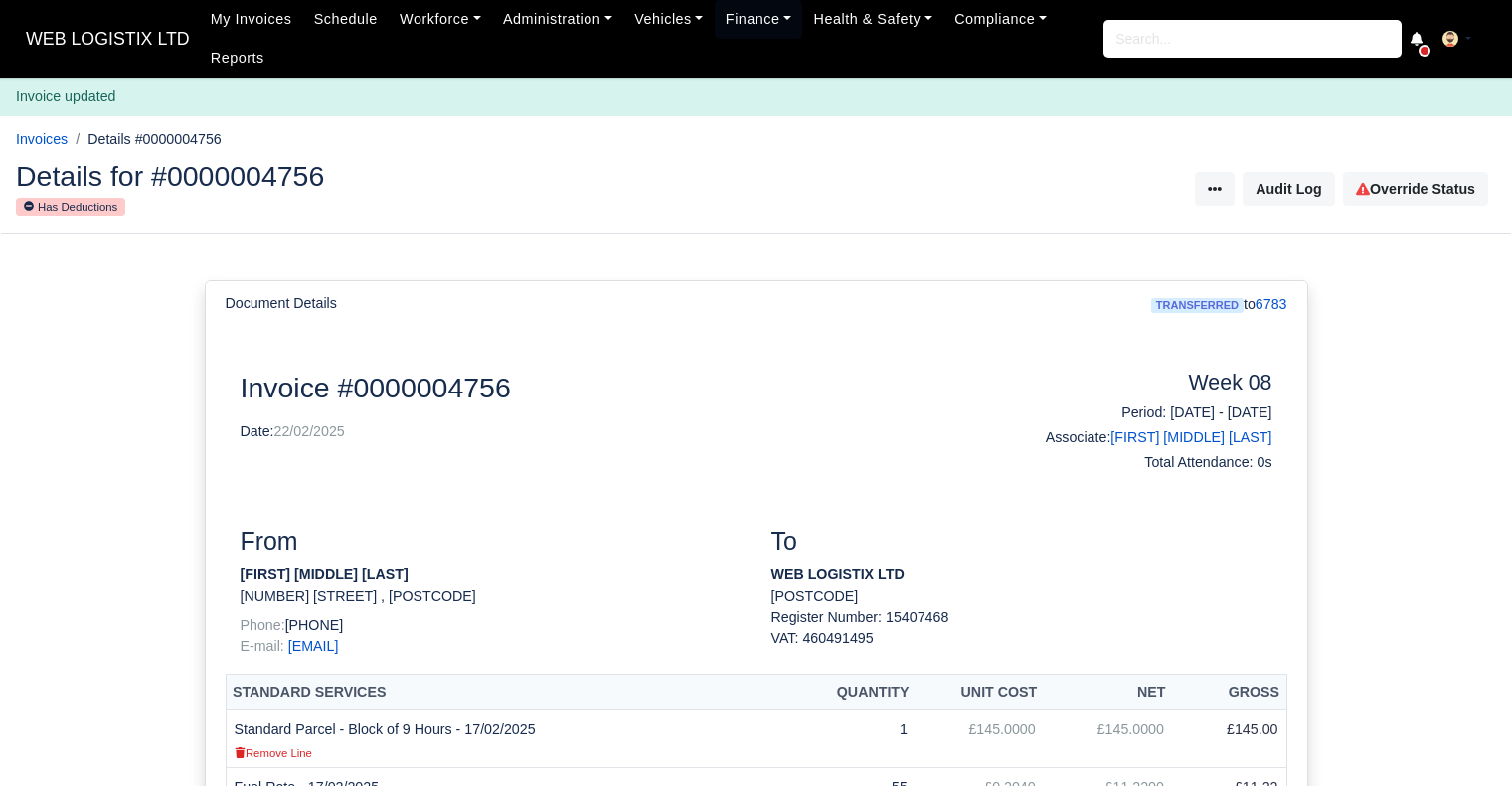 scroll, scrollTop: 0, scrollLeft: 0, axis: both 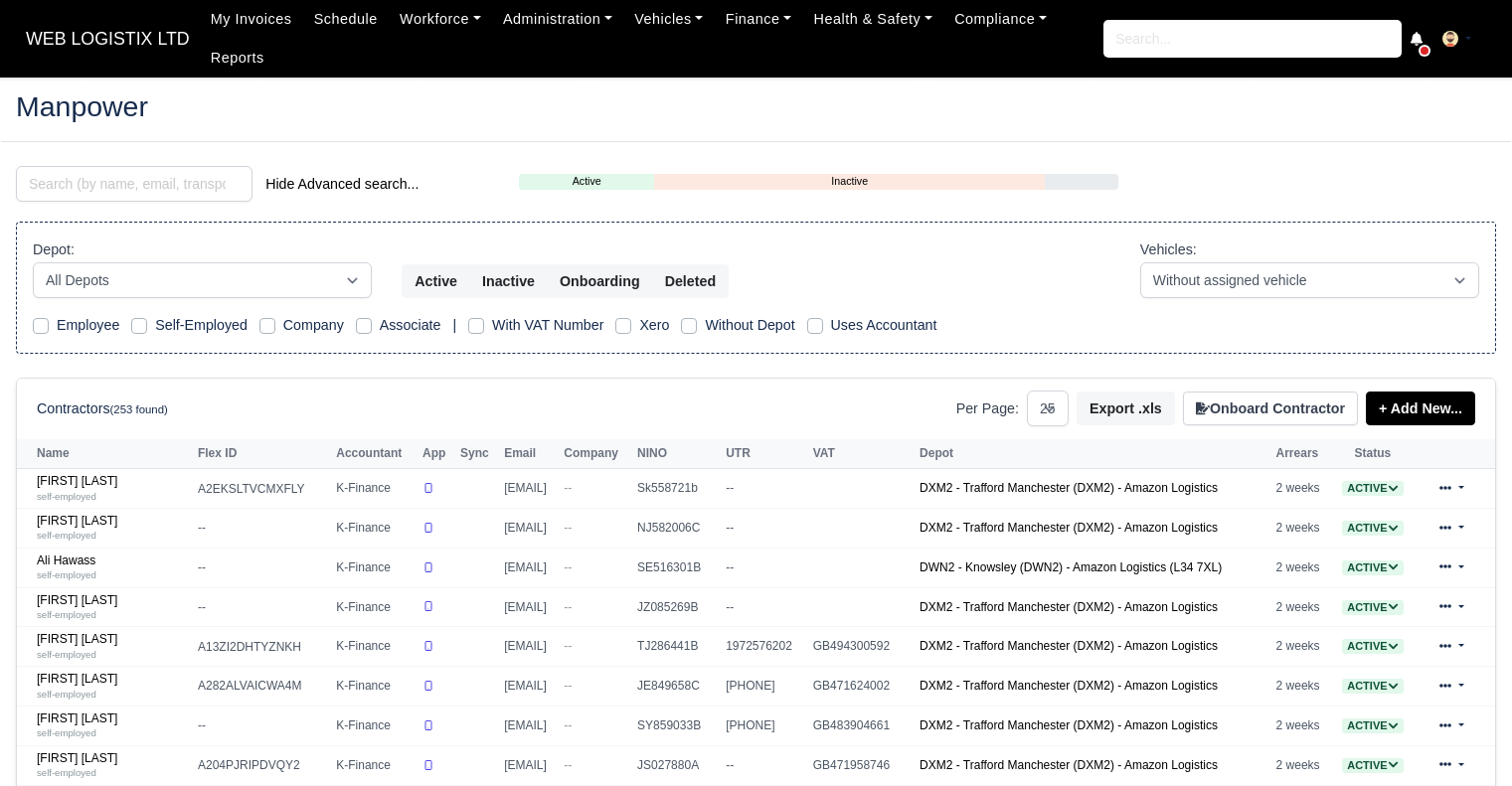 select on "25" 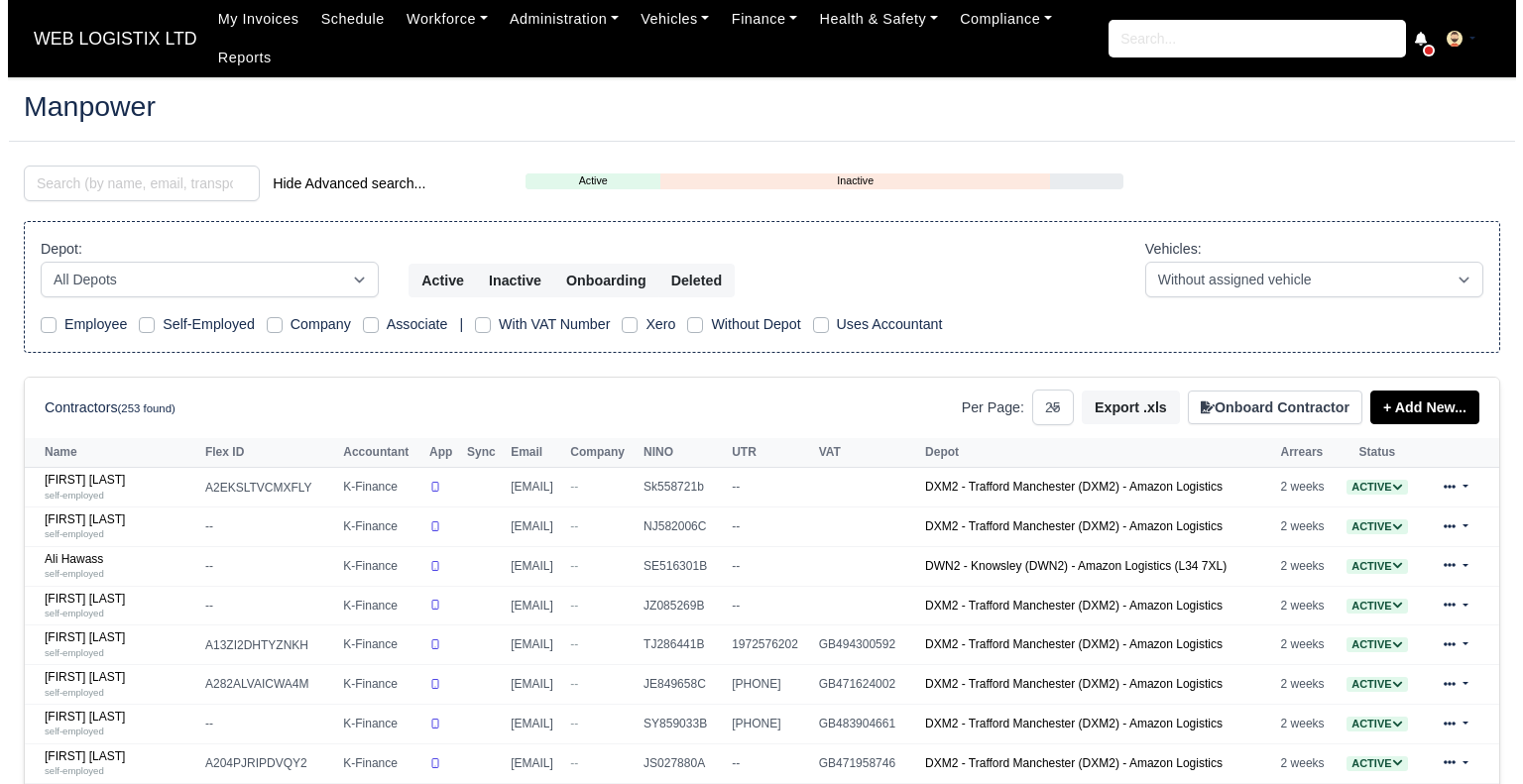 scroll, scrollTop: 0, scrollLeft: 0, axis: both 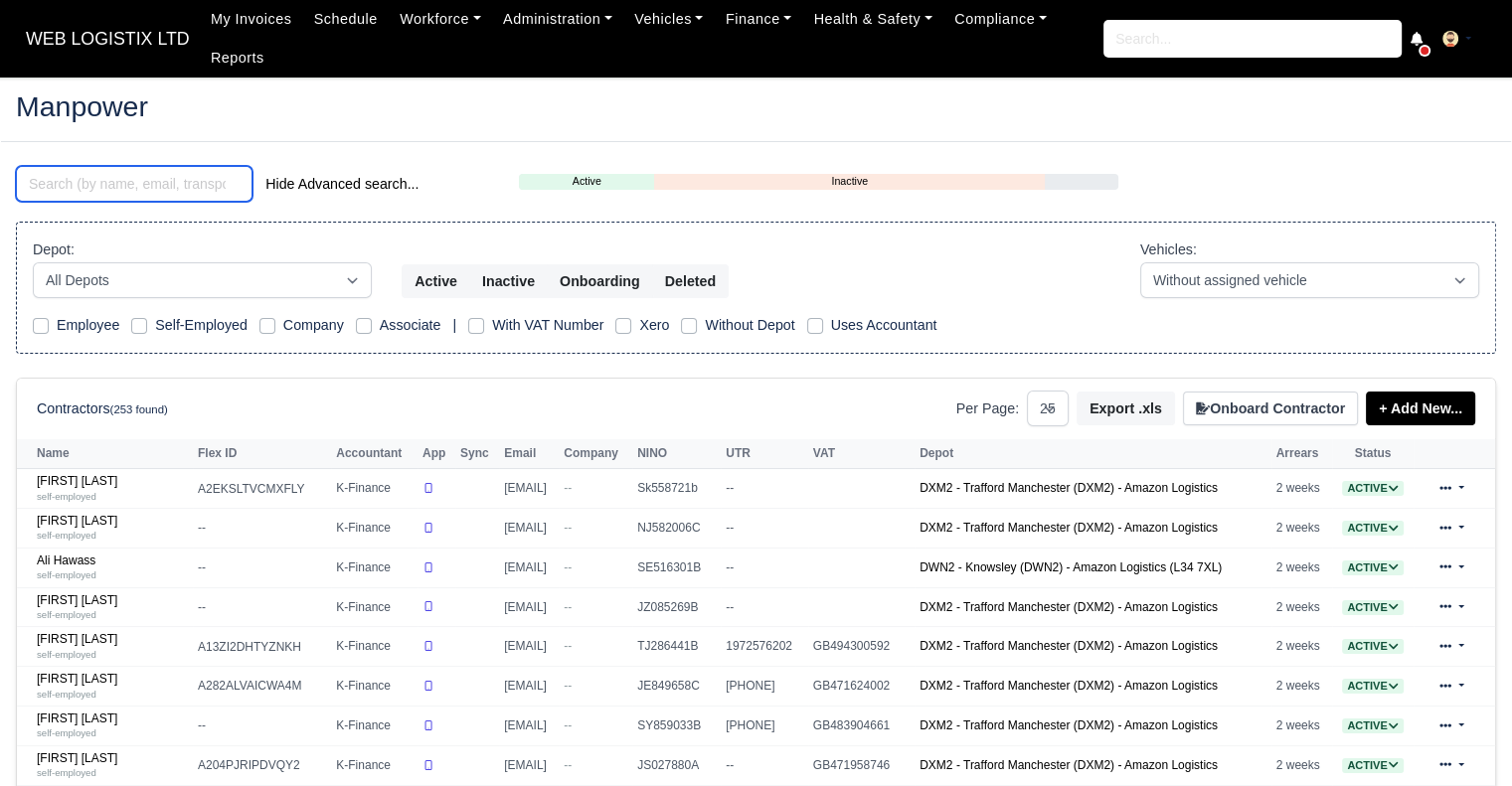click at bounding box center [134, 184] 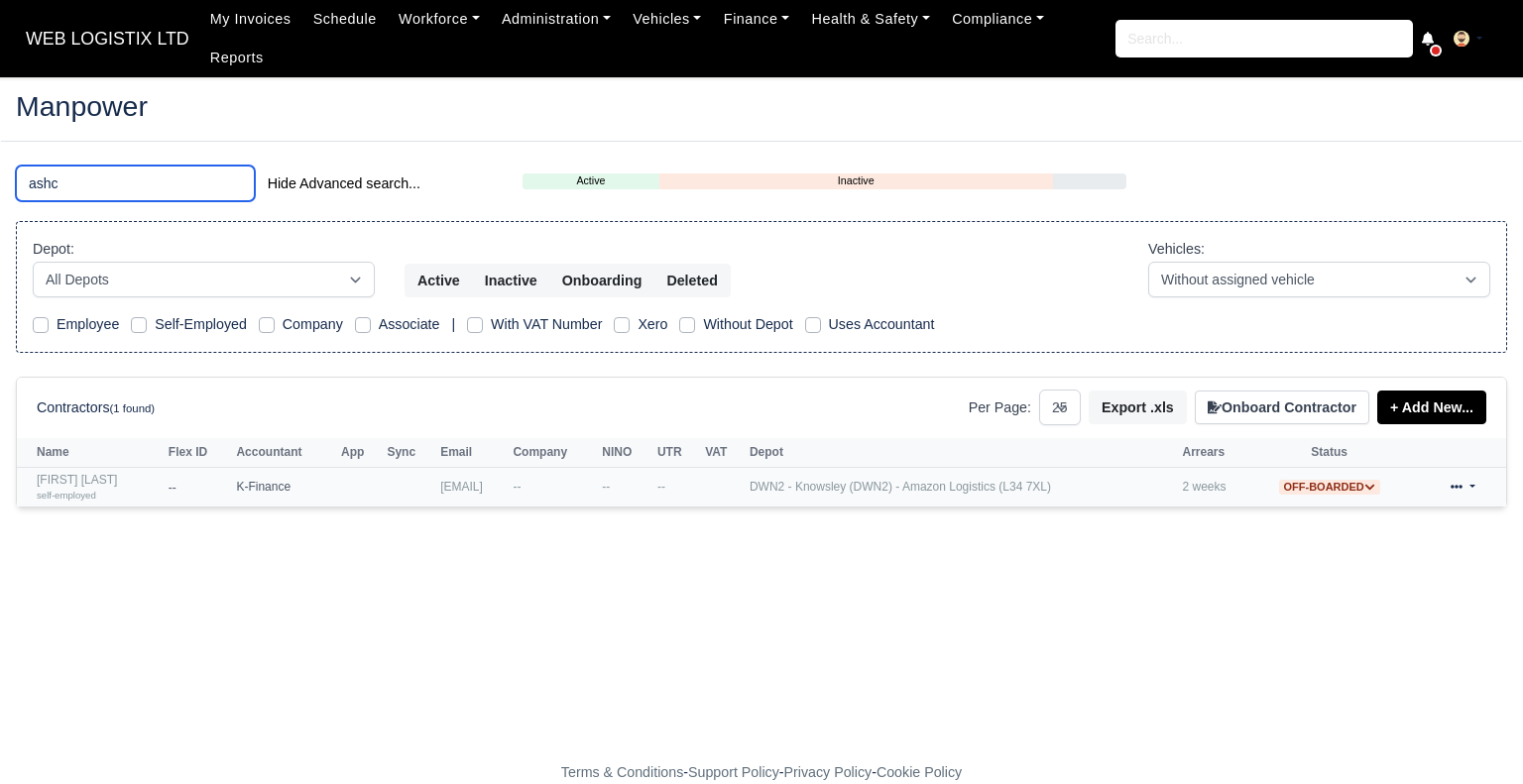 type on "ashc" 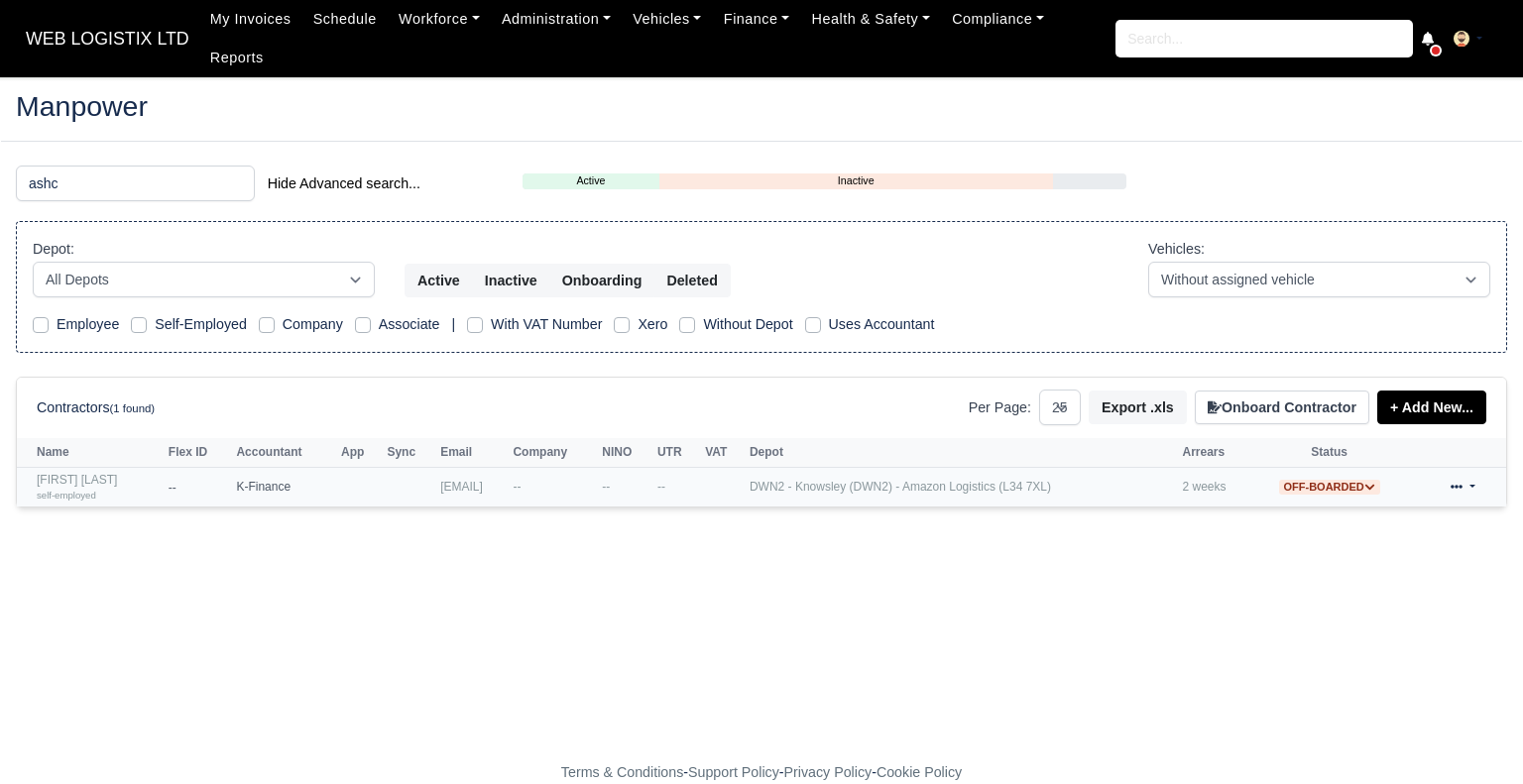click on "Matthew Ashcroft
self-employed" at bounding box center (97, 487) 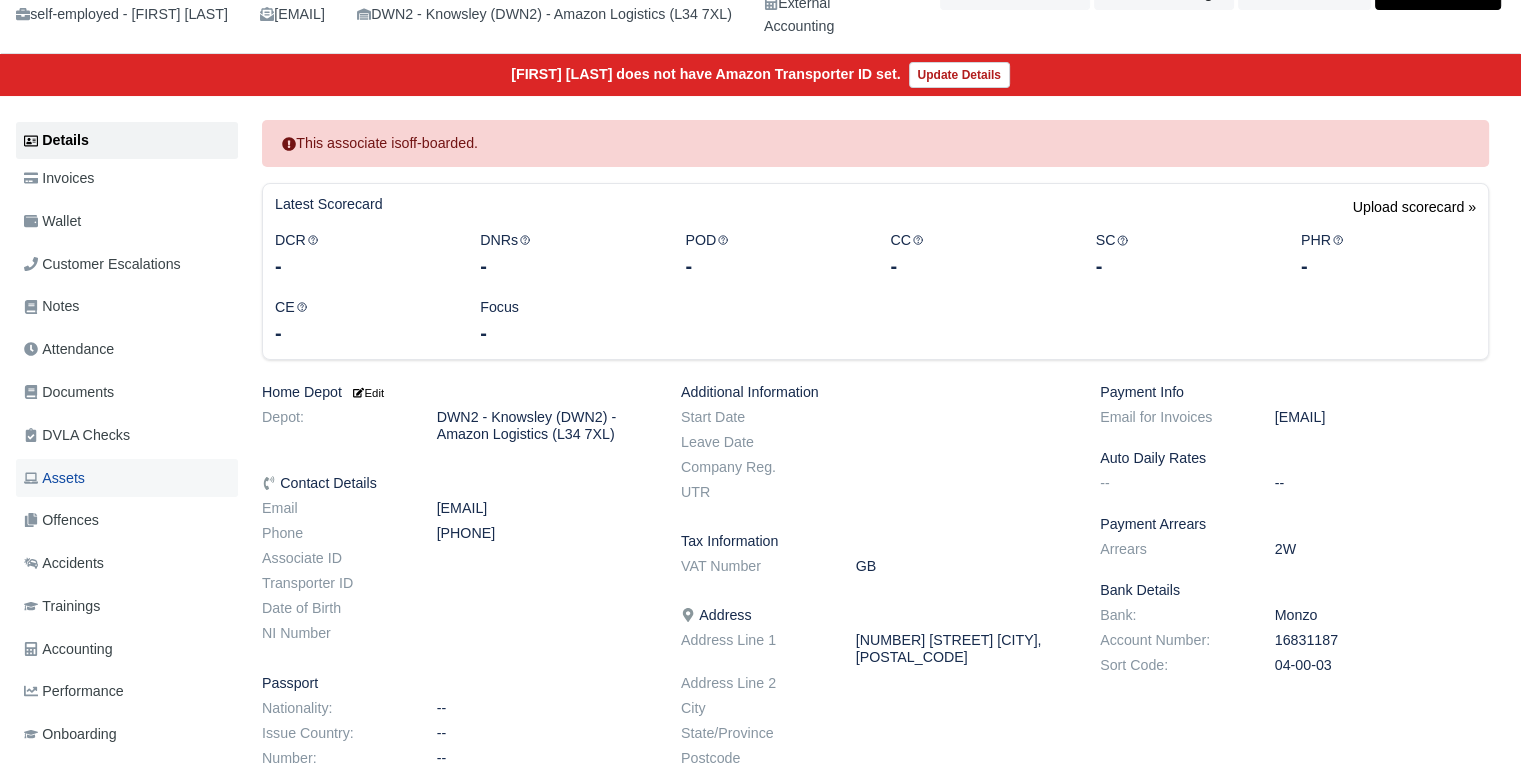 scroll, scrollTop: 168, scrollLeft: 0, axis: vertical 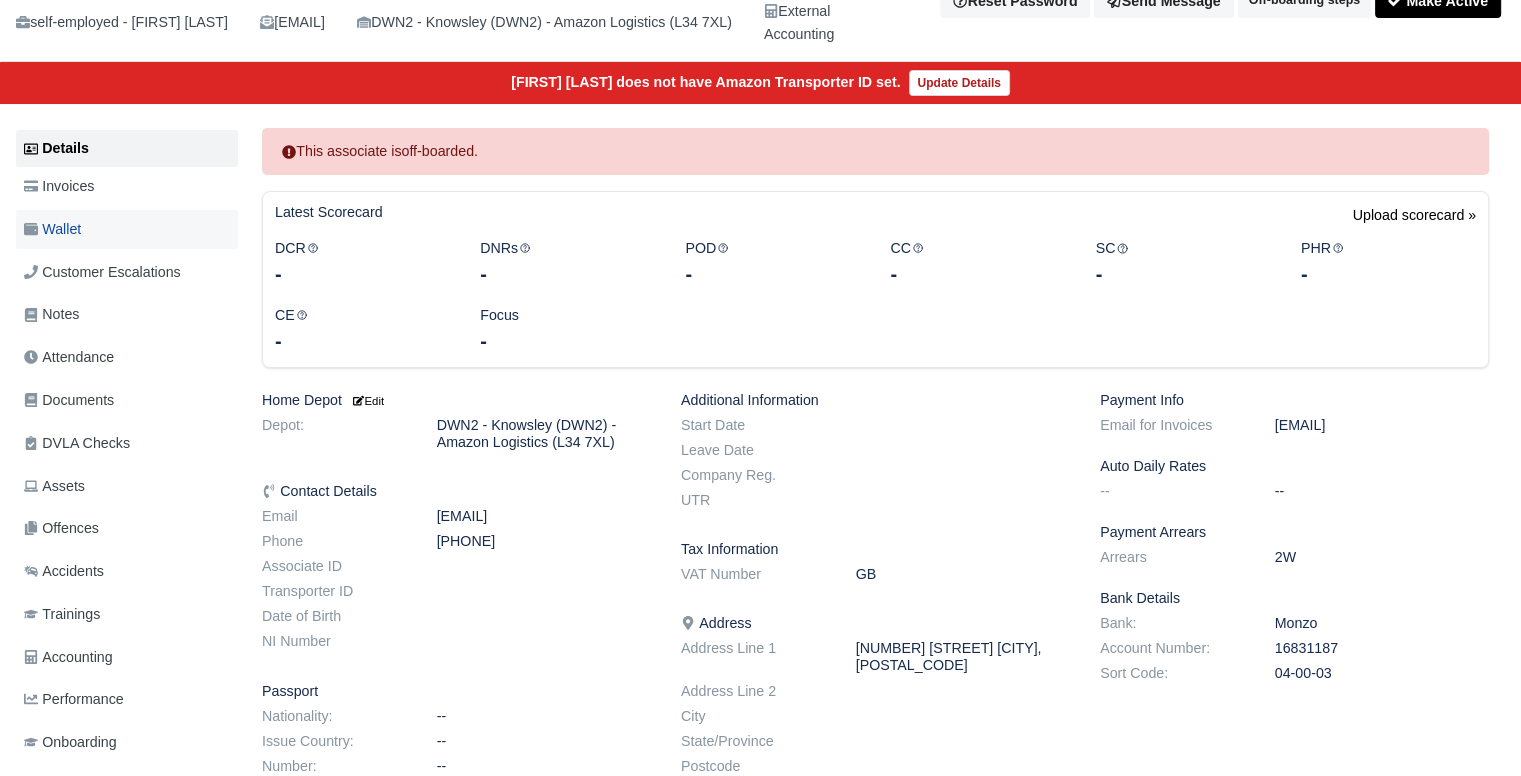 click on "Wallet" at bounding box center [127, 229] 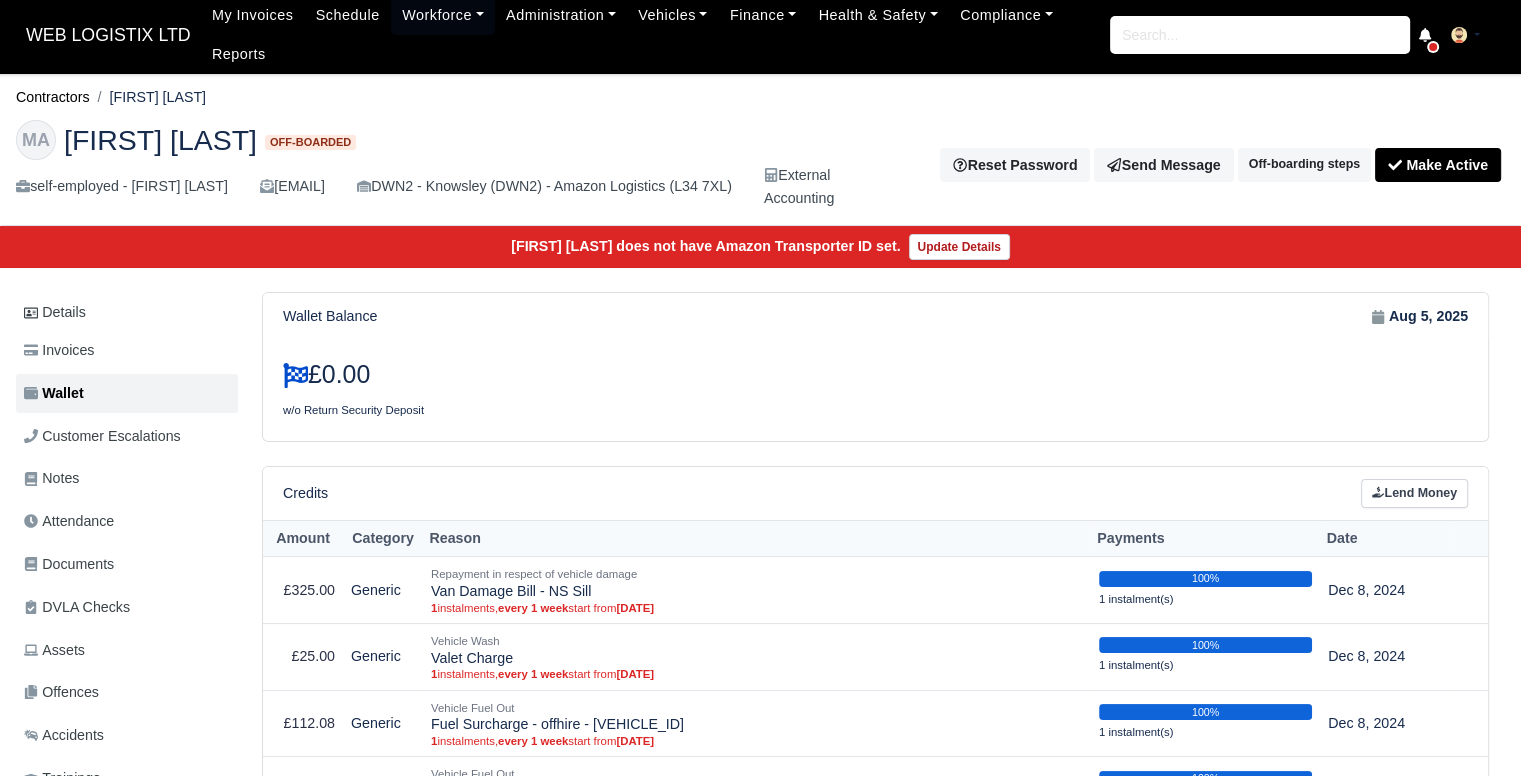 scroll, scrollTop: 0, scrollLeft: 0, axis: both 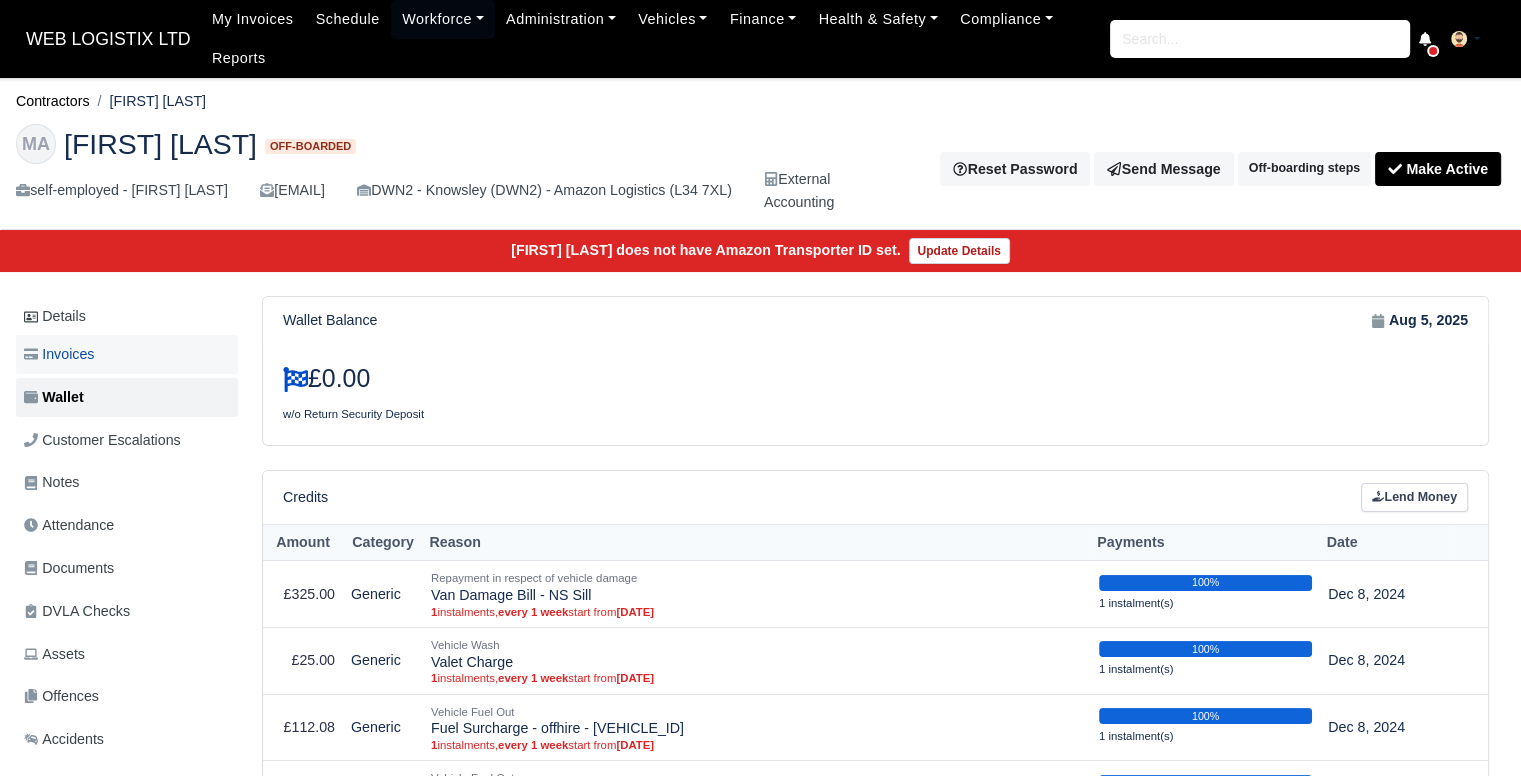 click on "Invoices" at bounding box center (127, 354) 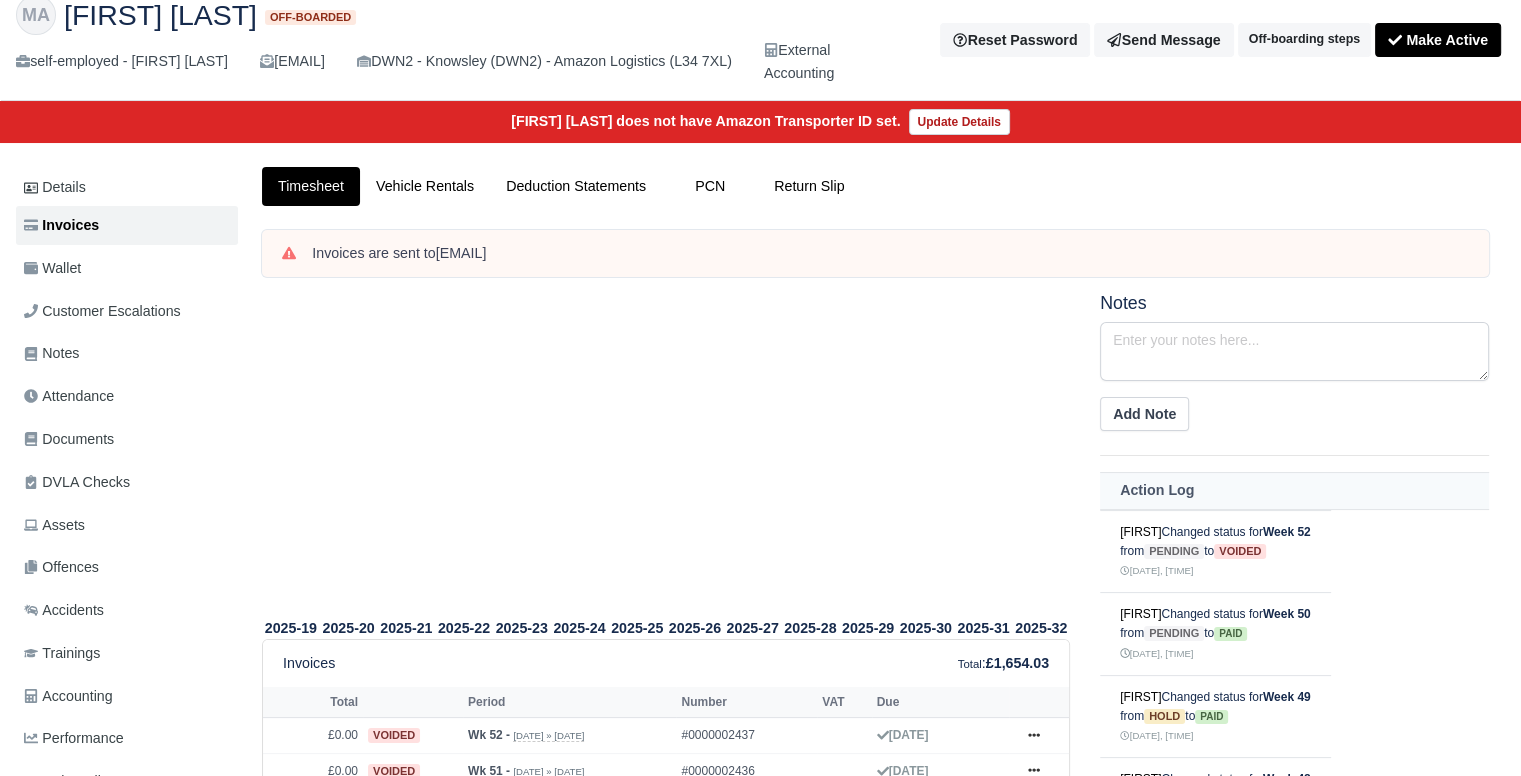 scroll, scrollTop: 386, scrollLeft: 0, axis: vertical 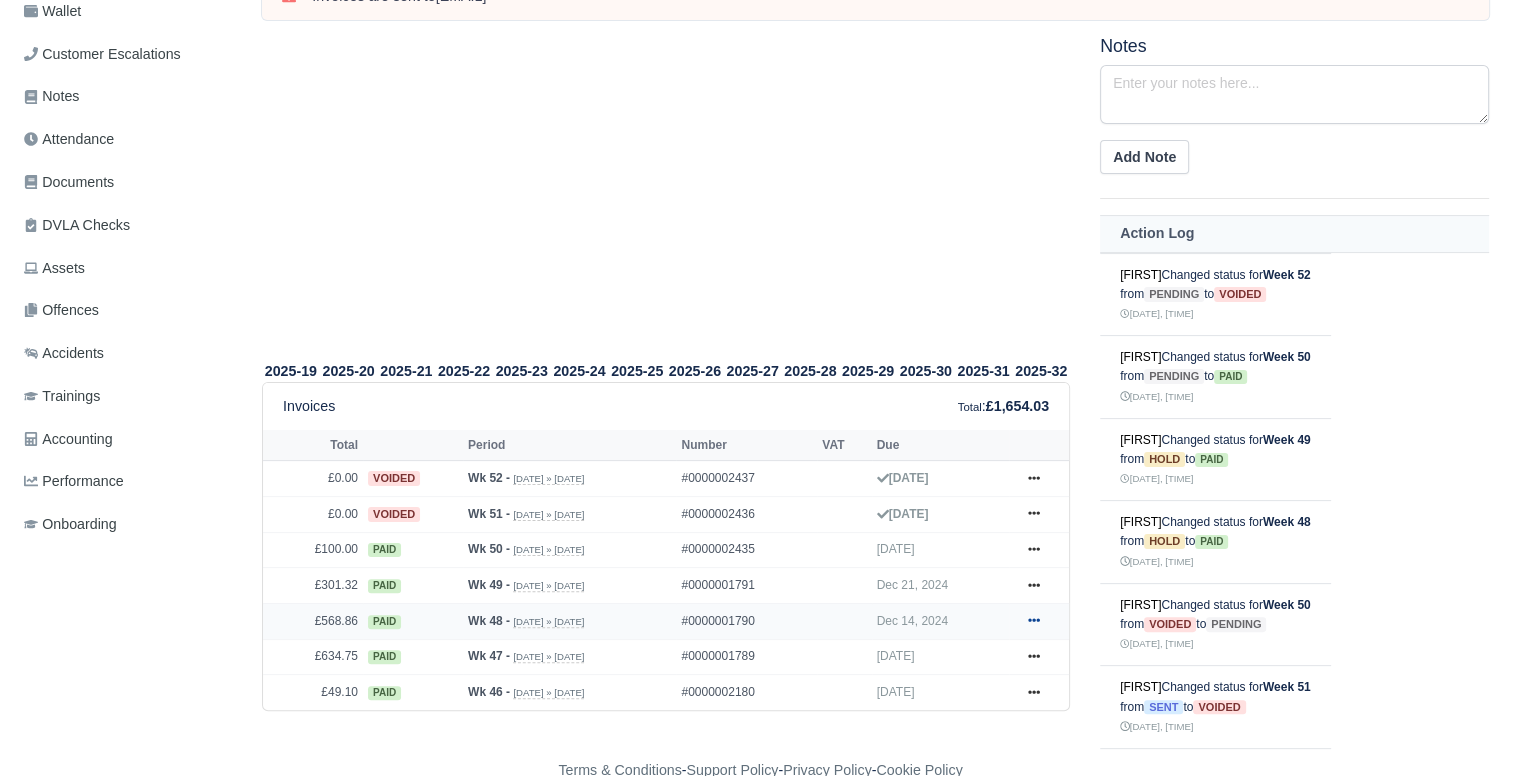 click 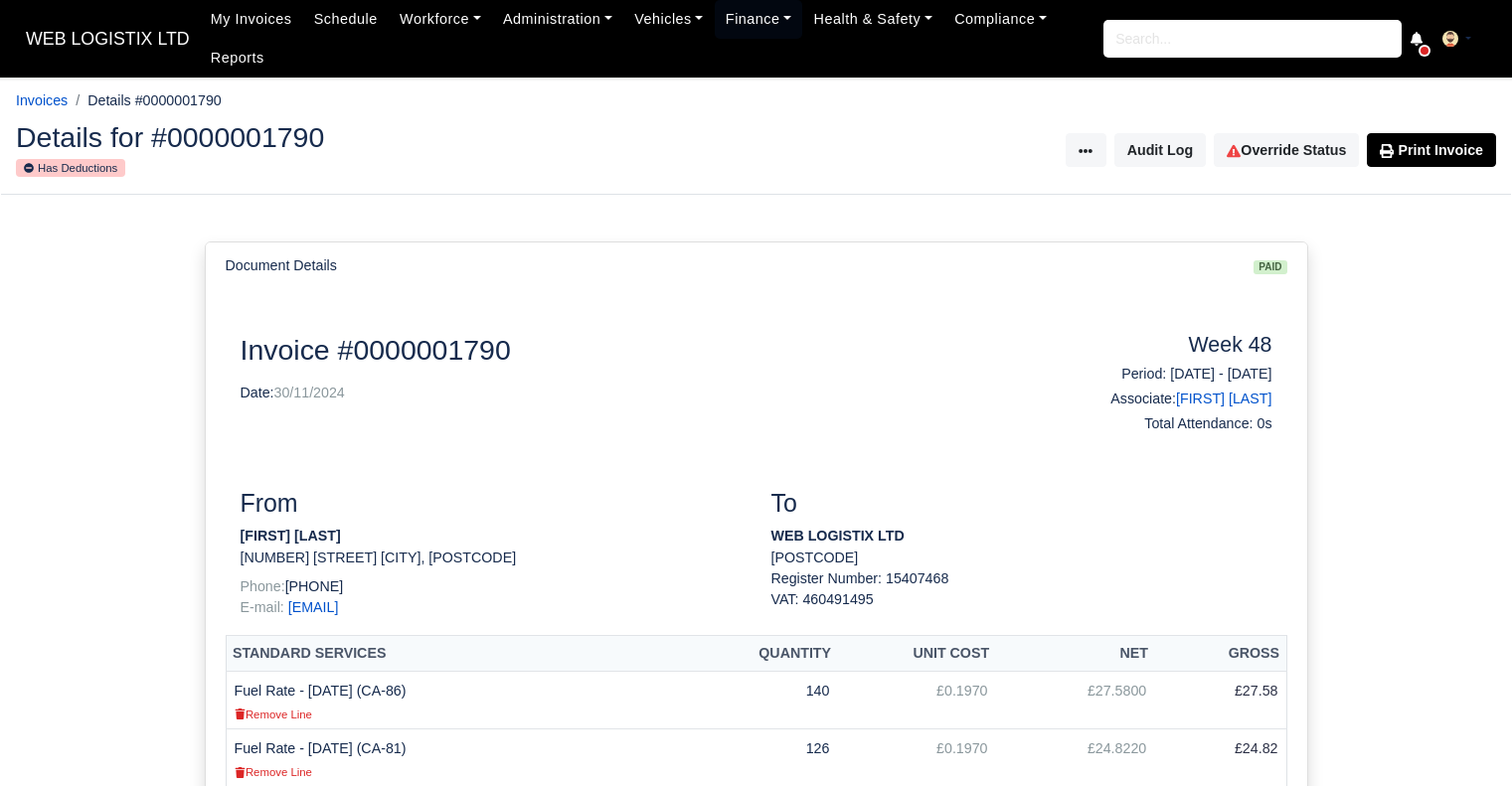 scroll, scrollTop: 0, scrollLeft: 0, axis: both 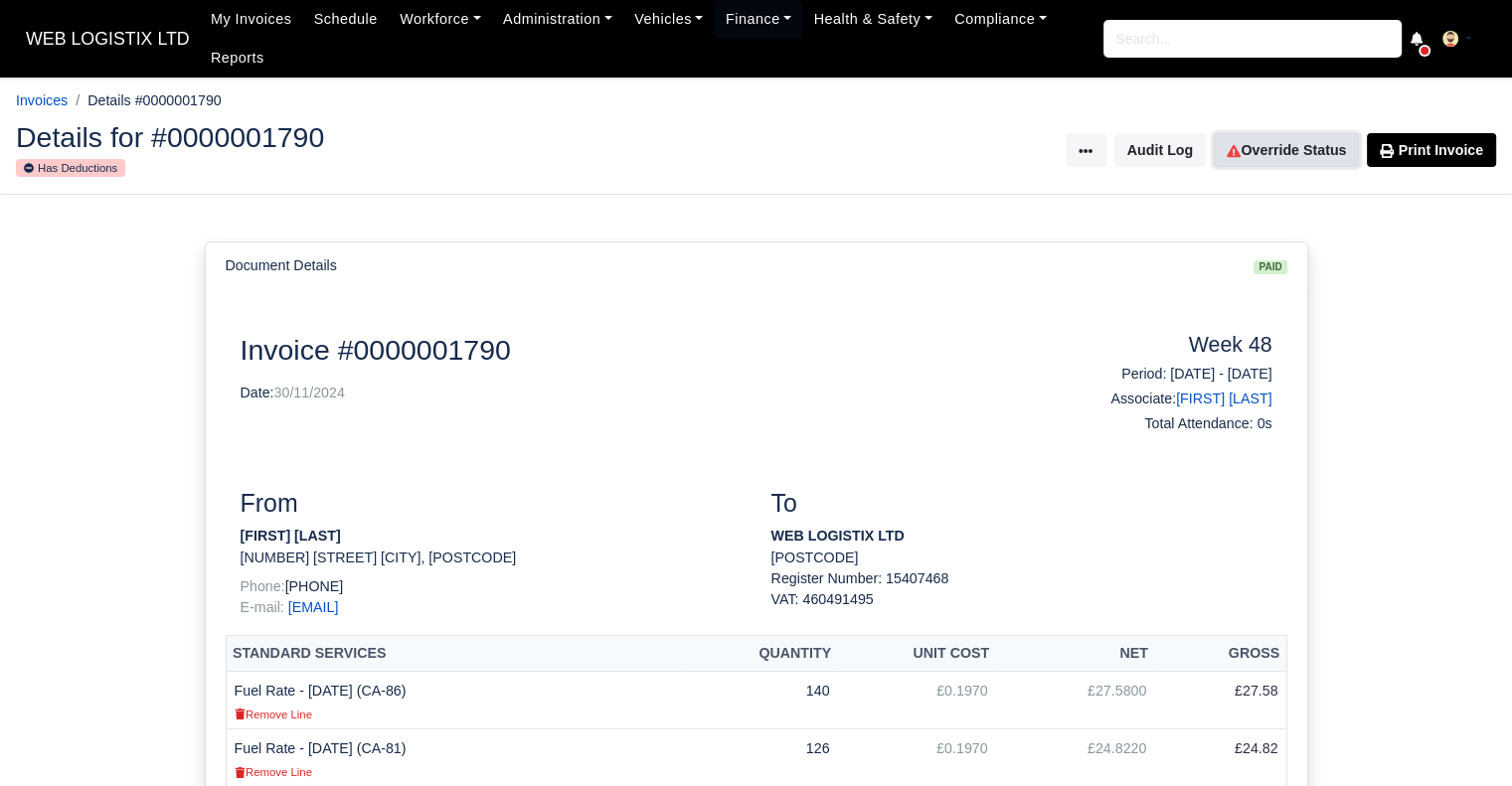 click on "Override Status" at bounding box center (1286, 150) 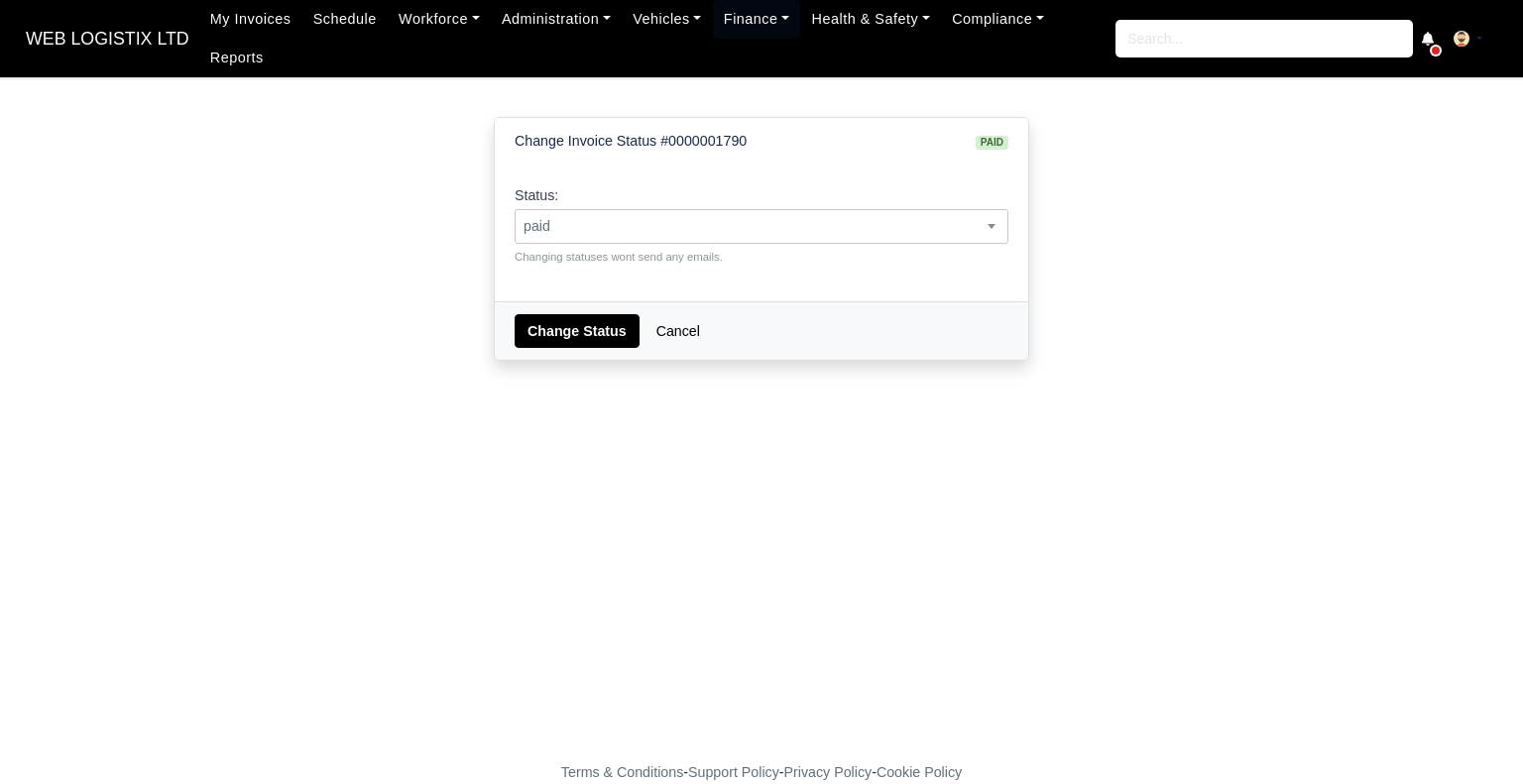 scroll, scrollTop: 0, scrollLeft: 0, axis: both 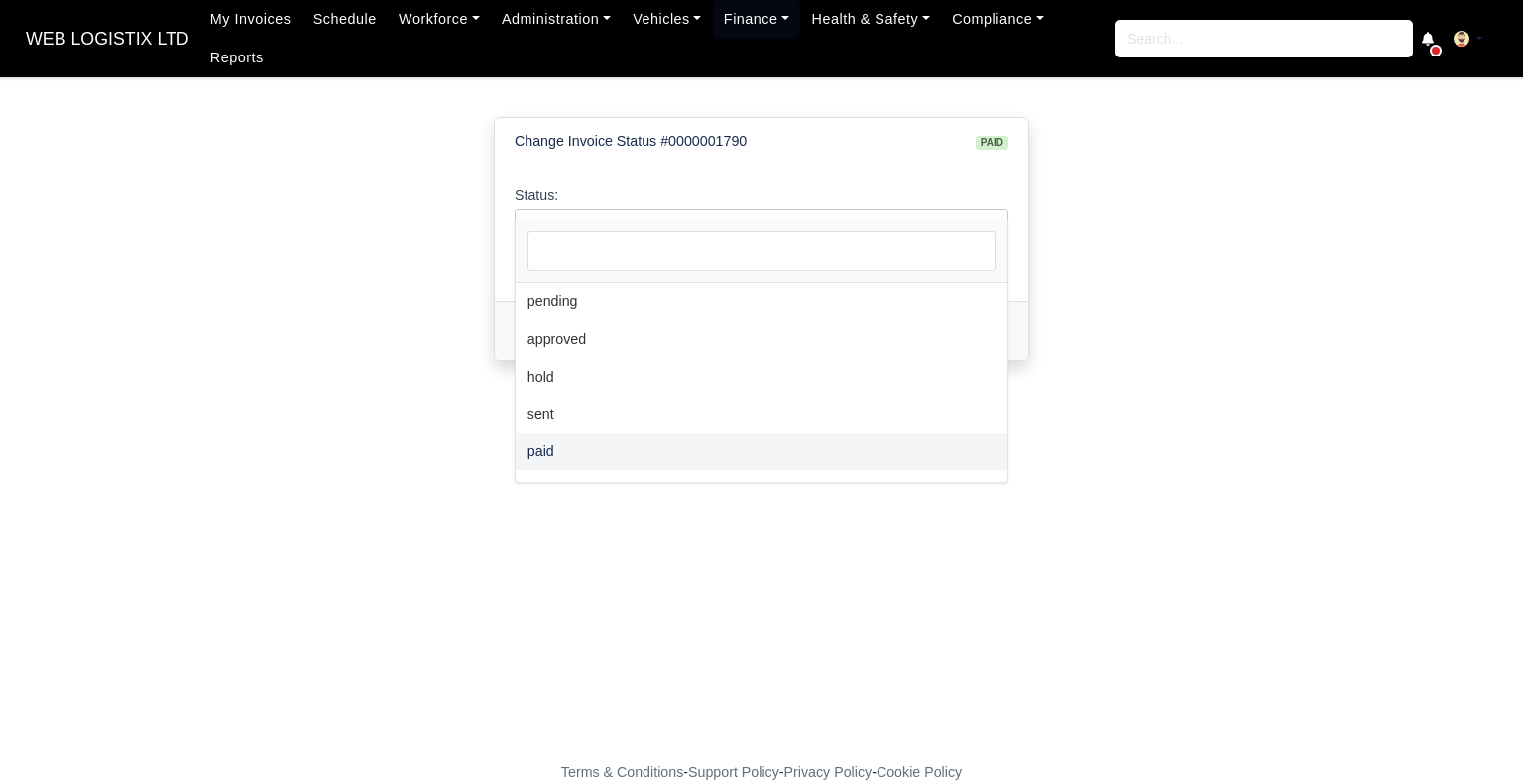 click on "paid" at bounding box center (762, 226) 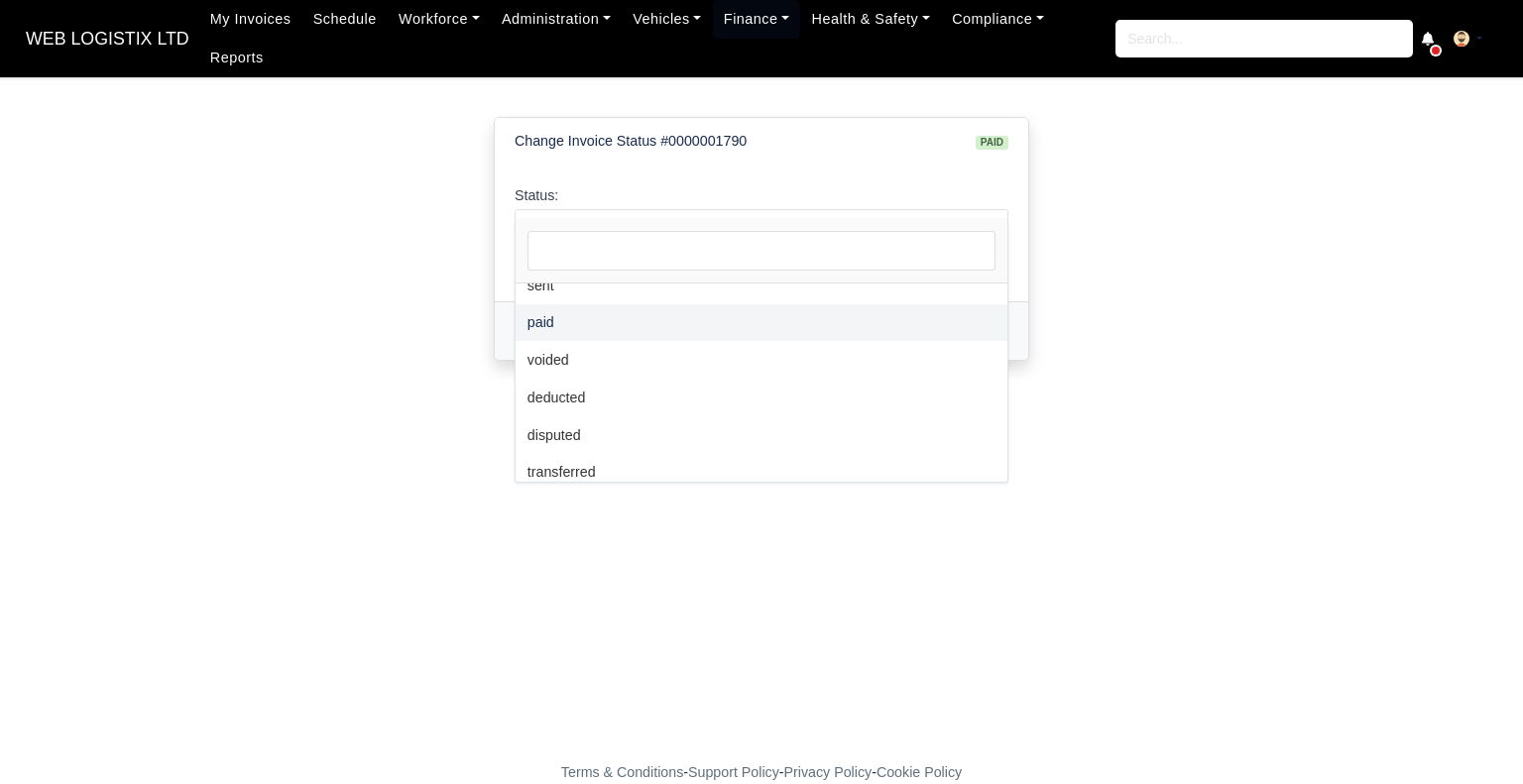 scroll, scrollTop: 144, scrollLeft: 0, axis: vertical 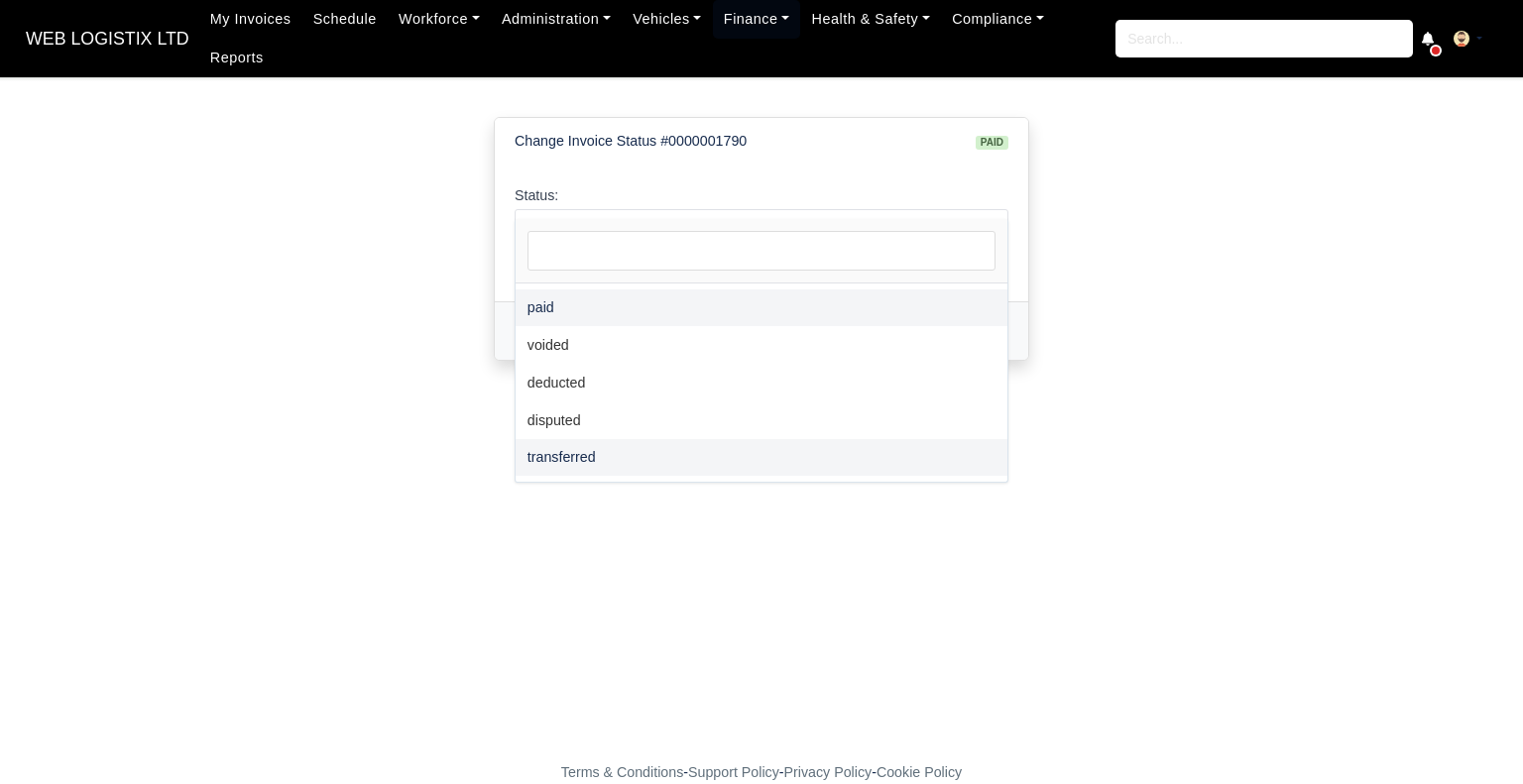select on "transferred" 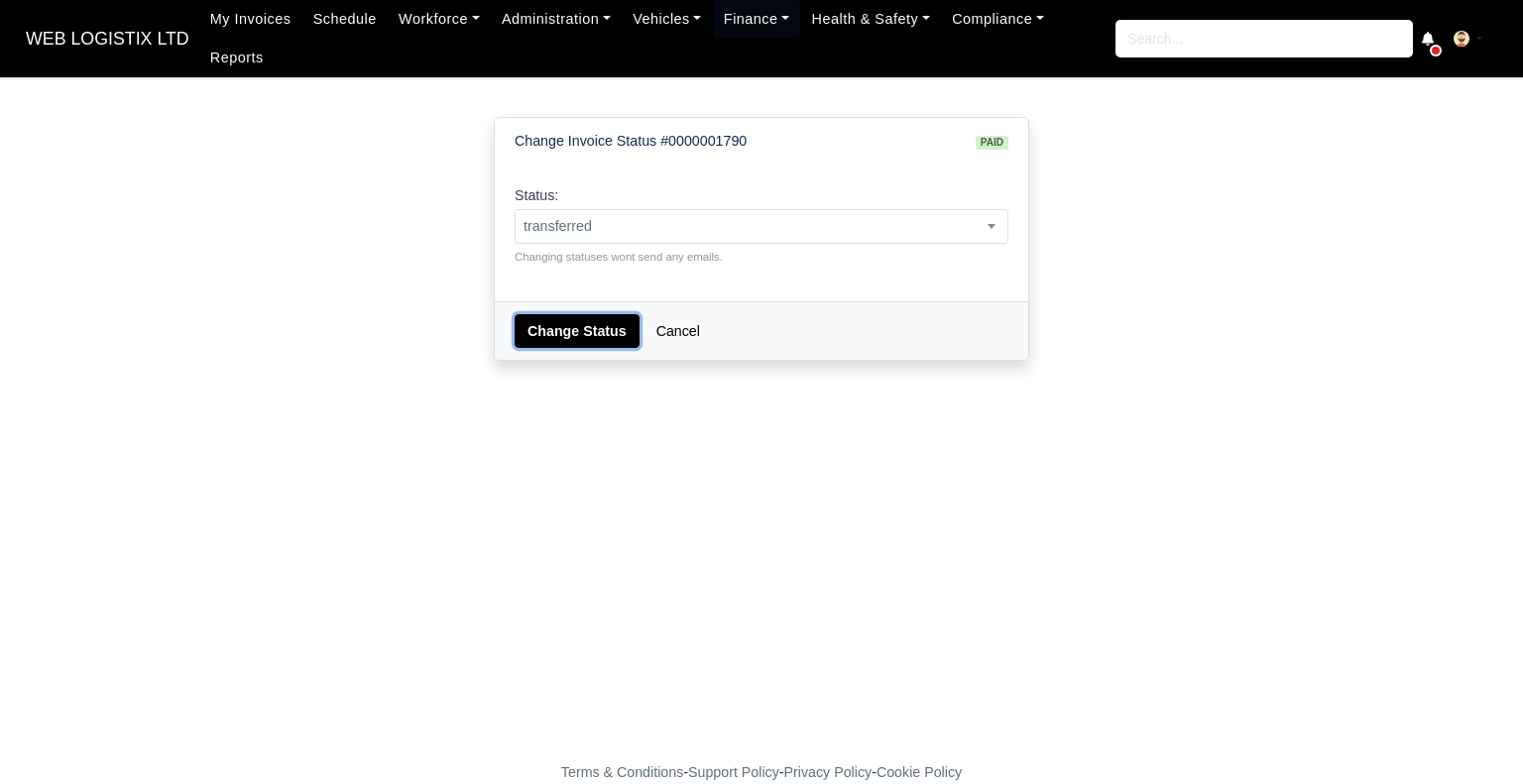click on "Change Status" at bounding box center [577, 331] 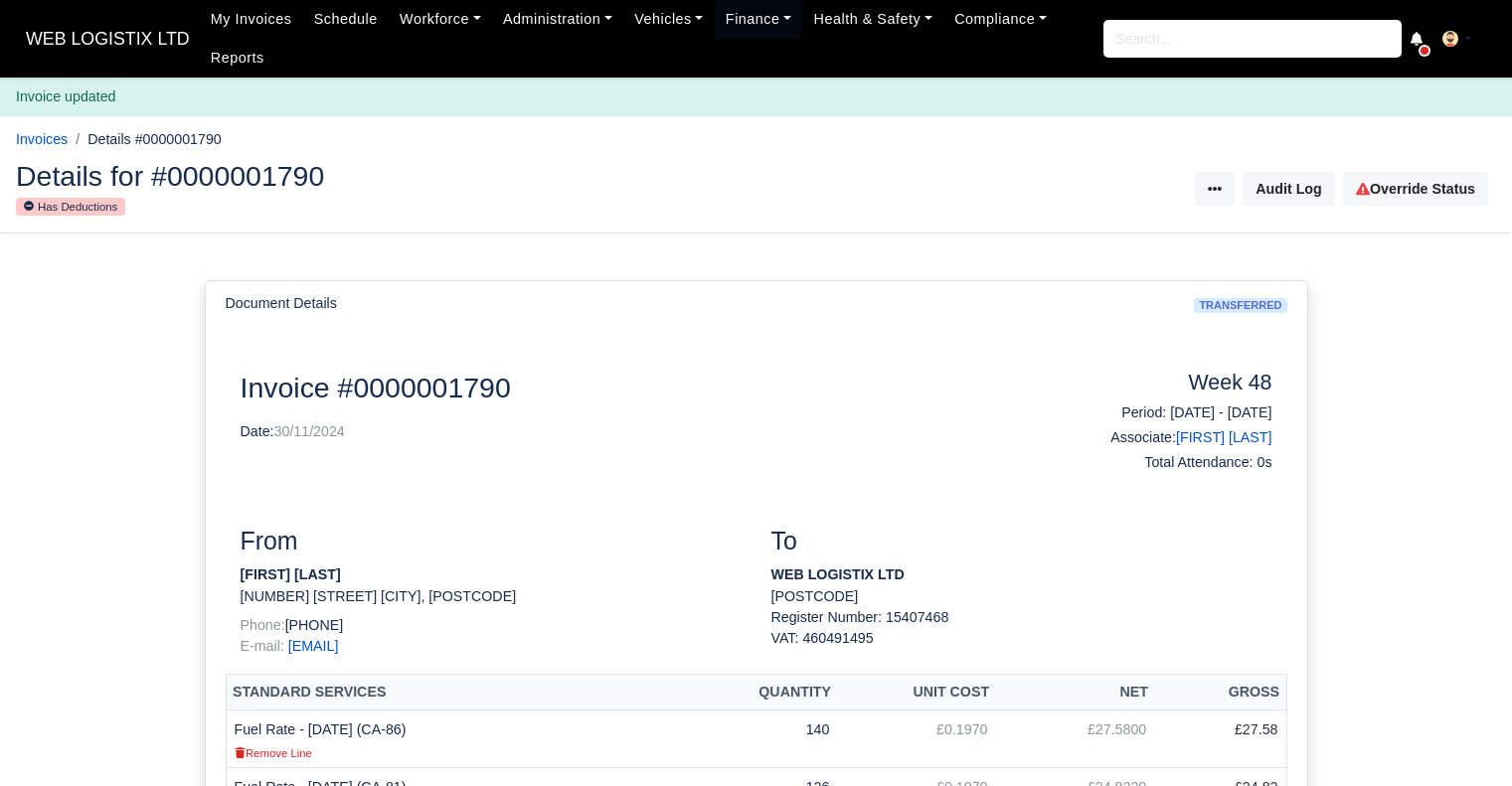 scroll, scrollTop: 0, scrollLeft: 0, axis: both 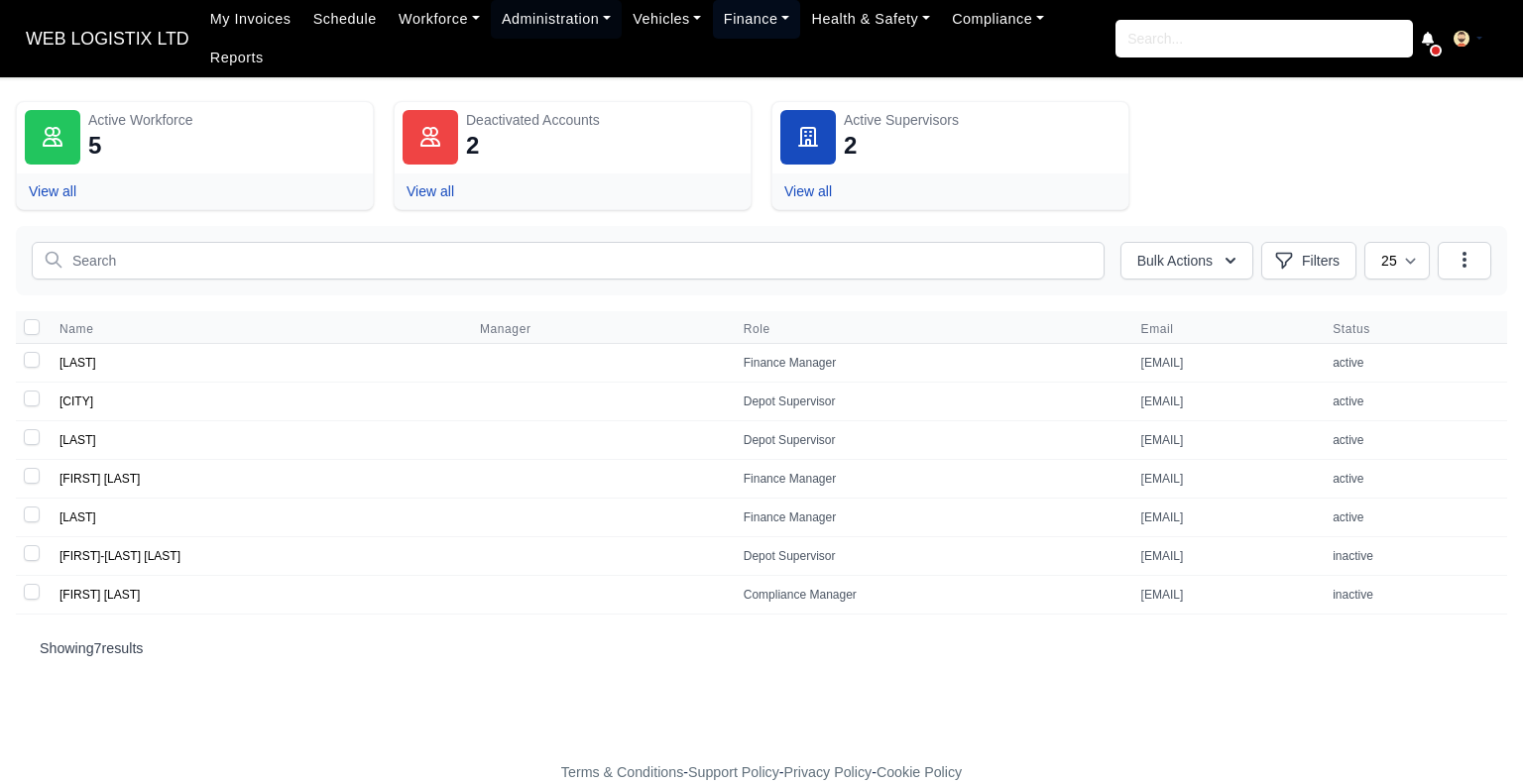 click on "Finance" at bounding box center [757, 19] 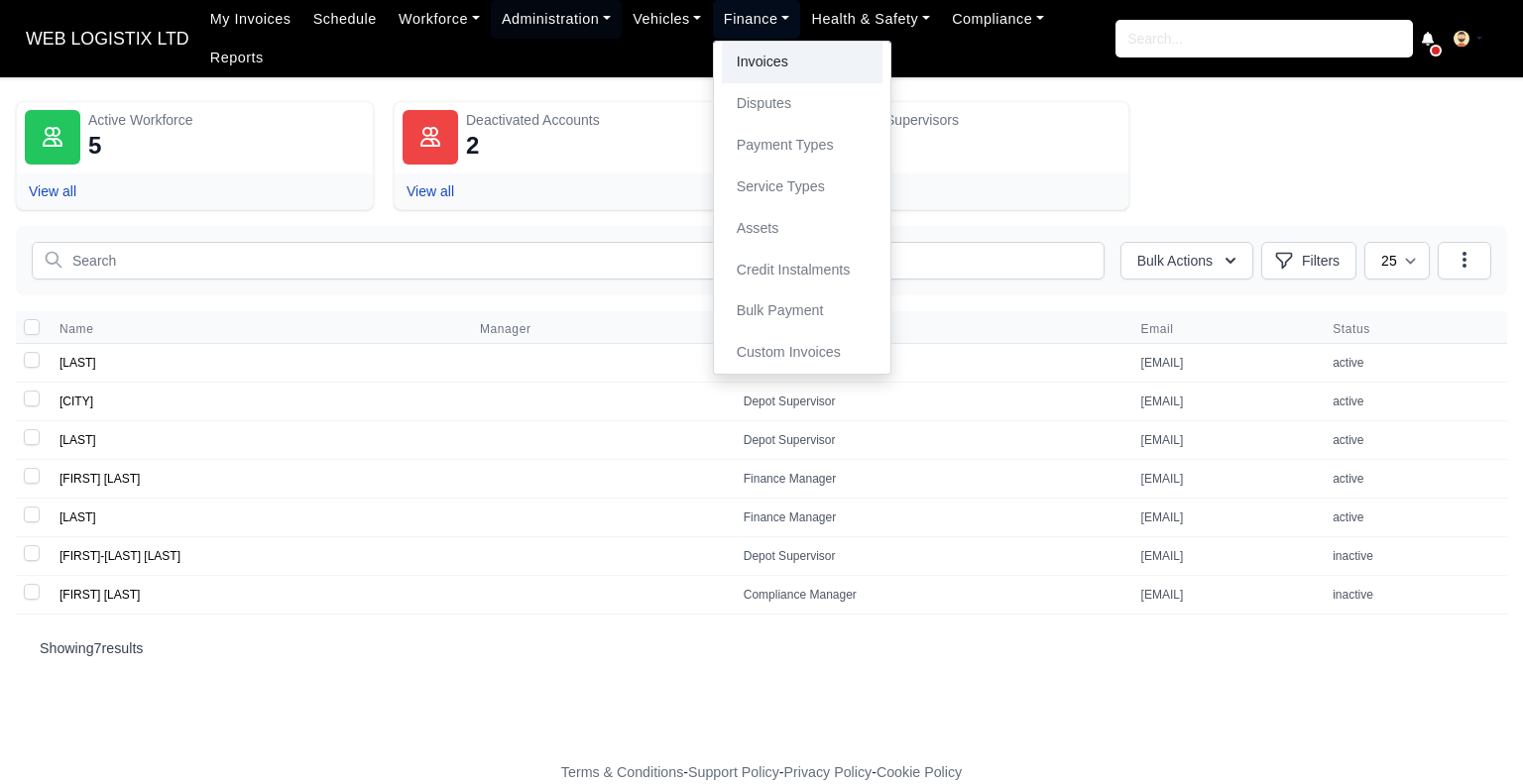 click on "Invoices" at bounding box center [802, 62] 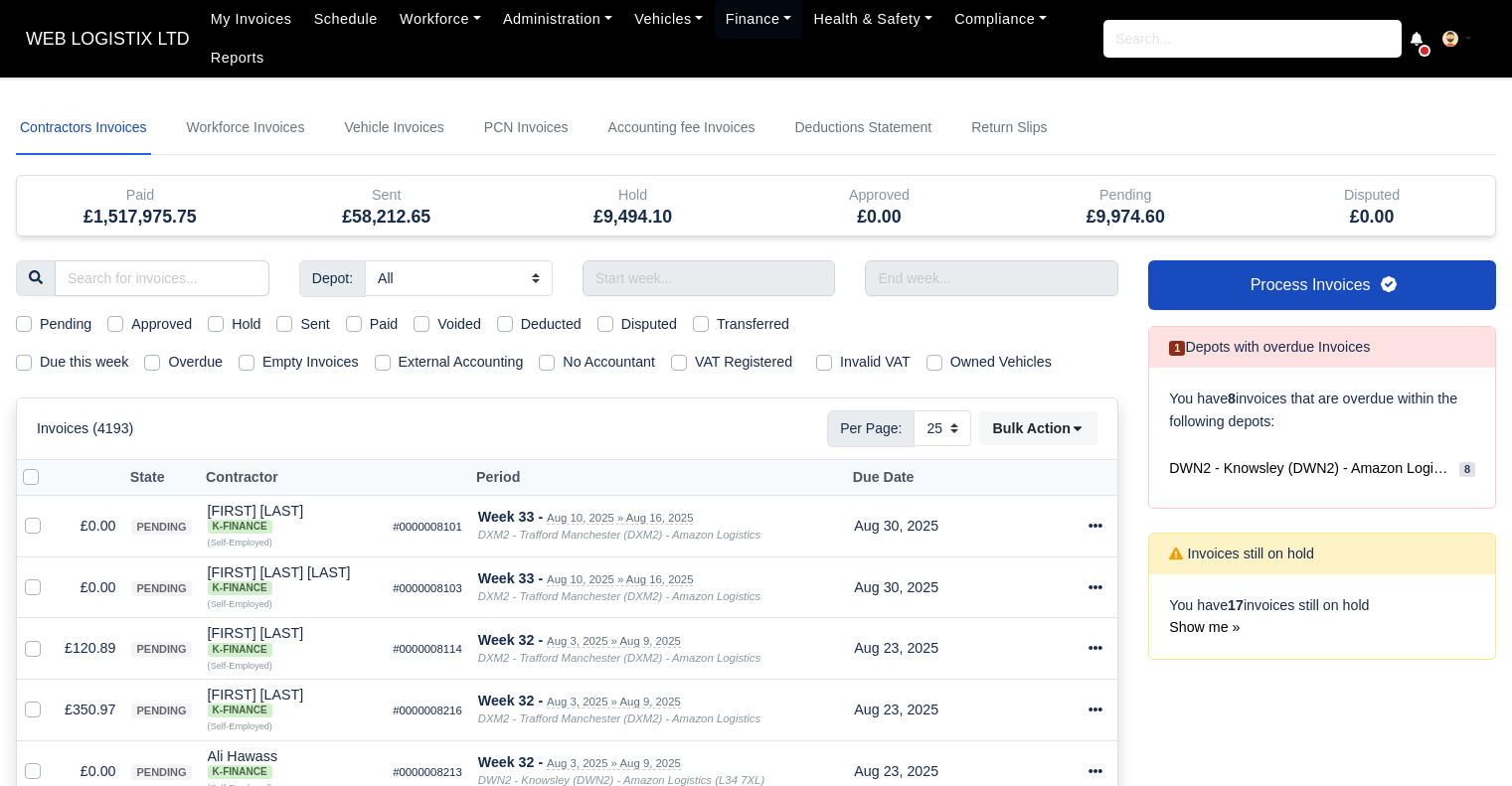 select on "25" 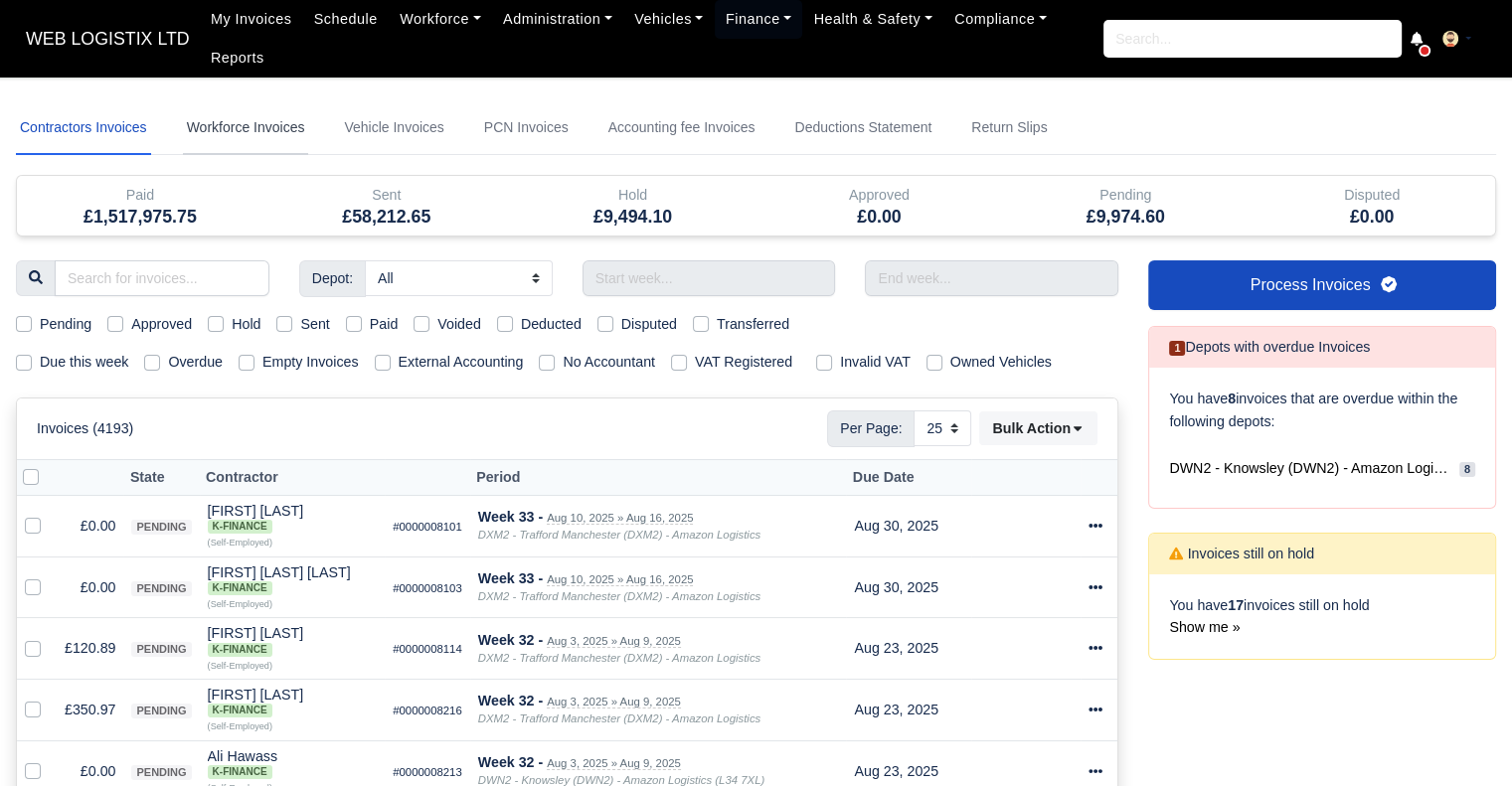 click on "Workforce Invoices" at bounding box center (246, 128) 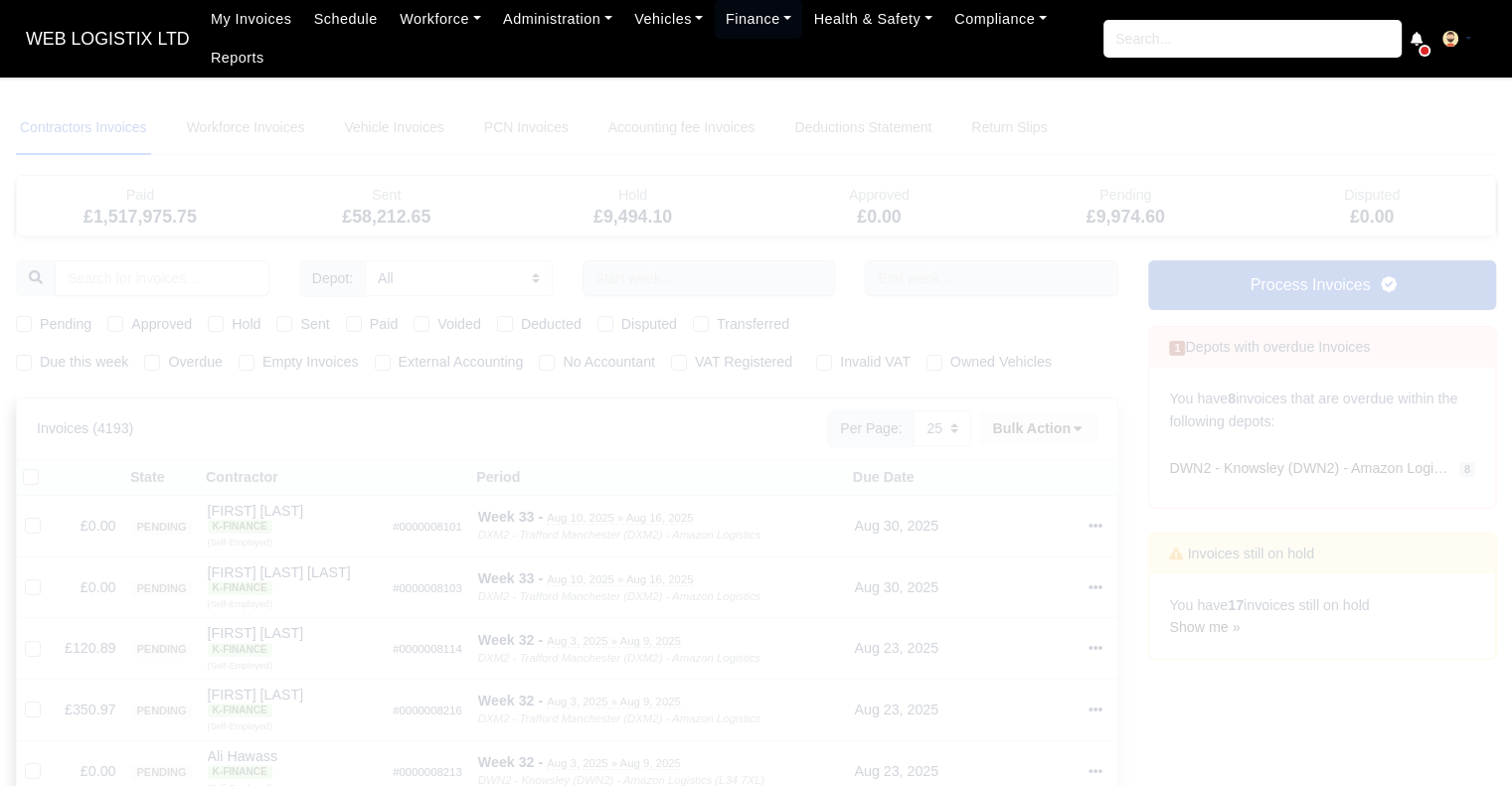 type 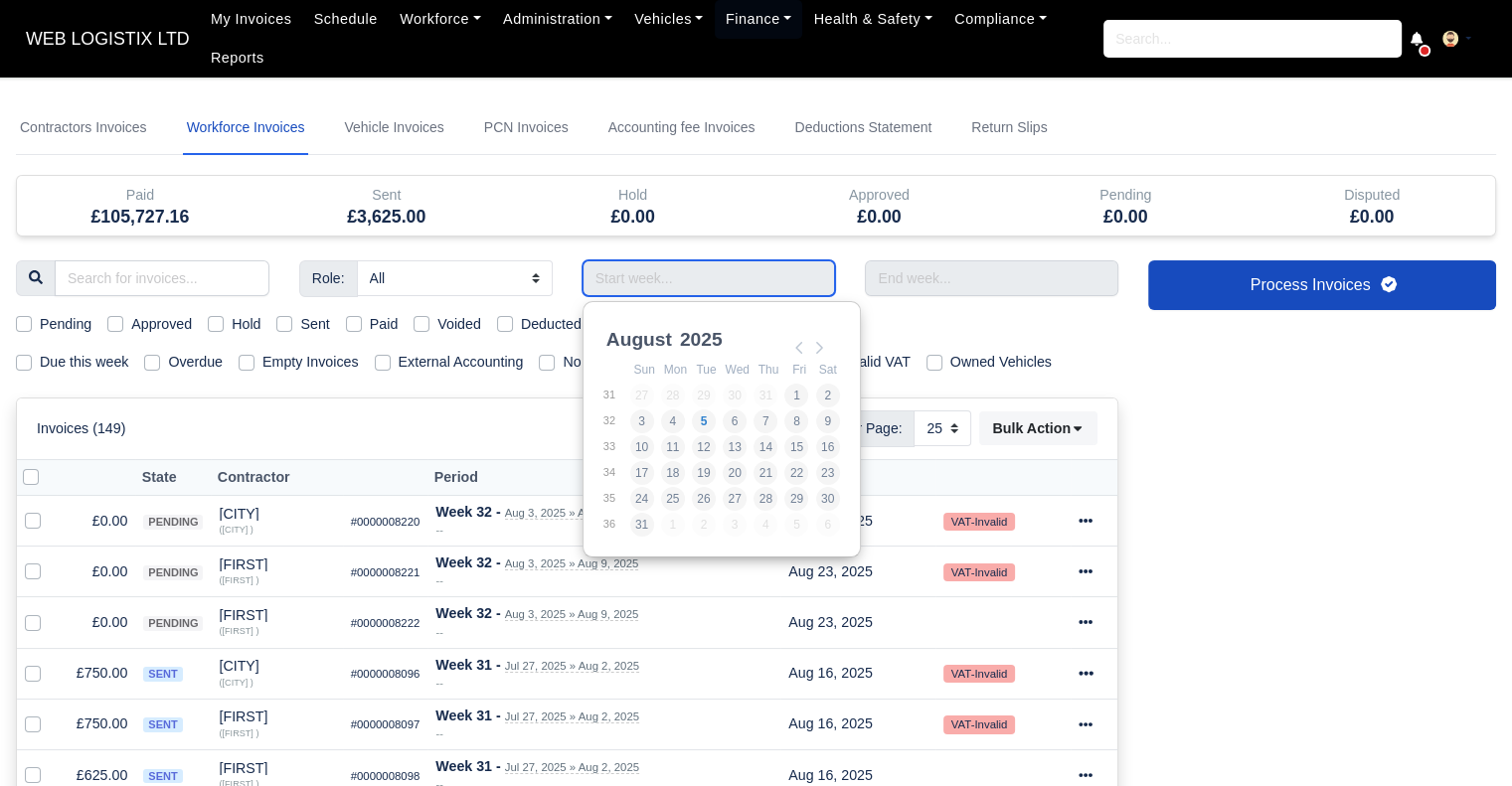 click at bounding box center (709, 278) 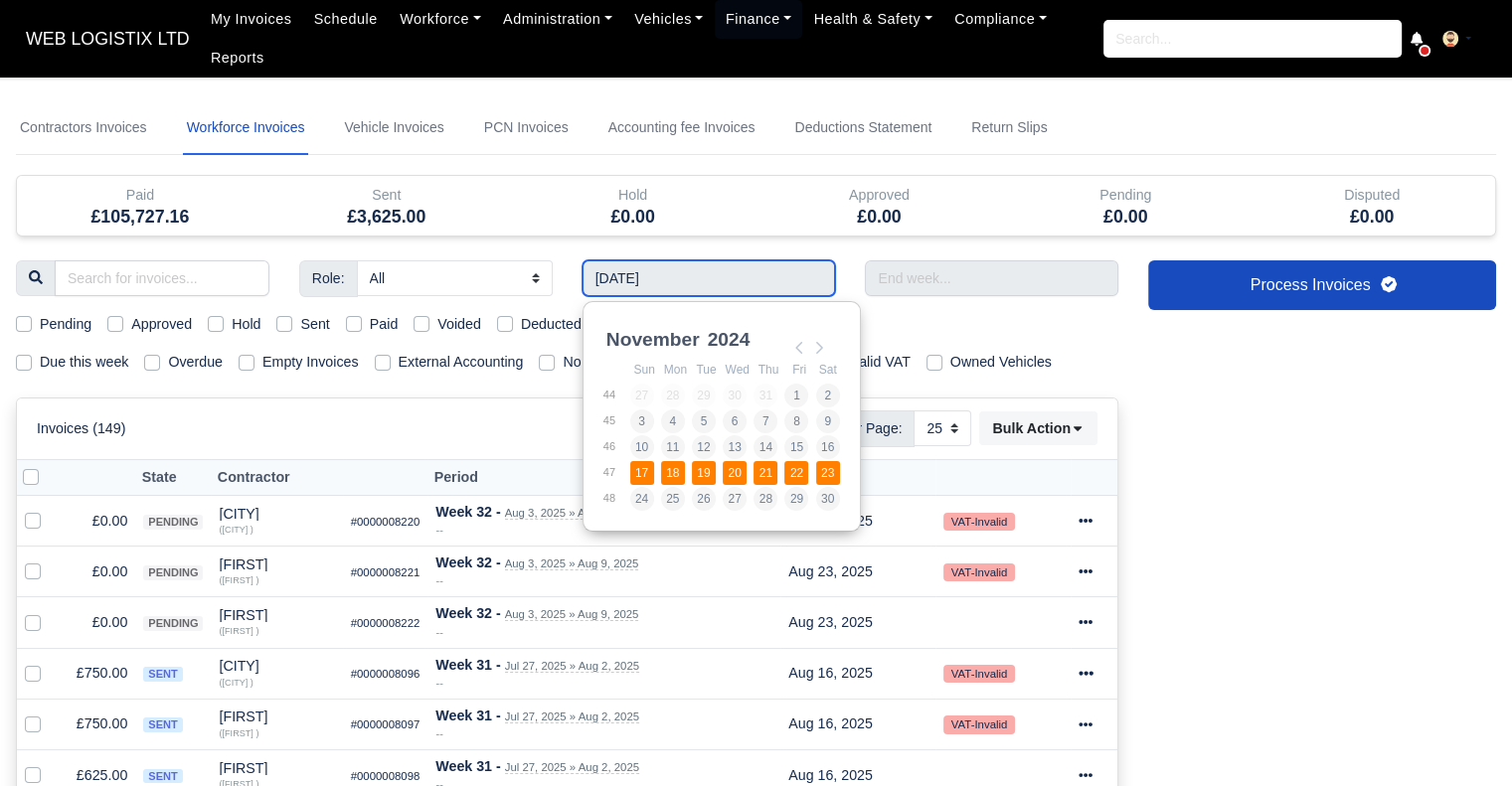 type on "17/11/2024 - 23/11/2024" 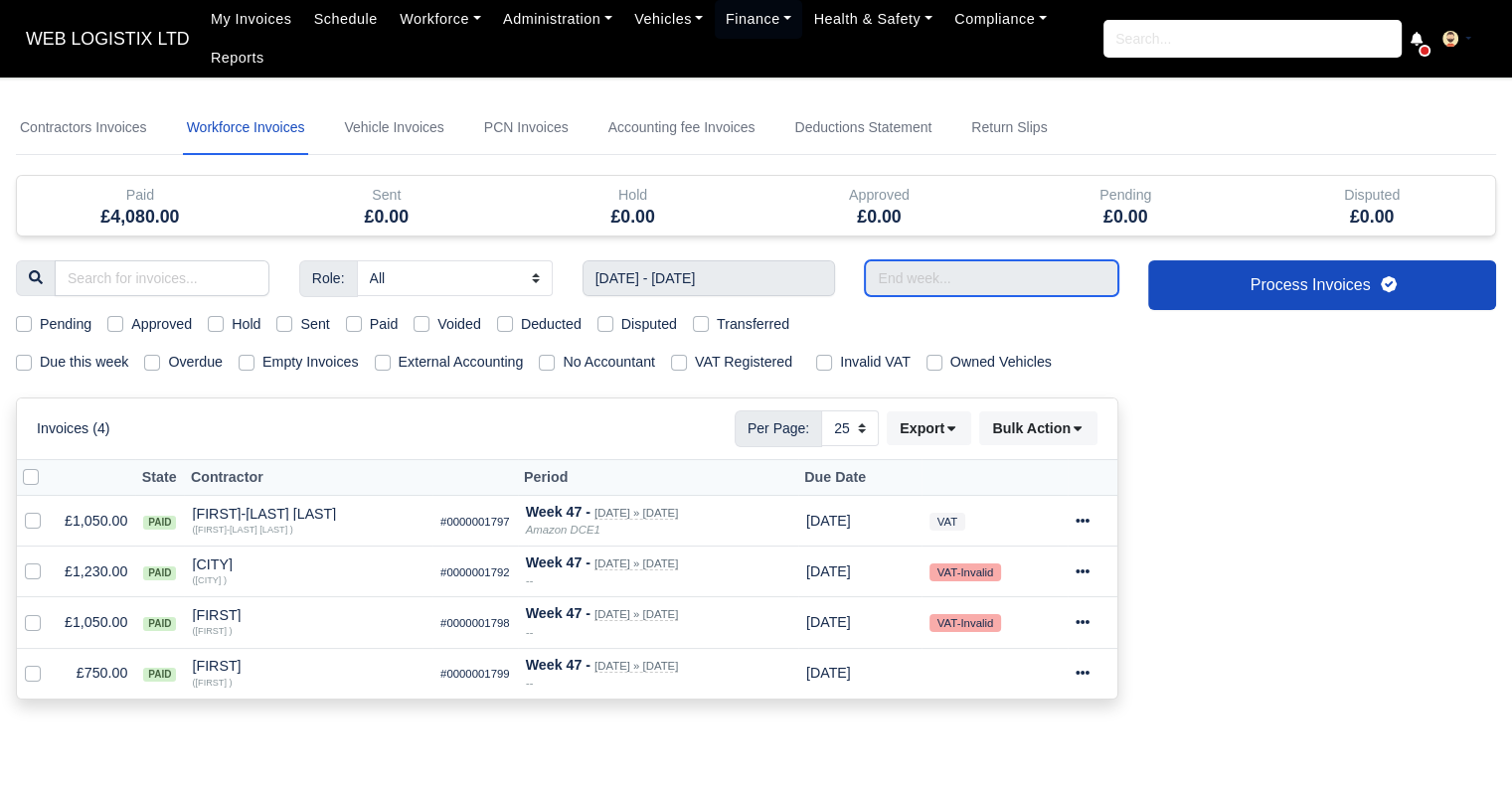 click at bounding box center [991, 278] 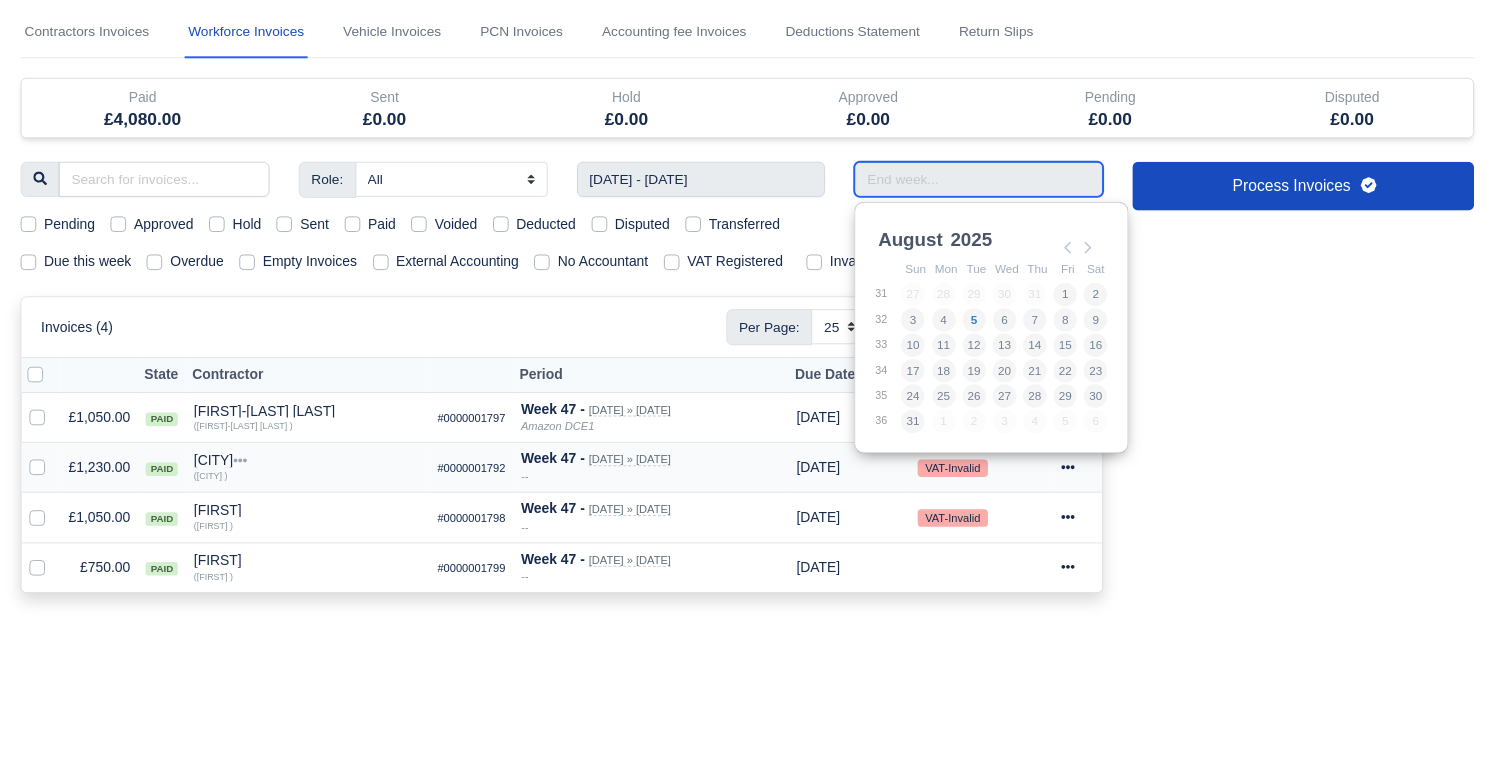 scroll, scrollTop: 115, scrollLeft: 0, axis: vertical 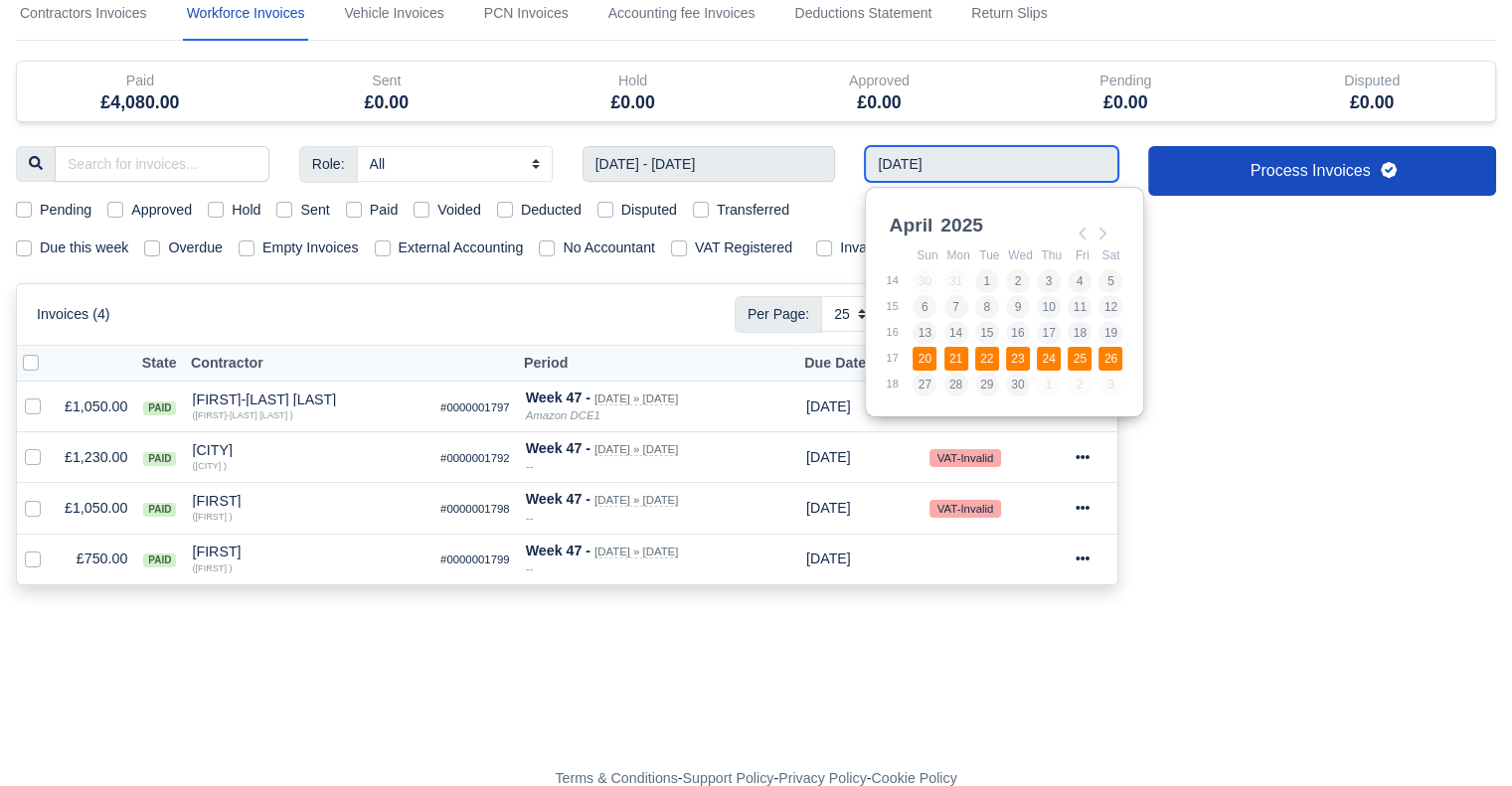 type on "20/04/2025 - 26/04/2025" 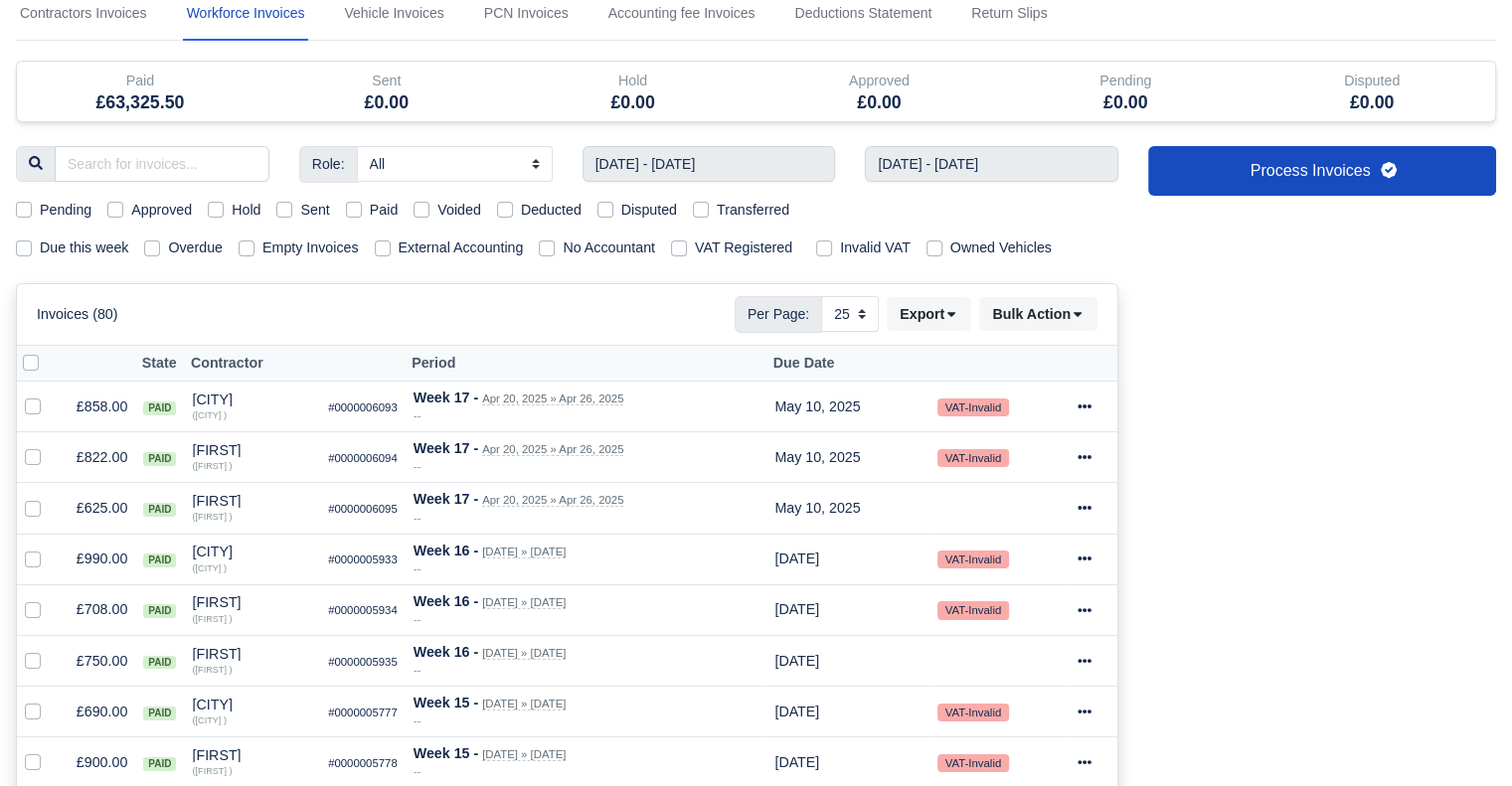 click on "Sent" at bounding box center (314, 210) 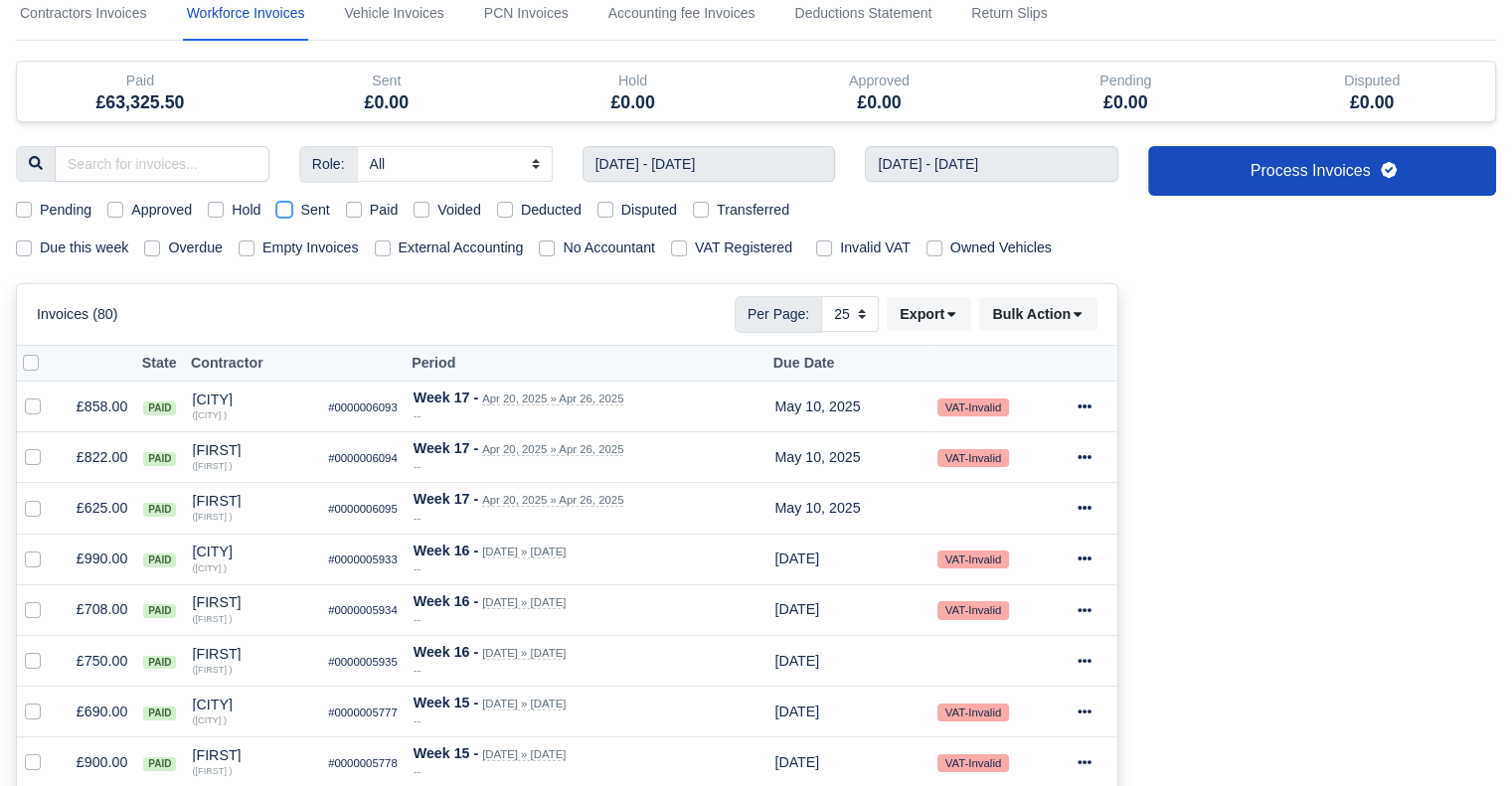 click on "Sent" at bounding box center (284, 207) 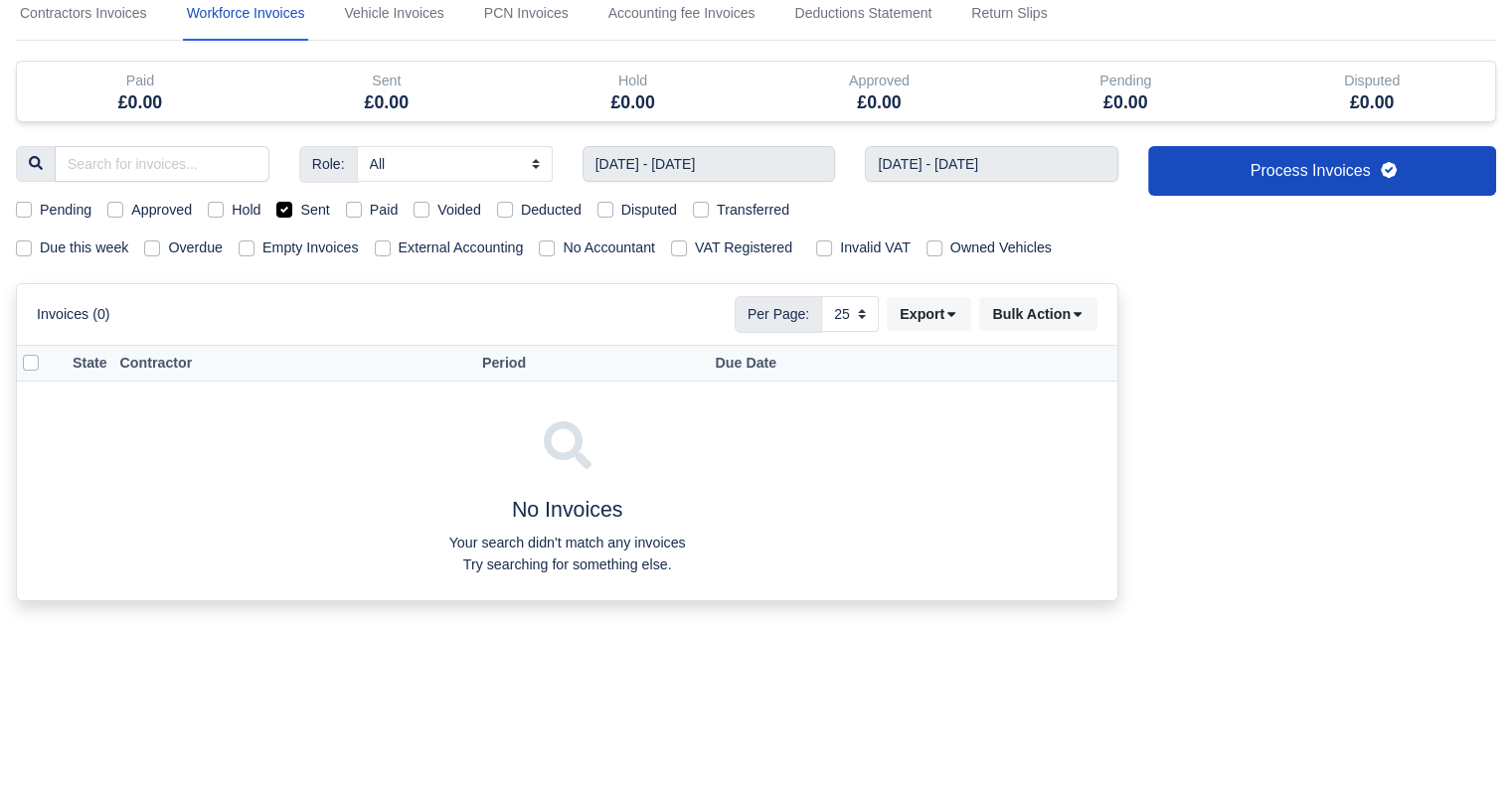 click on "Paid" at bounding box center [384, 210] 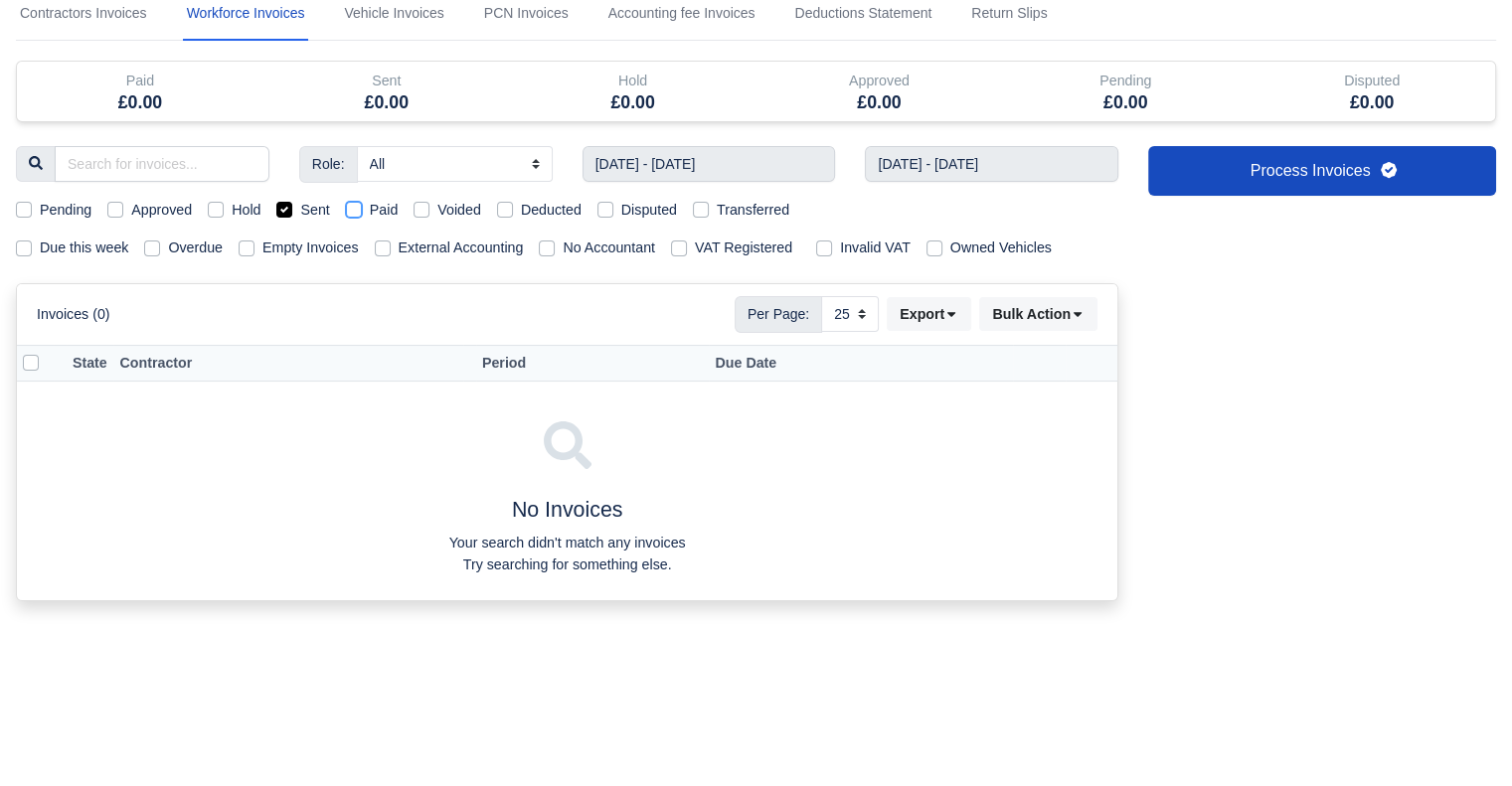 checkbox on "true" 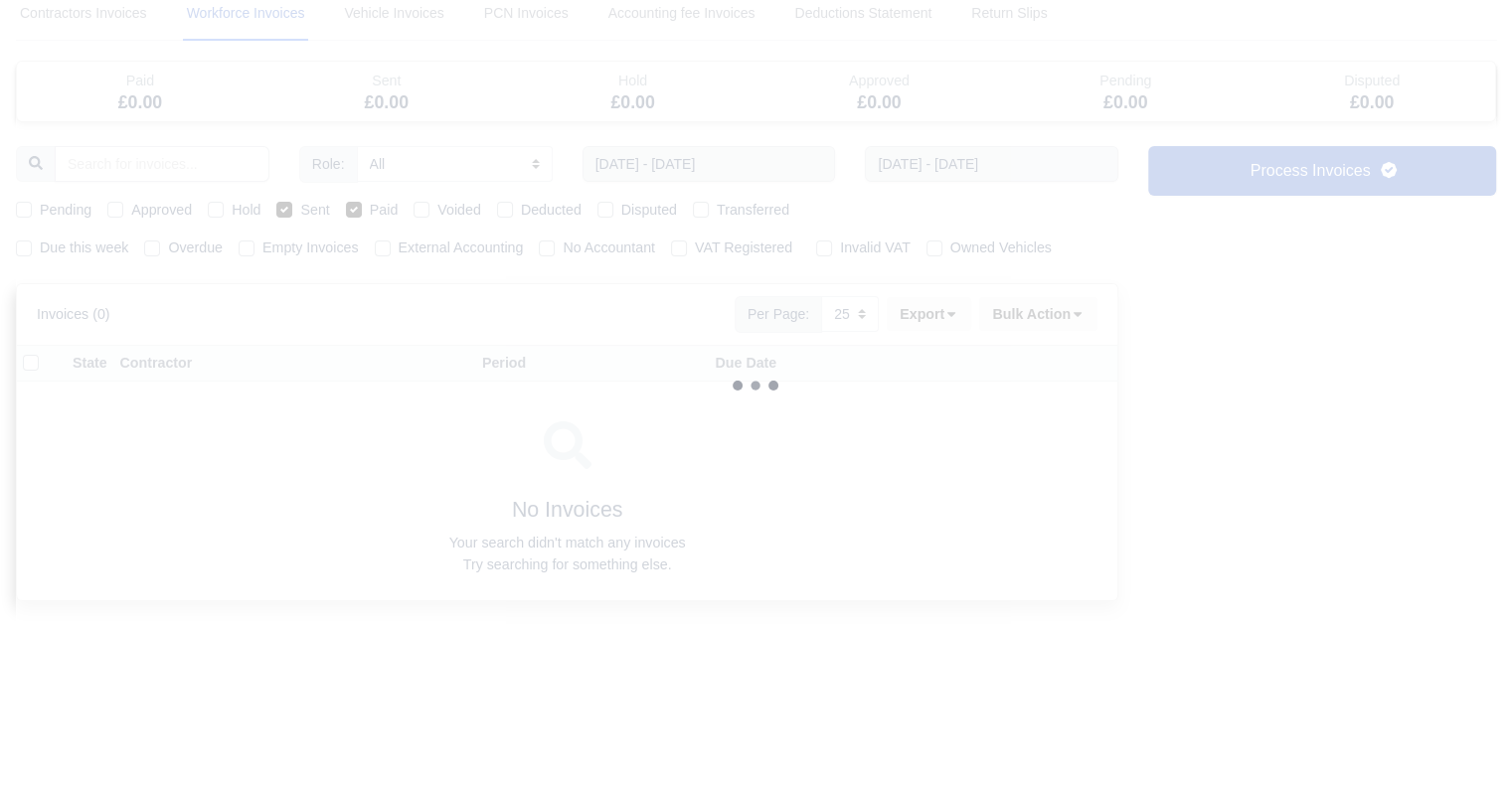 click on "Contractors Invoices
Workforce Invoices
Vehicle Invoices
PCN Invoices
Accounting fee Invoices
Deductions Statement
Return Slips
Contractors Invoices Invoices
Workforce Invoices Invoices
Vehicle Invoices Invoices
PCN Invoices Invoices
Accounting fee Invoices Invoices
Deductions Statement Invoices
Paid" at bounding box center [756, 385] 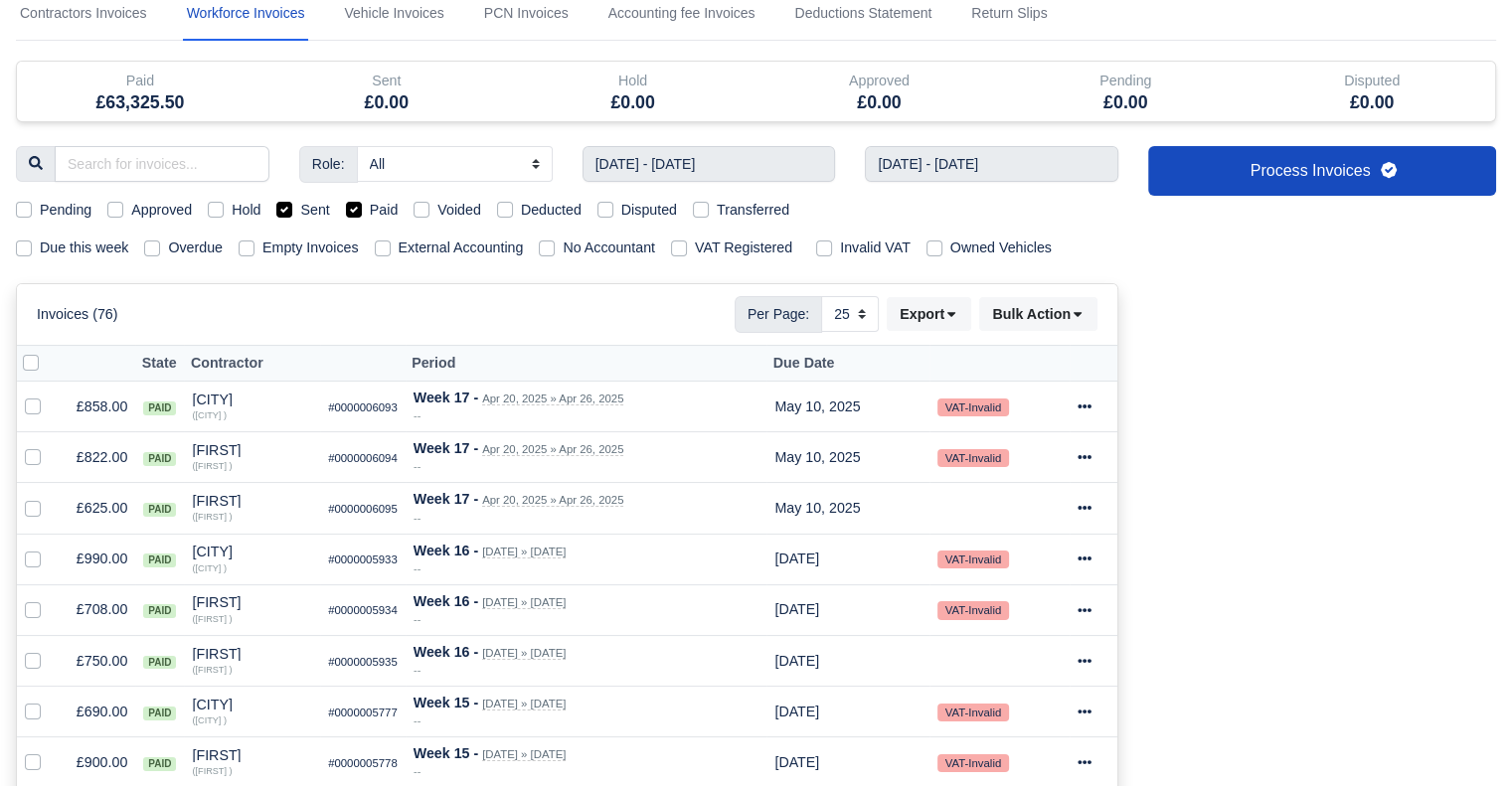 click on "Sent" at bounding box center (314, 210) 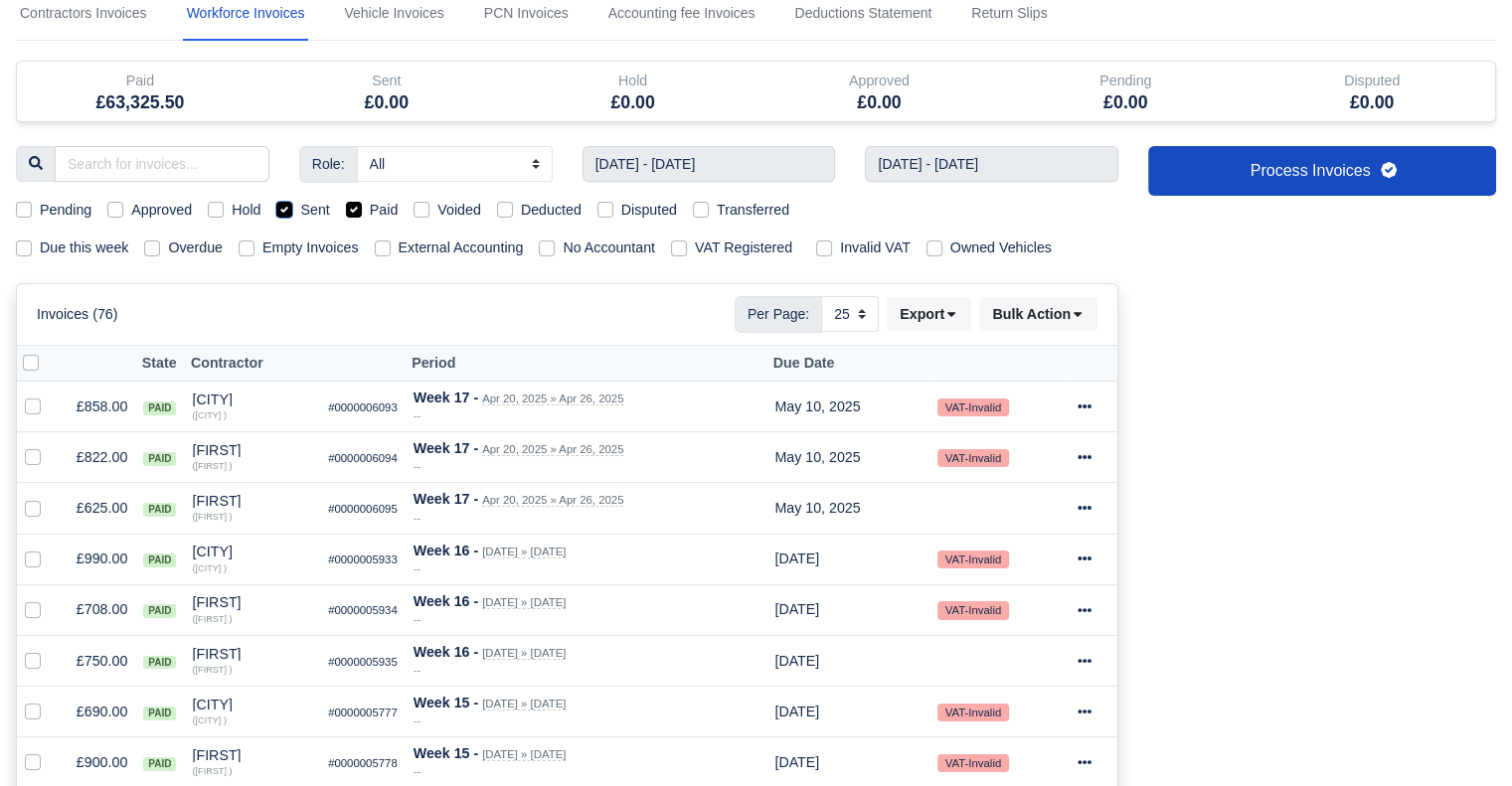 click on "Sent" at bounding box center [284, 207] 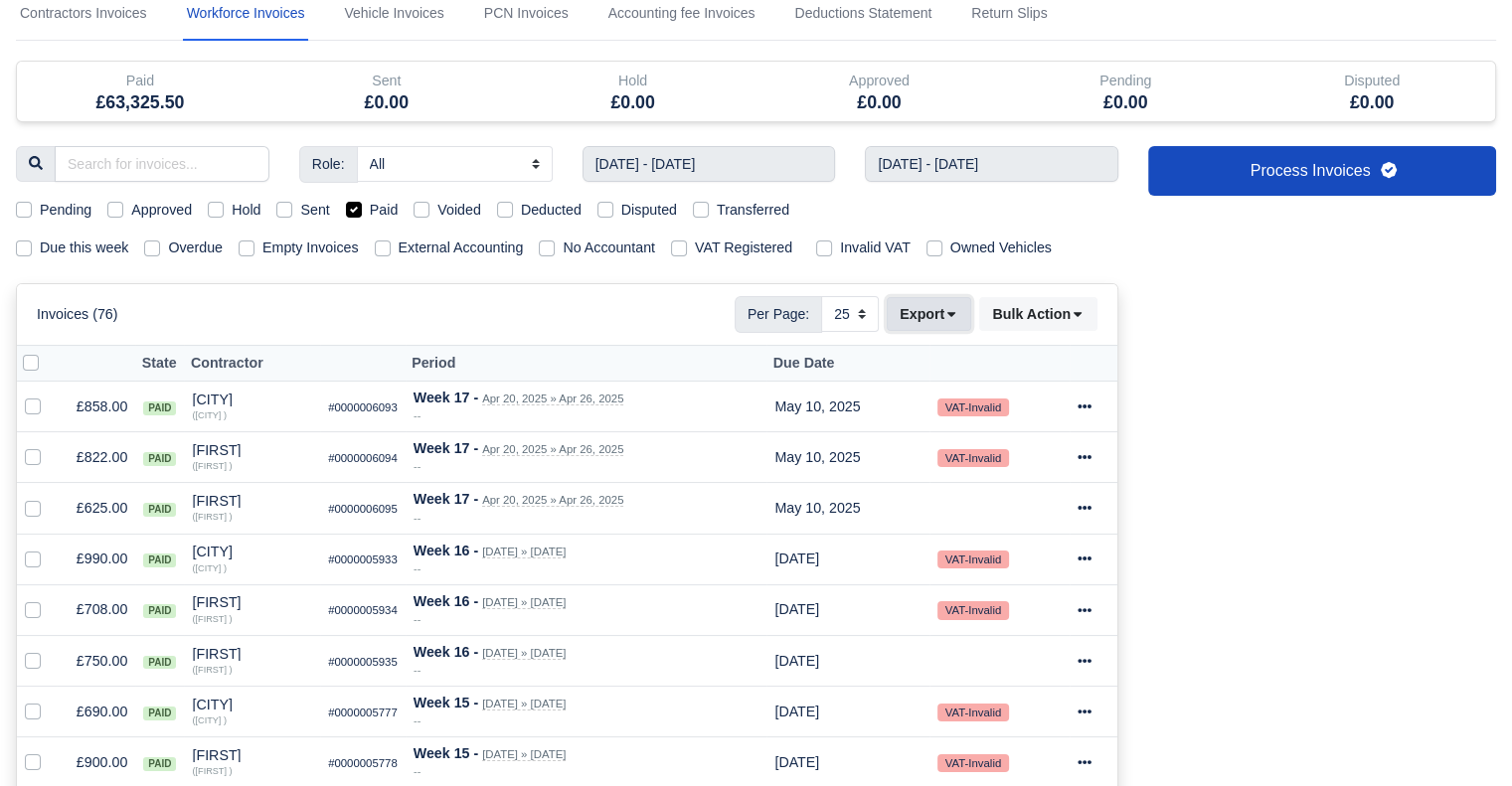 click 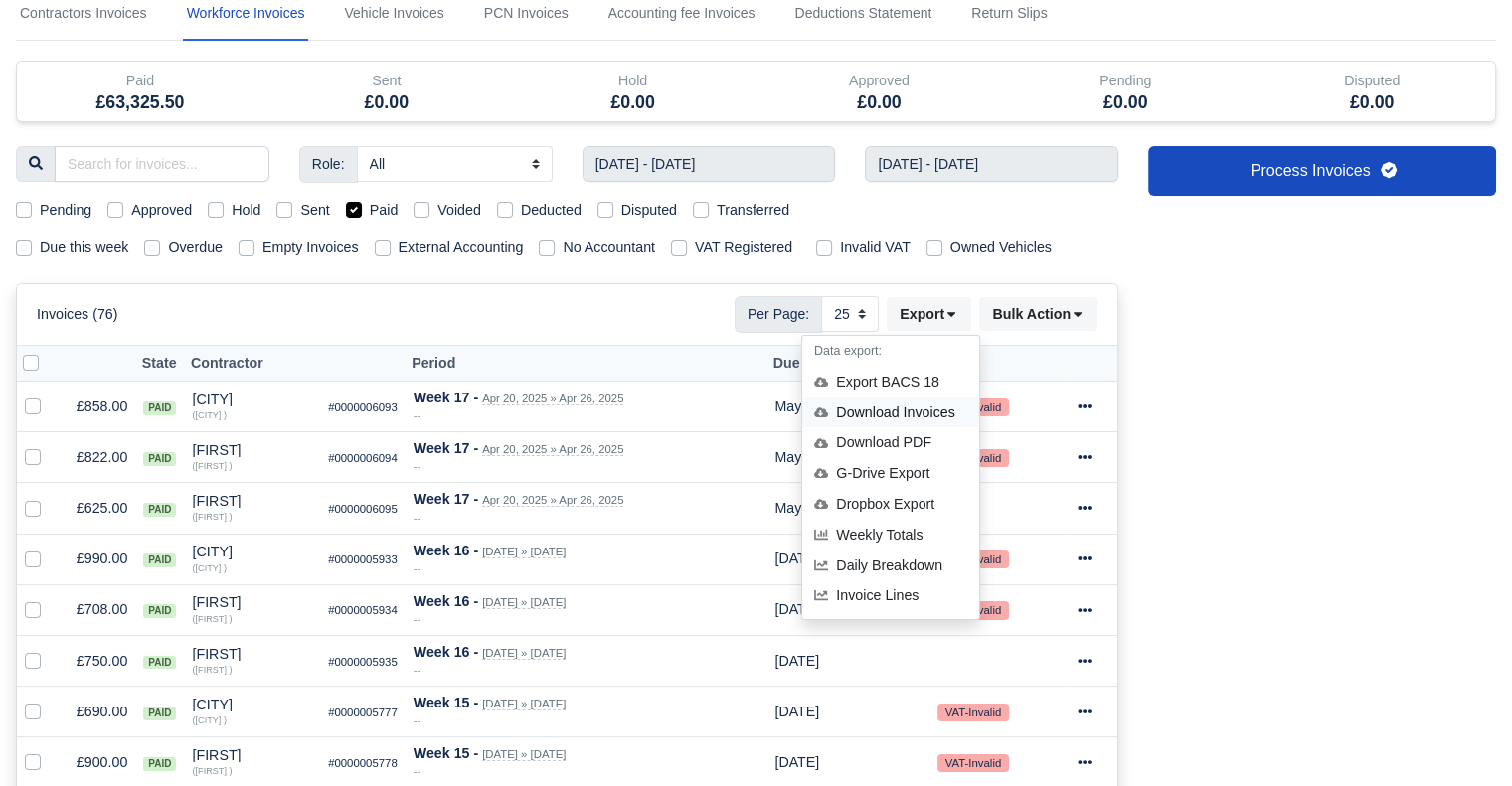 click on "Download Invoices" at bounding box center [891, 412] 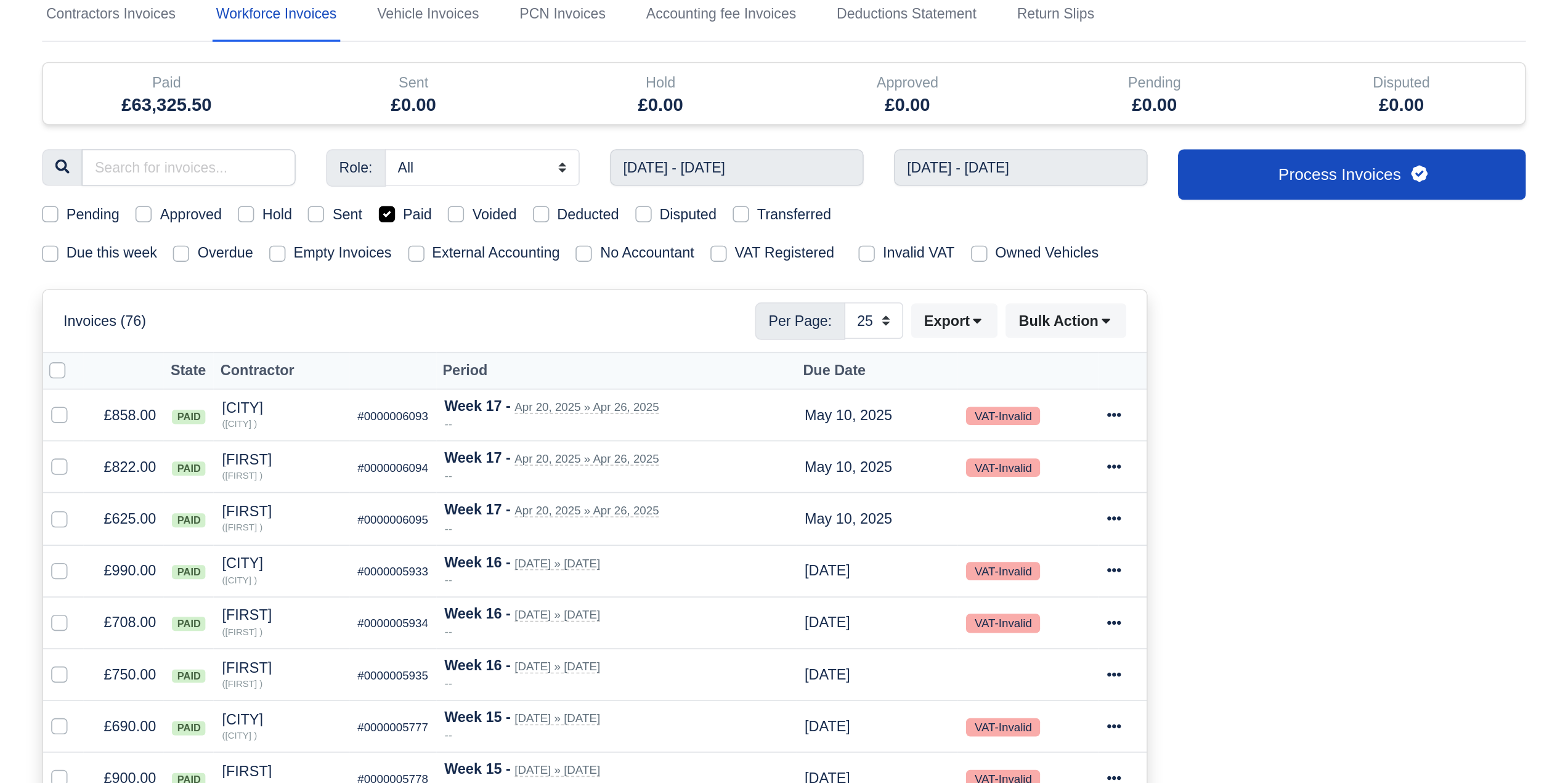 scroll, scrollTop: 71, scrollLeft: 0, axis: vertical 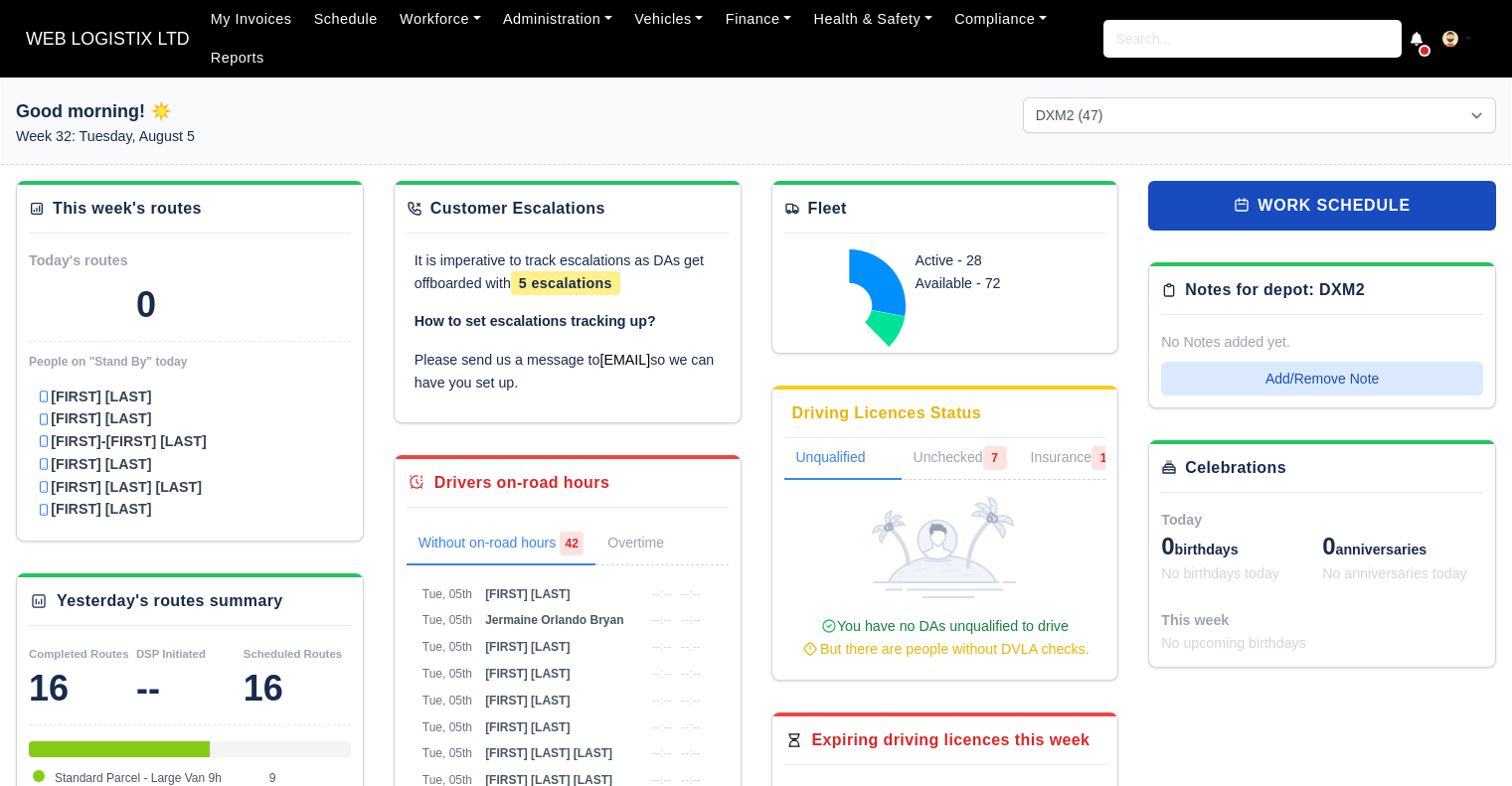 select on "1" 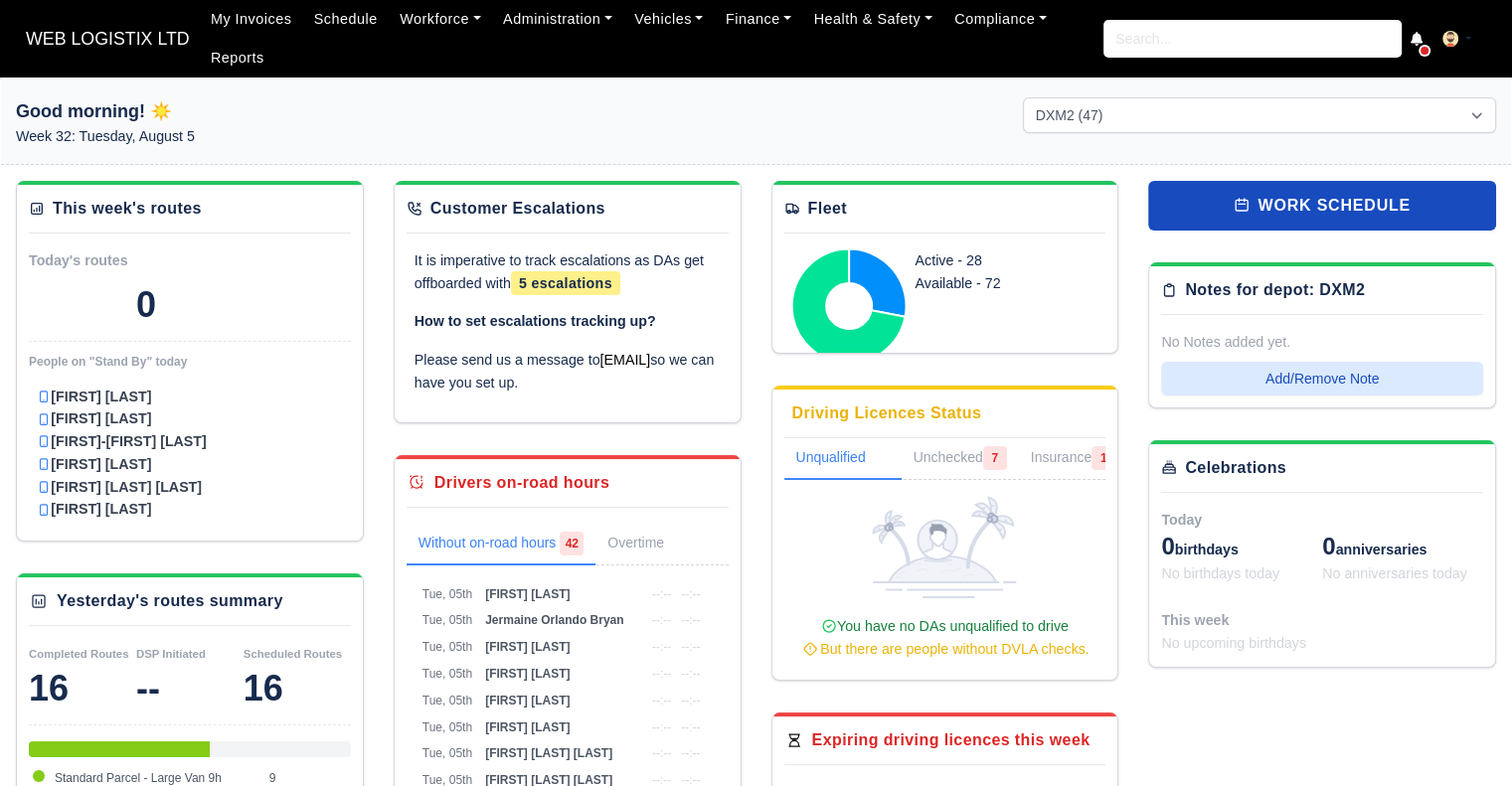 click on "WEB LOGISTIX LTD" at bounding box center [107, 39] 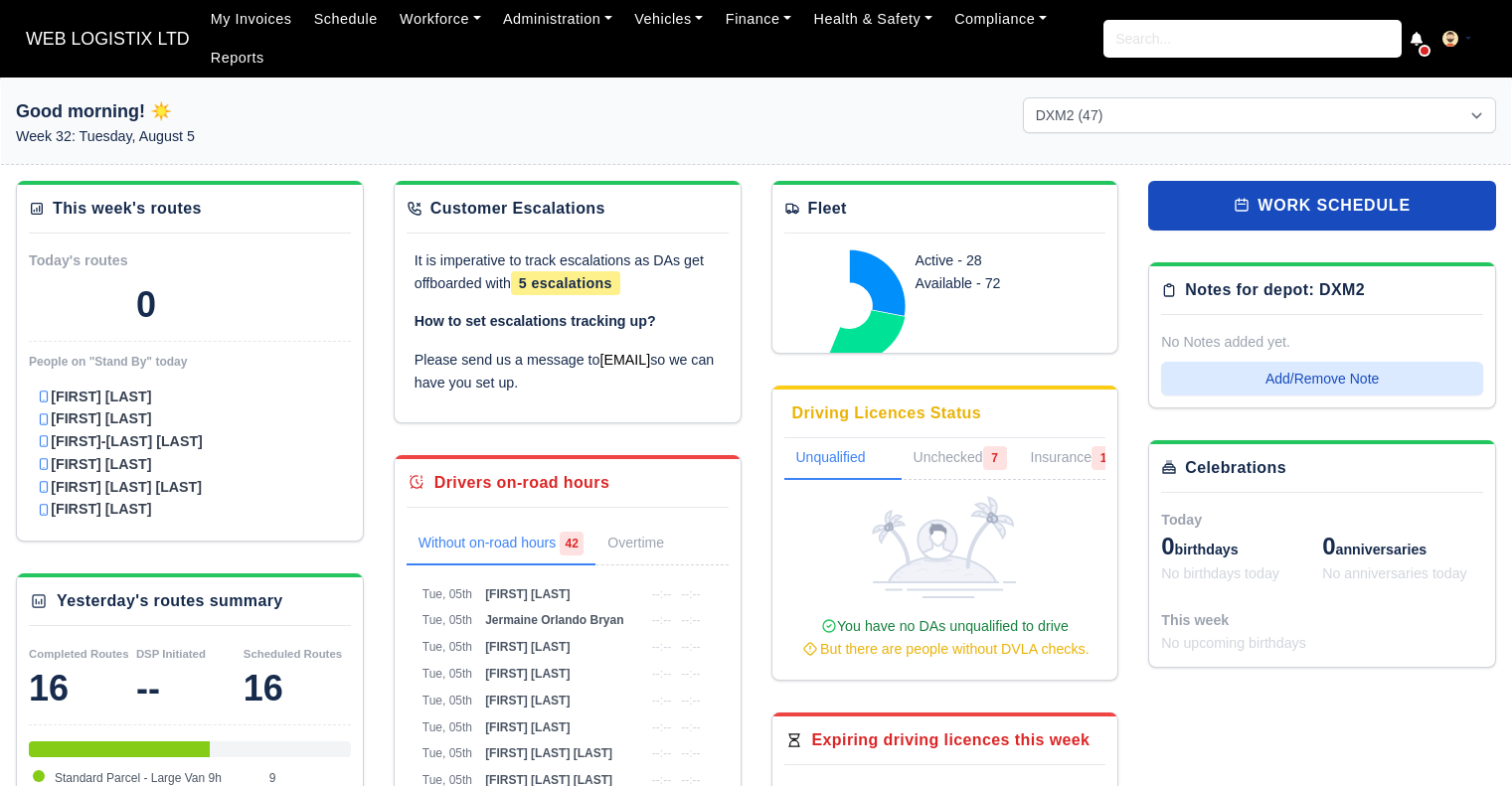 select on "1" 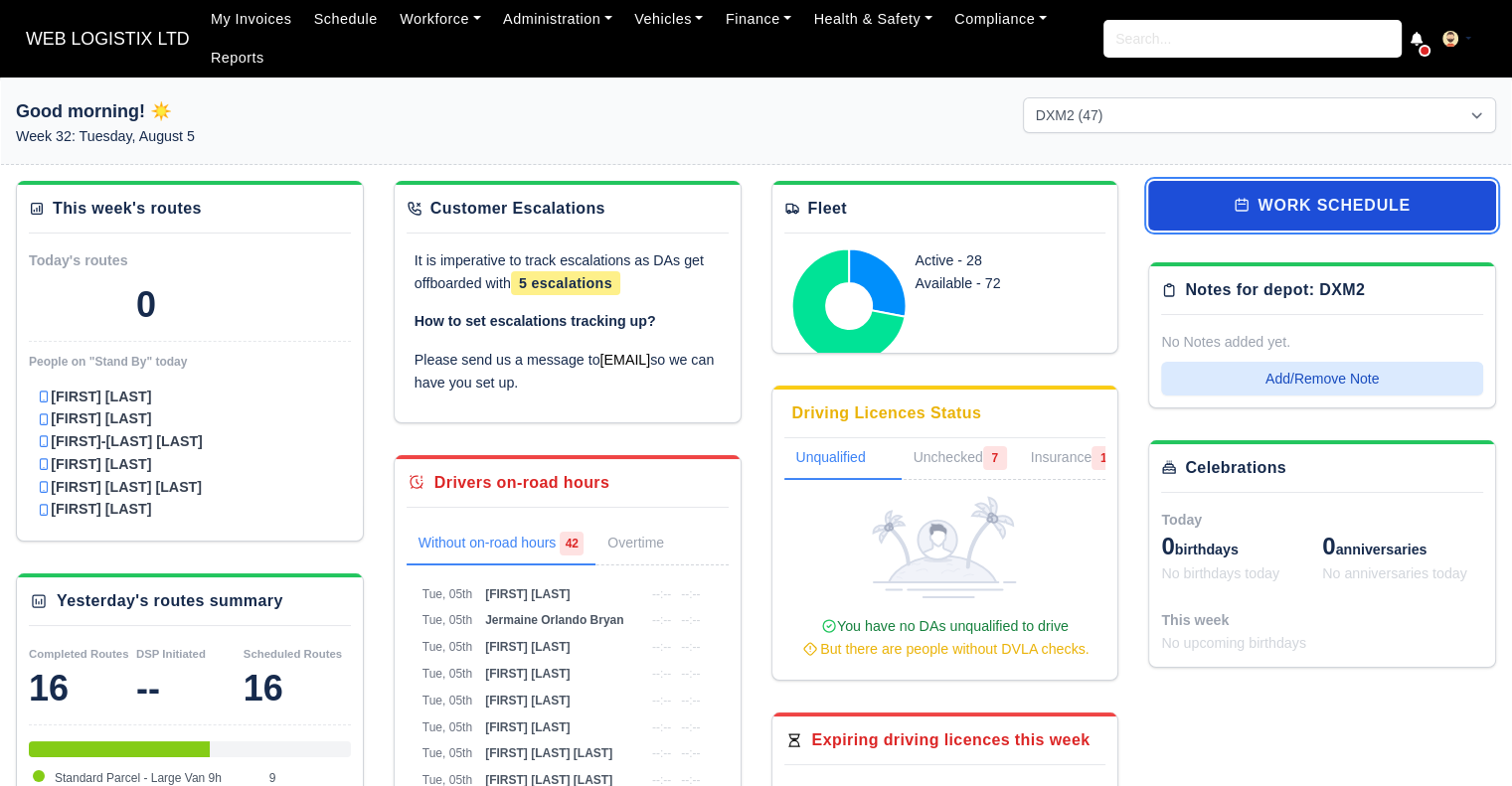 click on "work schedule" at bounding box center (1322, 206) 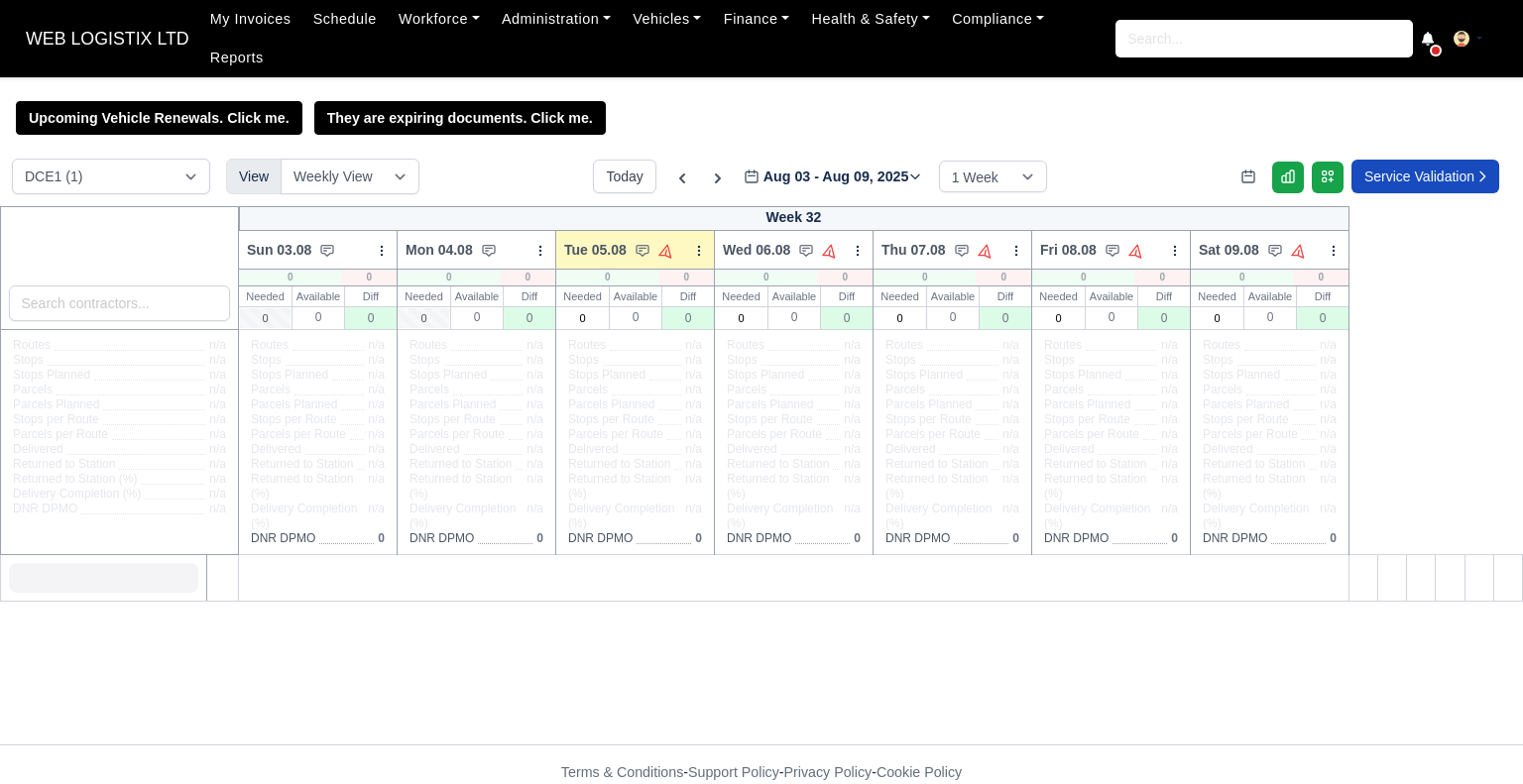 scroll, scrollTop: 0, scrollLeft: 0, axis: both 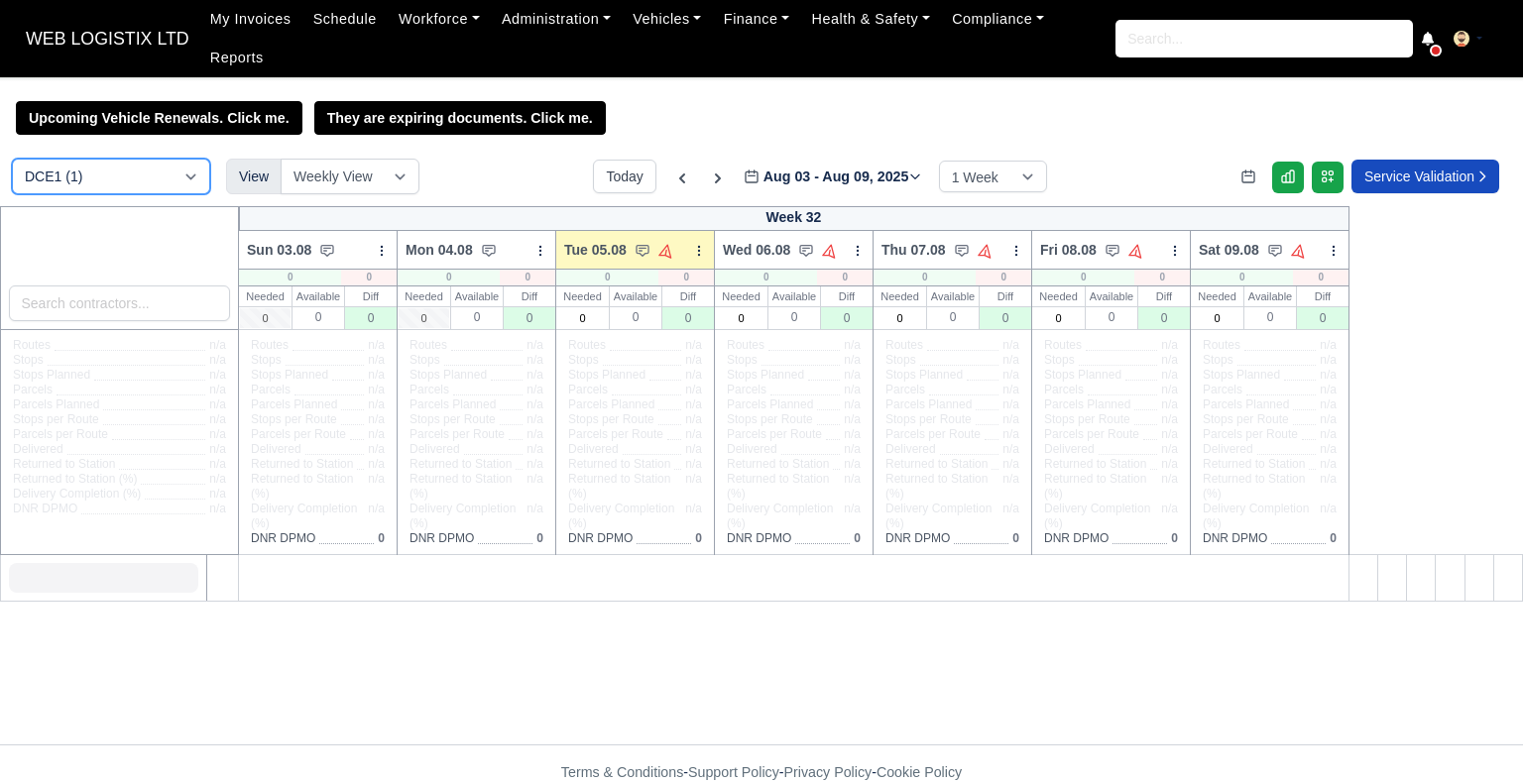 click on "DCE1 (1)
DWN2 (39)
DXM2 (47)" at bounding box center (111, 176) 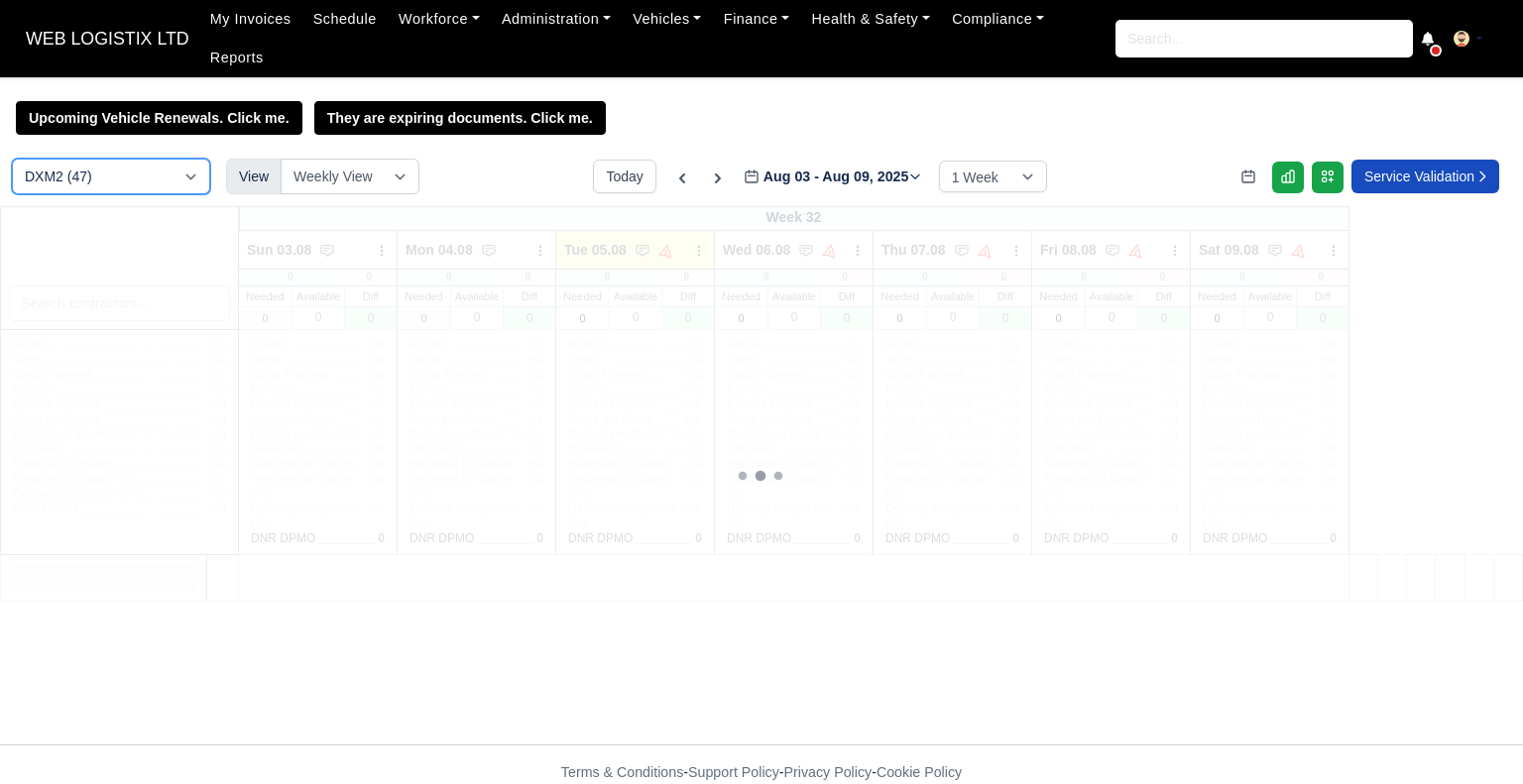 type 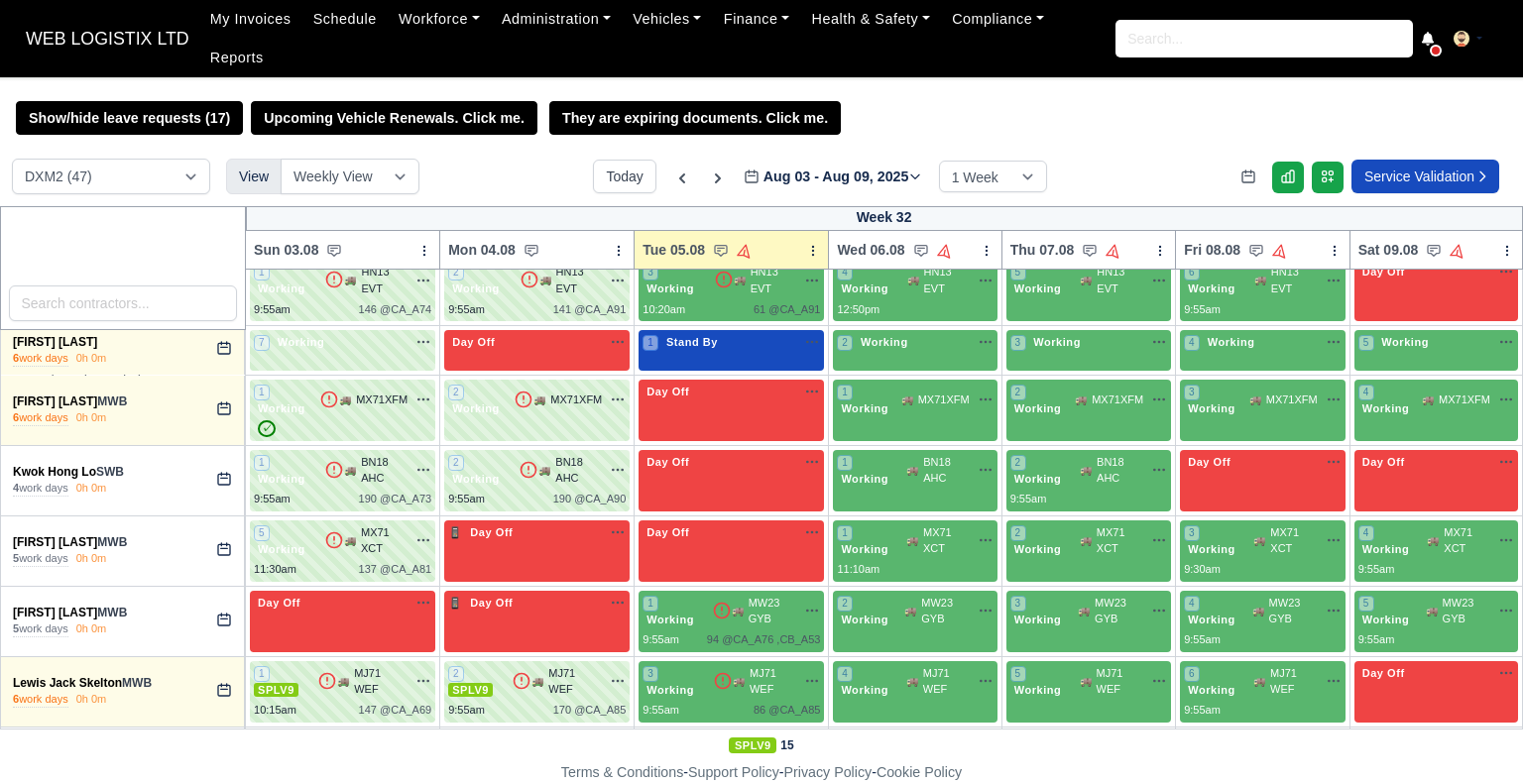 scroll, scrollTop: 2728, scrollLeft: 0, axis: vertical 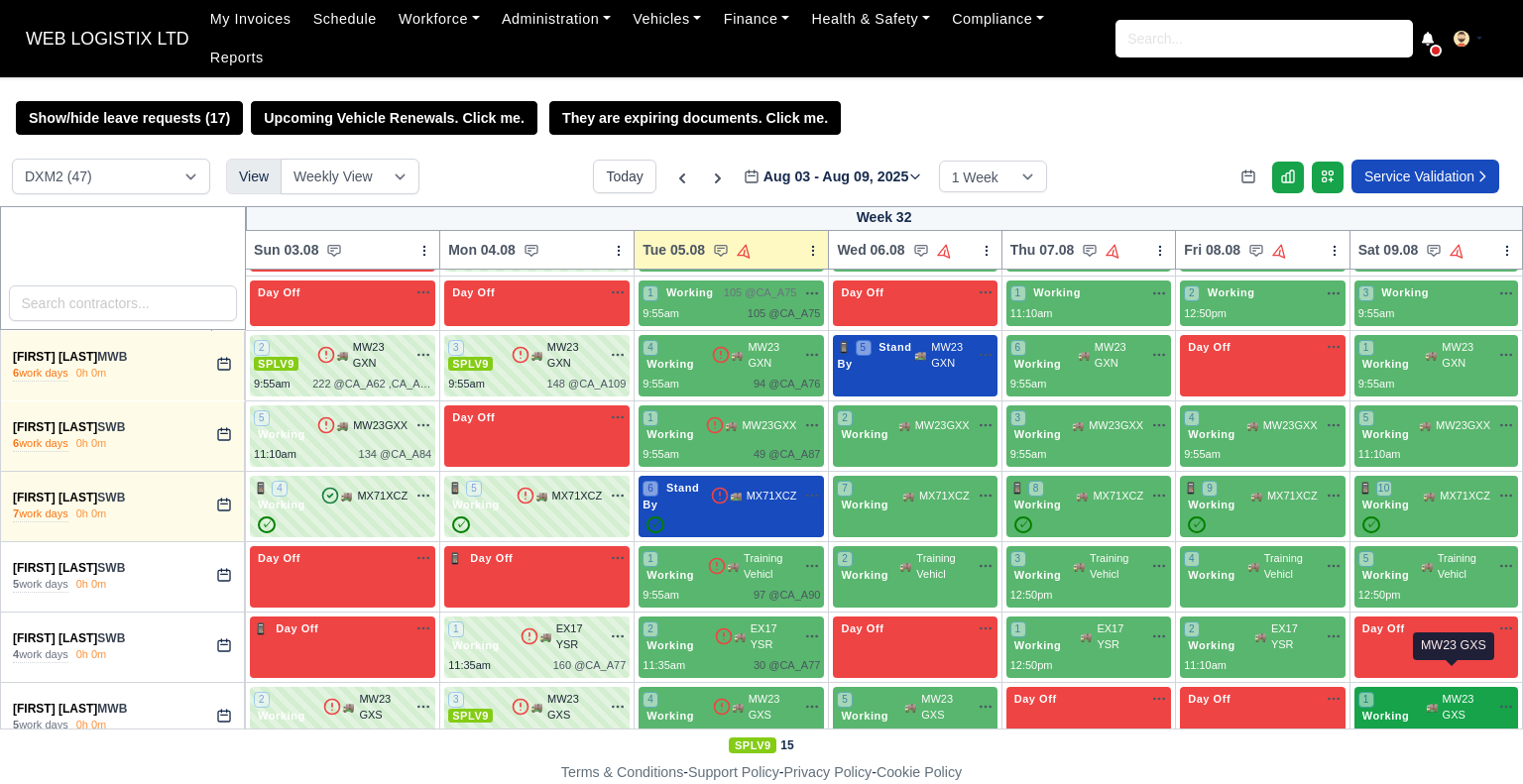 drag, startPoint x: 6, startPoint y: 559, endPoint x: 1455, endPoint y: 686, distance: 1454.5549 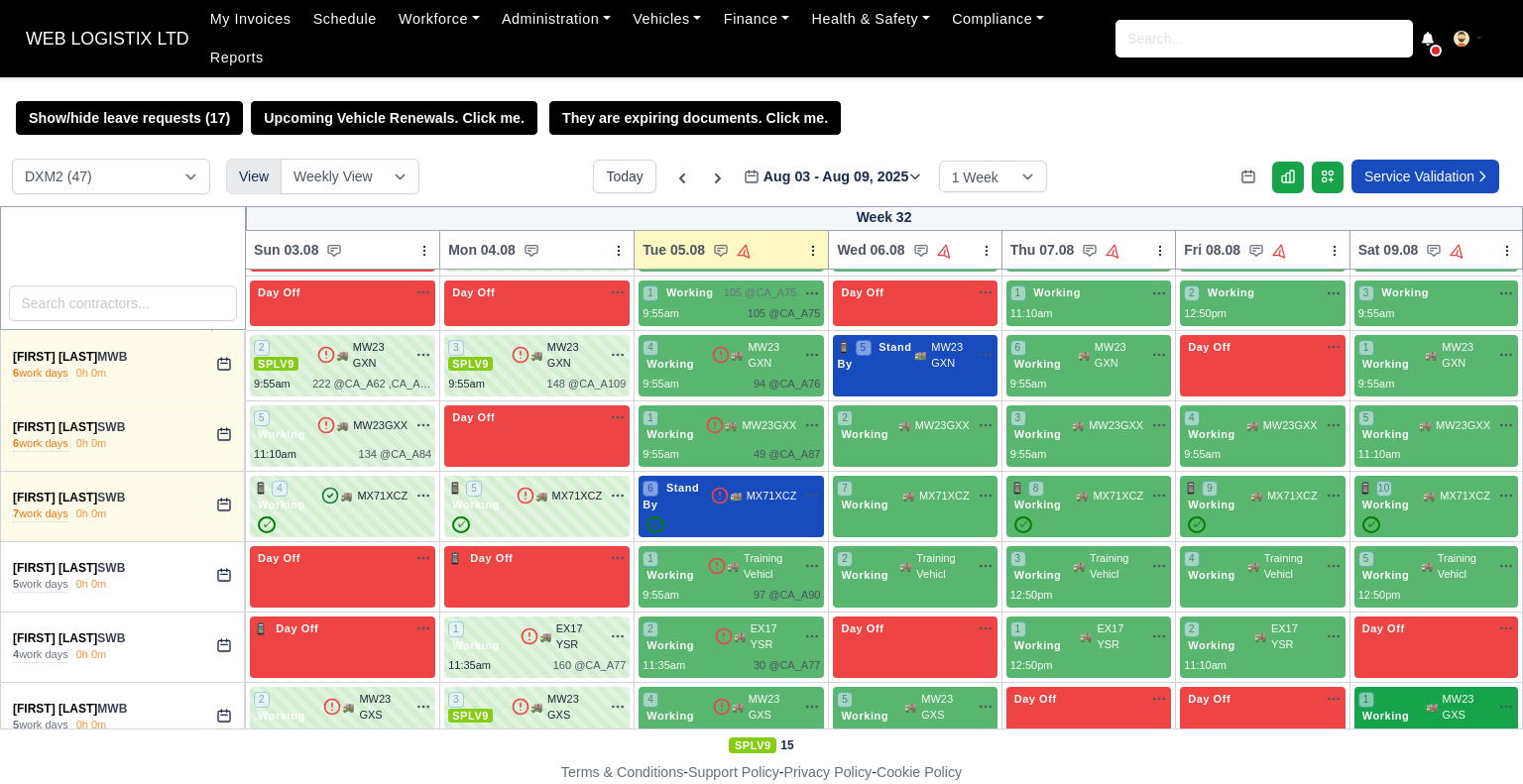copy on "Adrian Birladeanu
MWB
6  work days
0h 0m
📱
6
Working
🚚
MW23 GWX
11:35am
✓
135 @
CA_A75
Day Off
Available
1
Stand By
..." 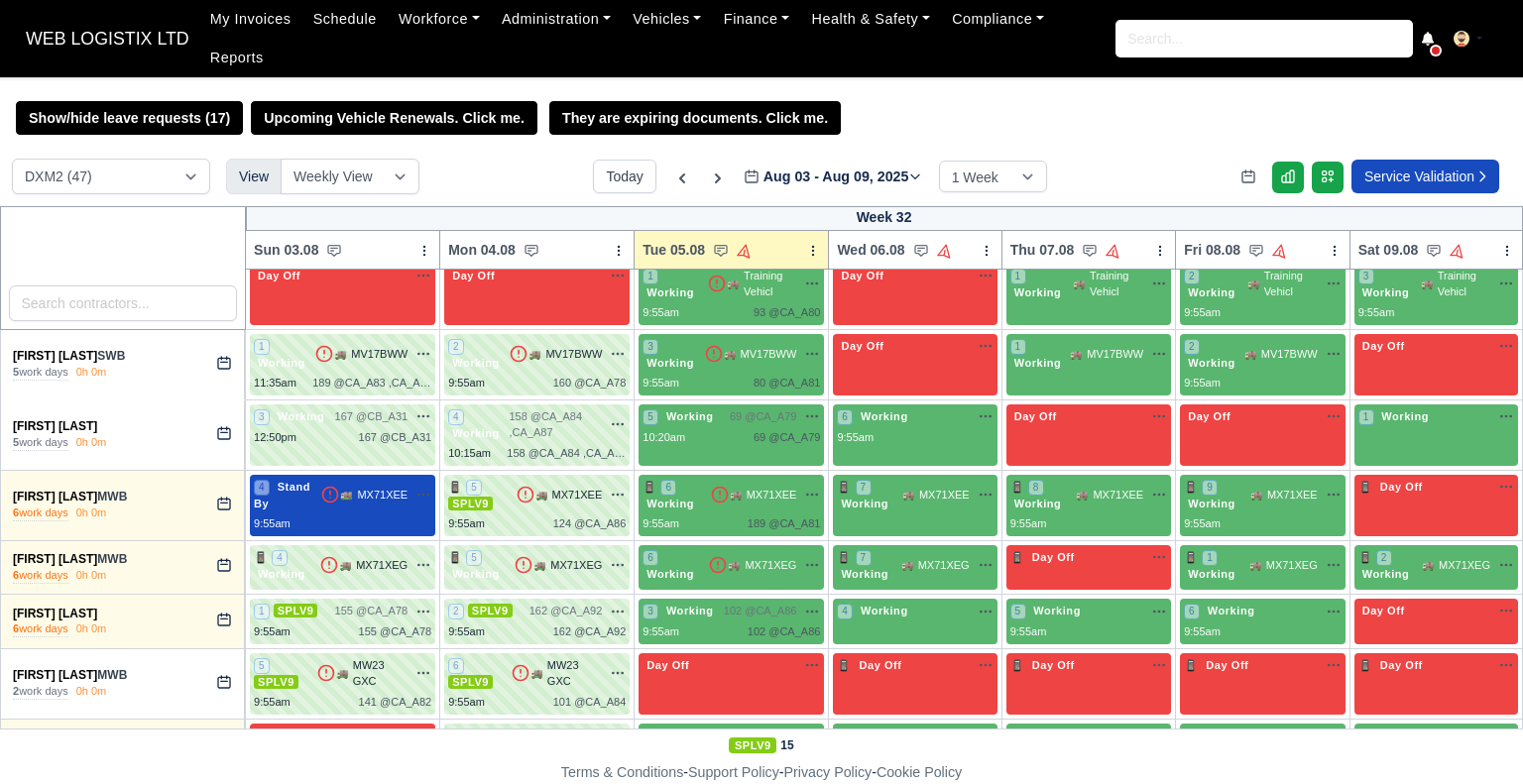 scroll, scrollTop: 1934, scrollLeft: 0, axis: vertical 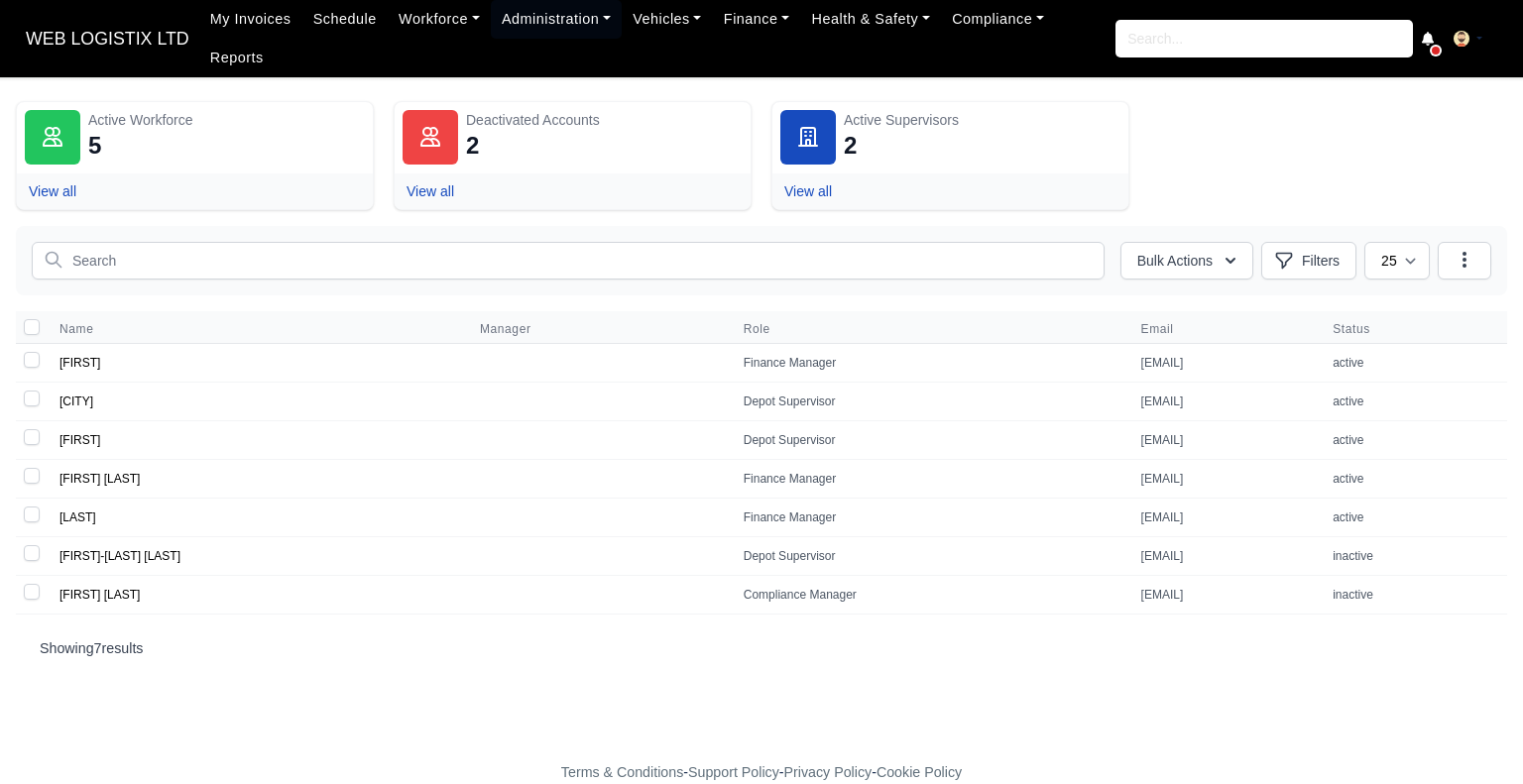 click on "WEB LOGISTIX LTD" at bounding box center (107, 39) 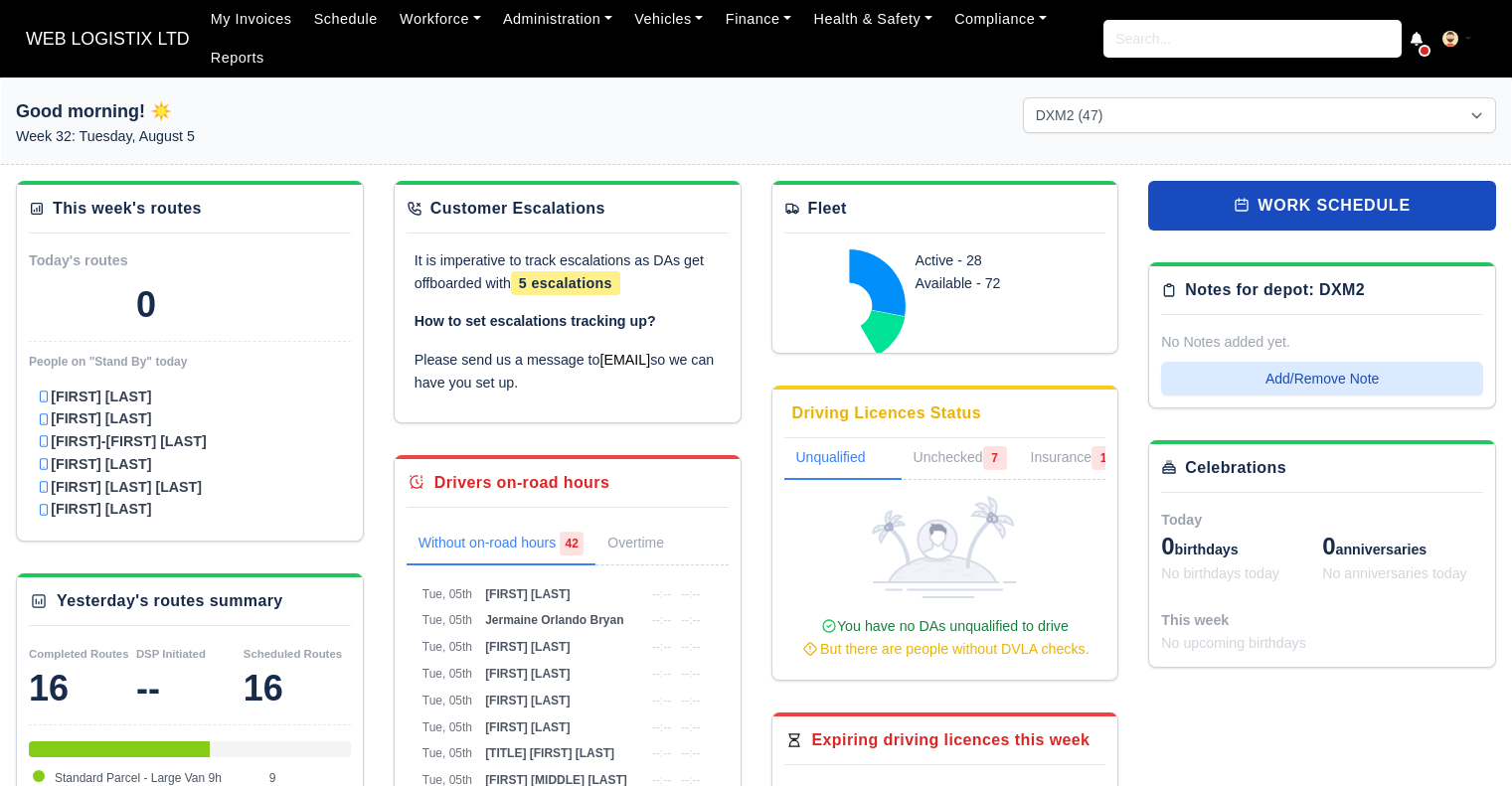 select on "1" 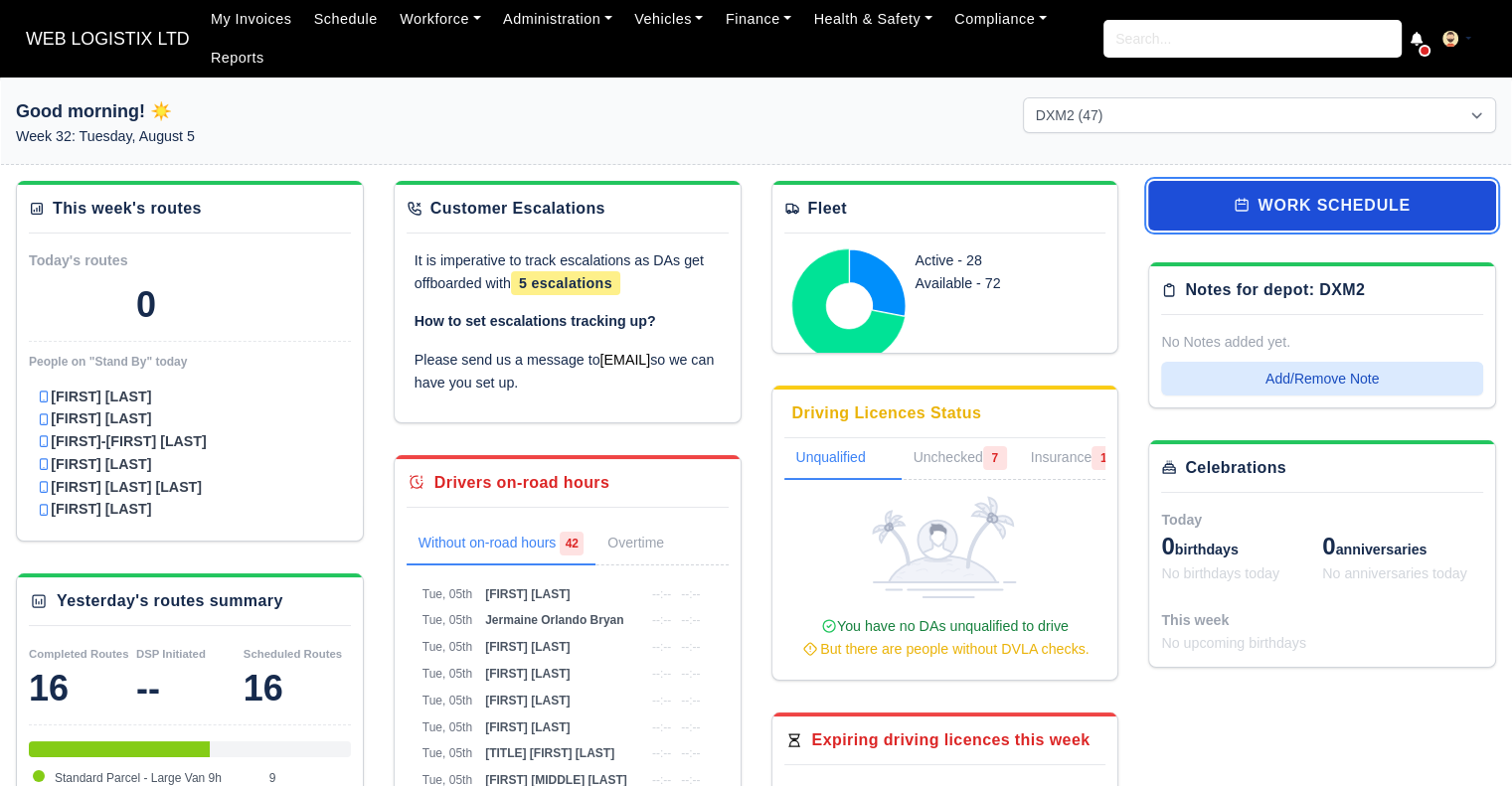 click on "work schedule" at bounding box center [1322, 206] 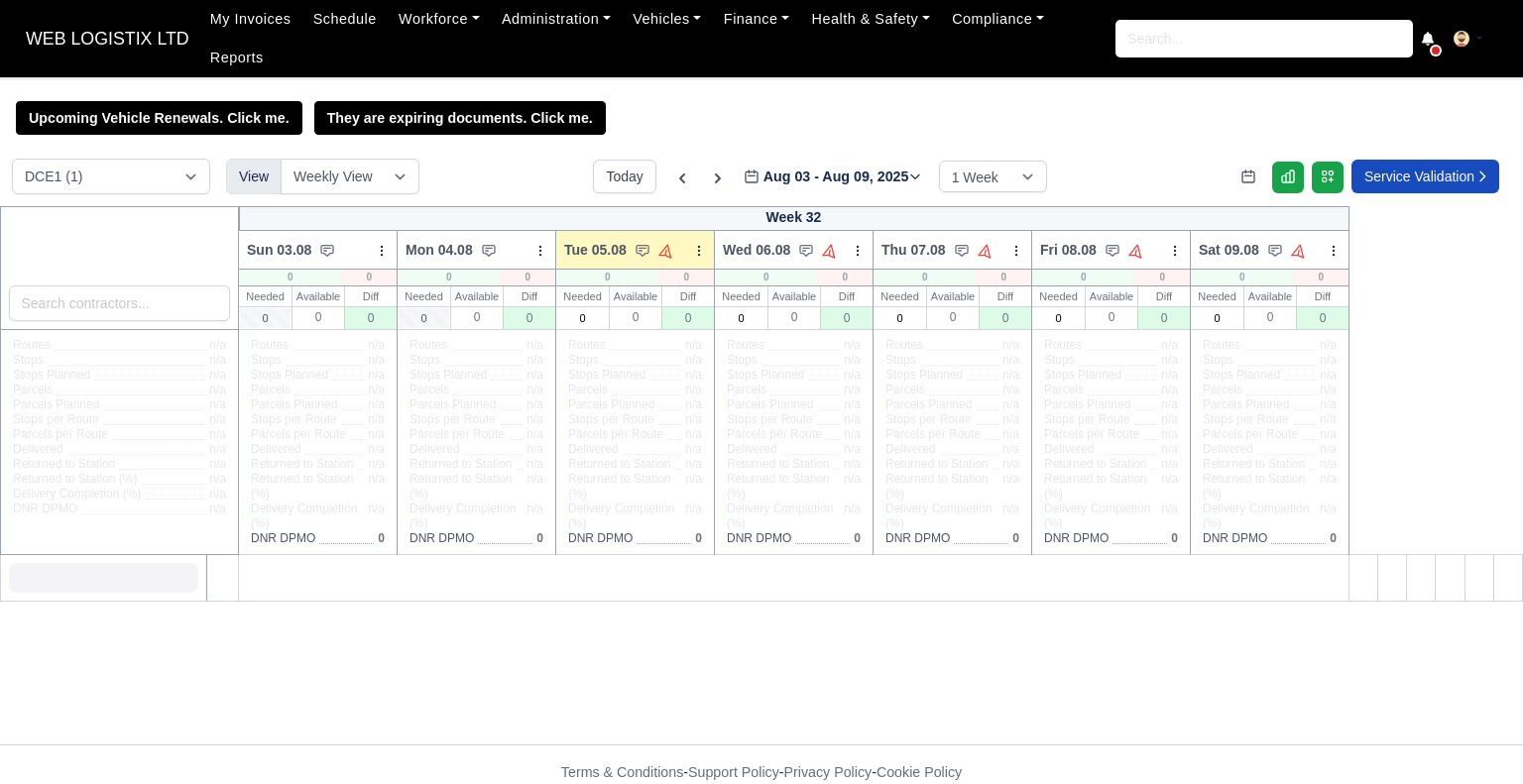 scroll, scrollTop: 0, scrollLeft: 0, axis: both 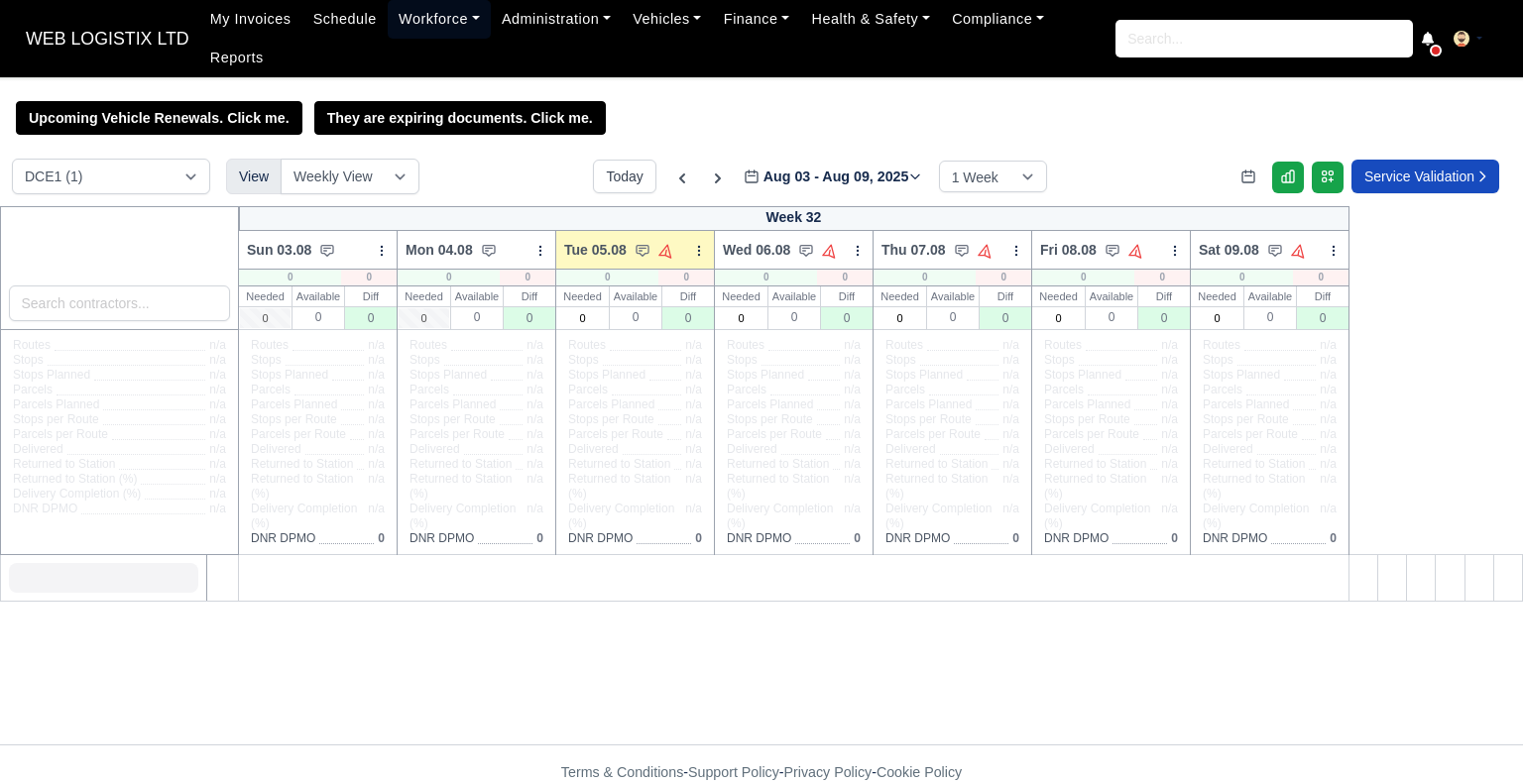 click on "Workforce" at bounding box center (439, 19) 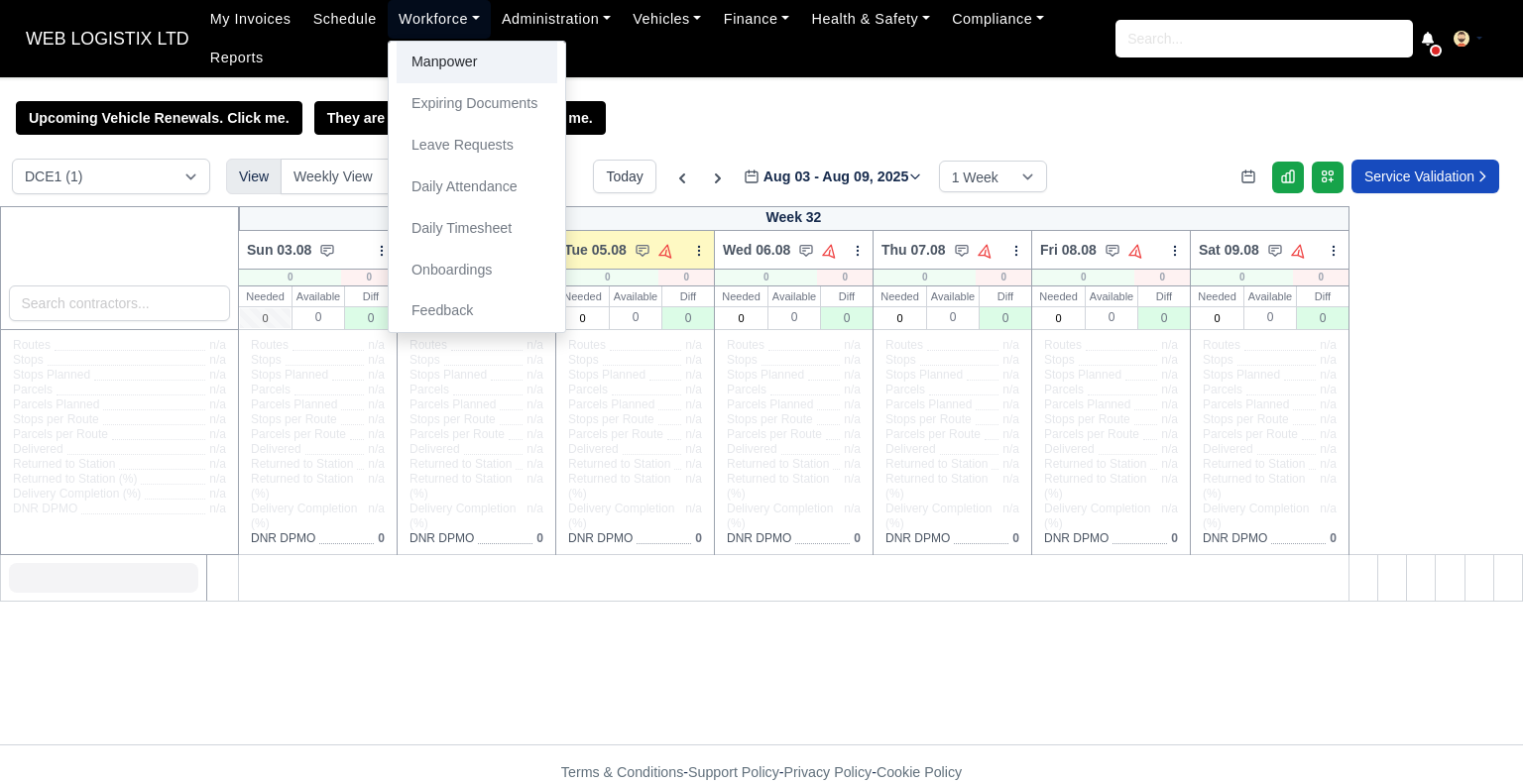 click on "Manpower" at bounding box center [477, 62] 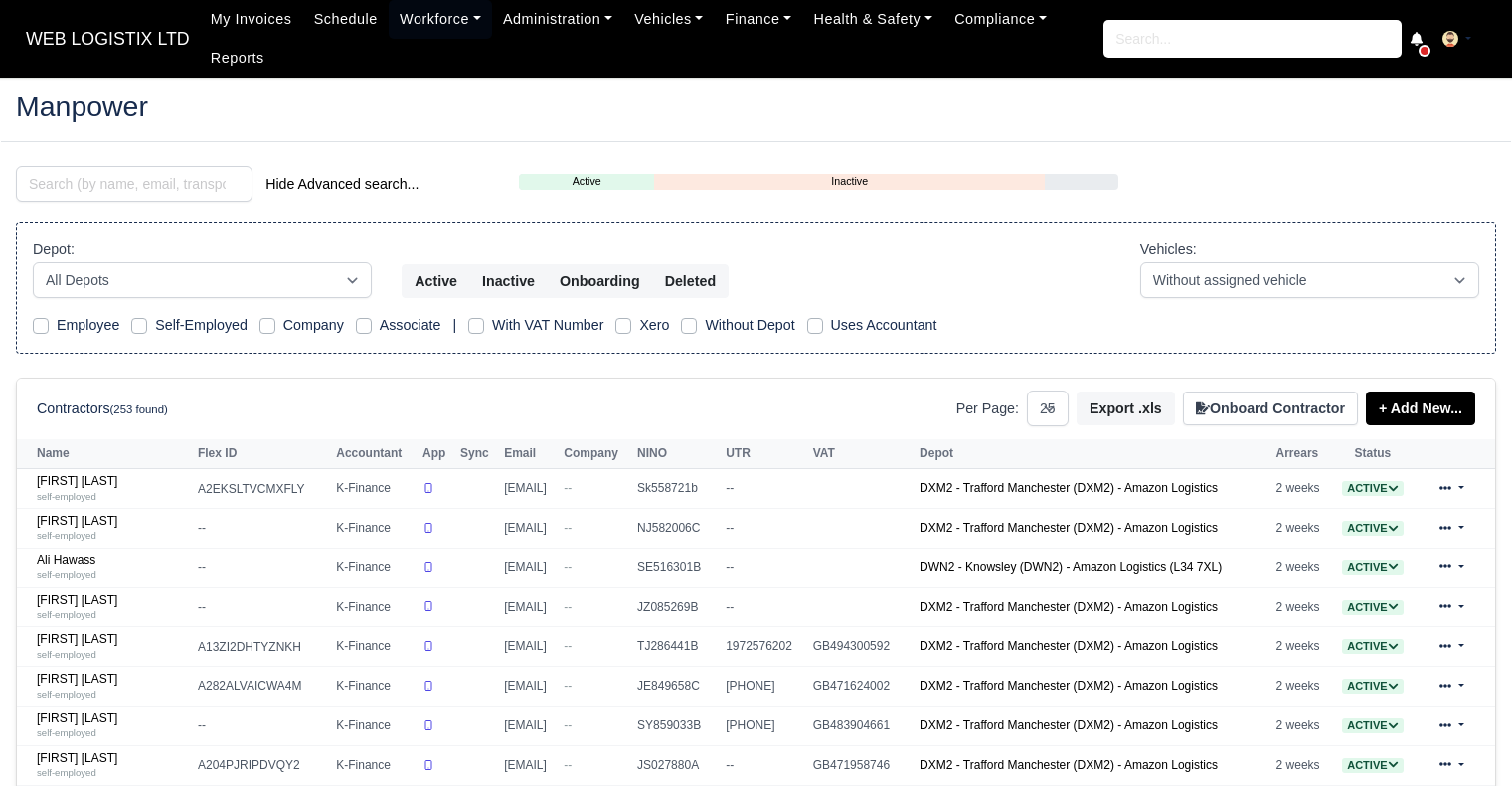 select on "25" 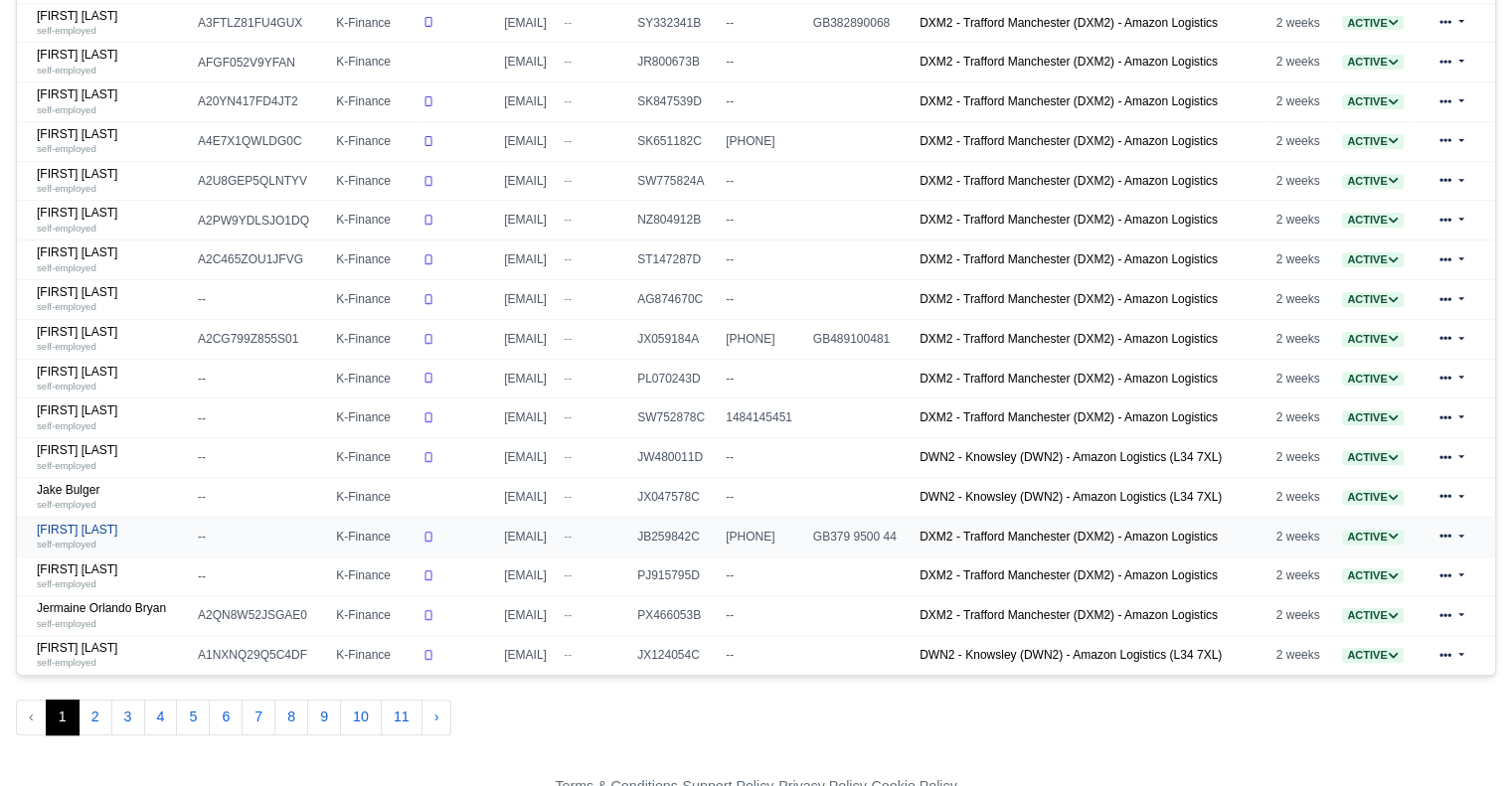 scroll, scrollTop: 787, scrollLeft: 0, axis: vertical 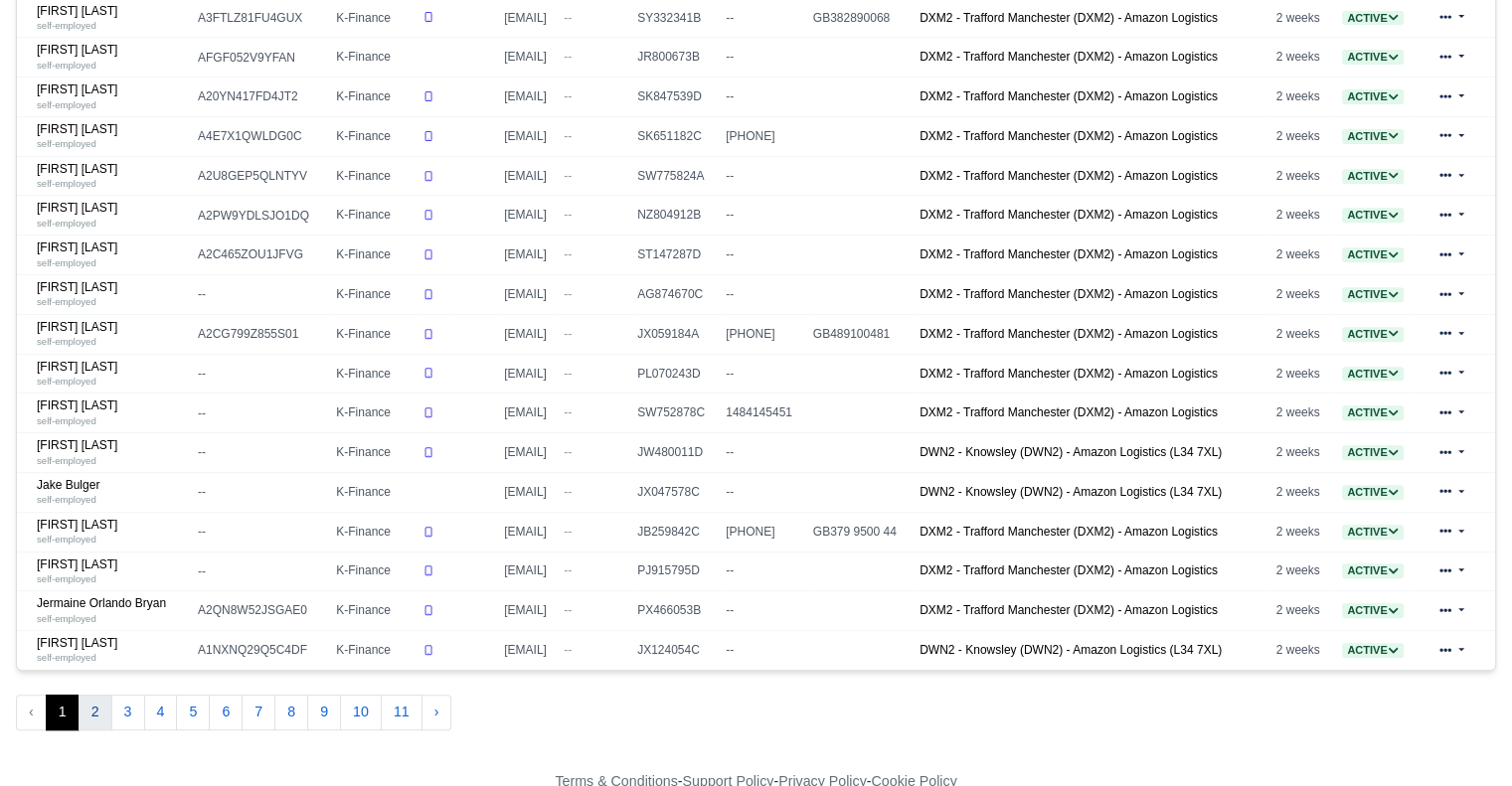 click on "2" at bounding box center (95, 712) 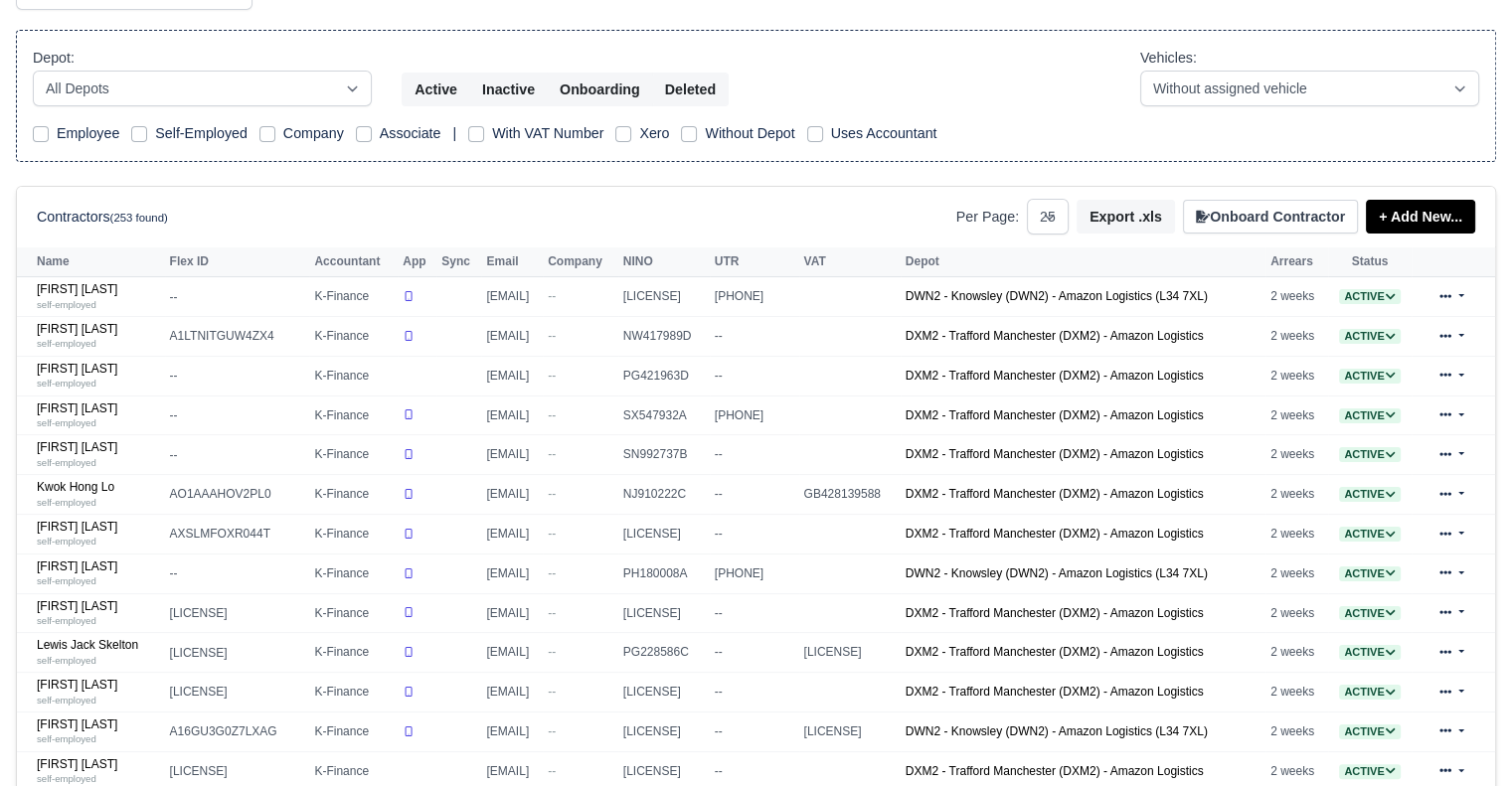 scroll, scrollTop: 191, scrollLeft: 0, axis: vertical 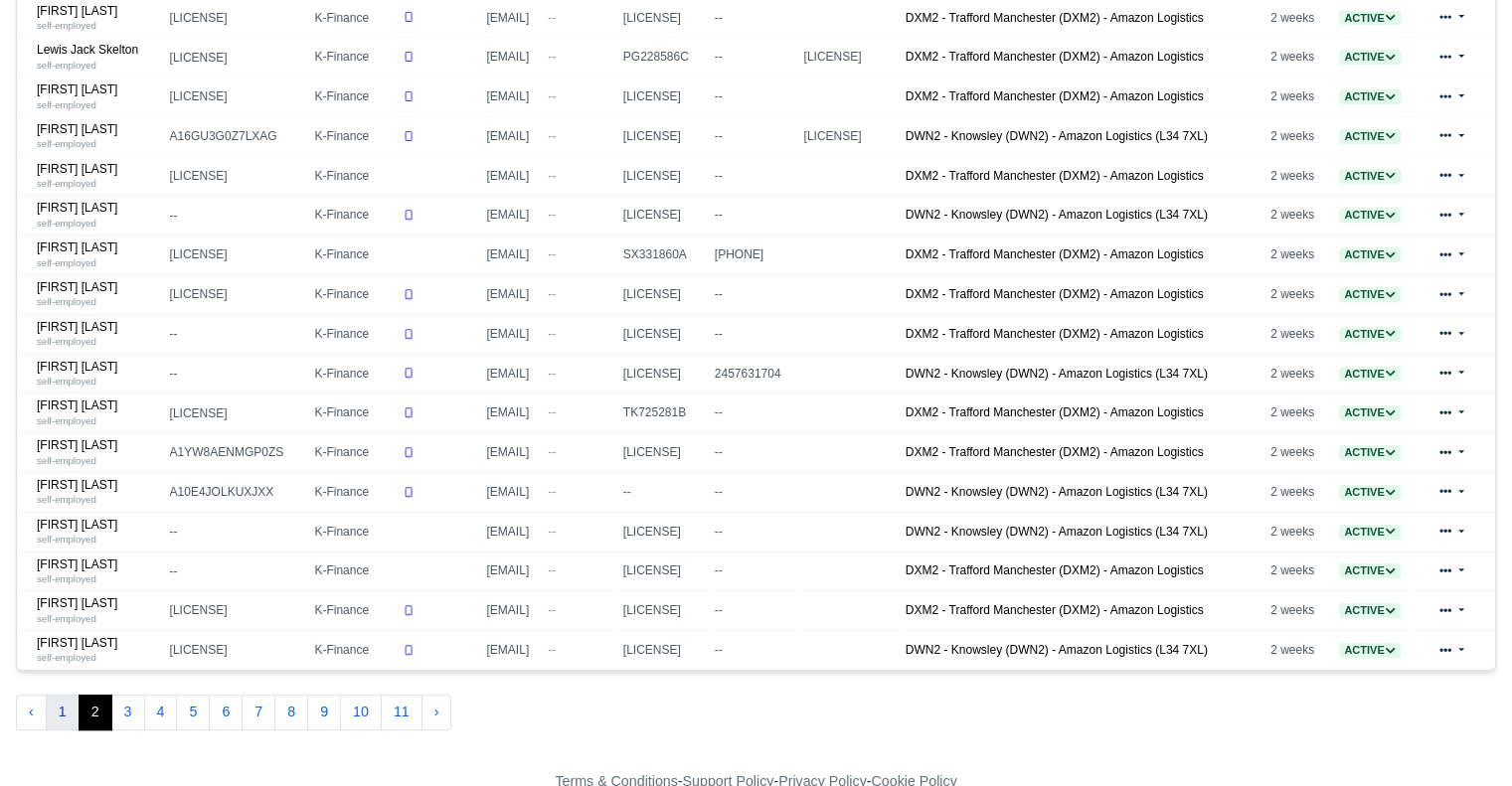 click on "1" at bounding box center [63, 712] 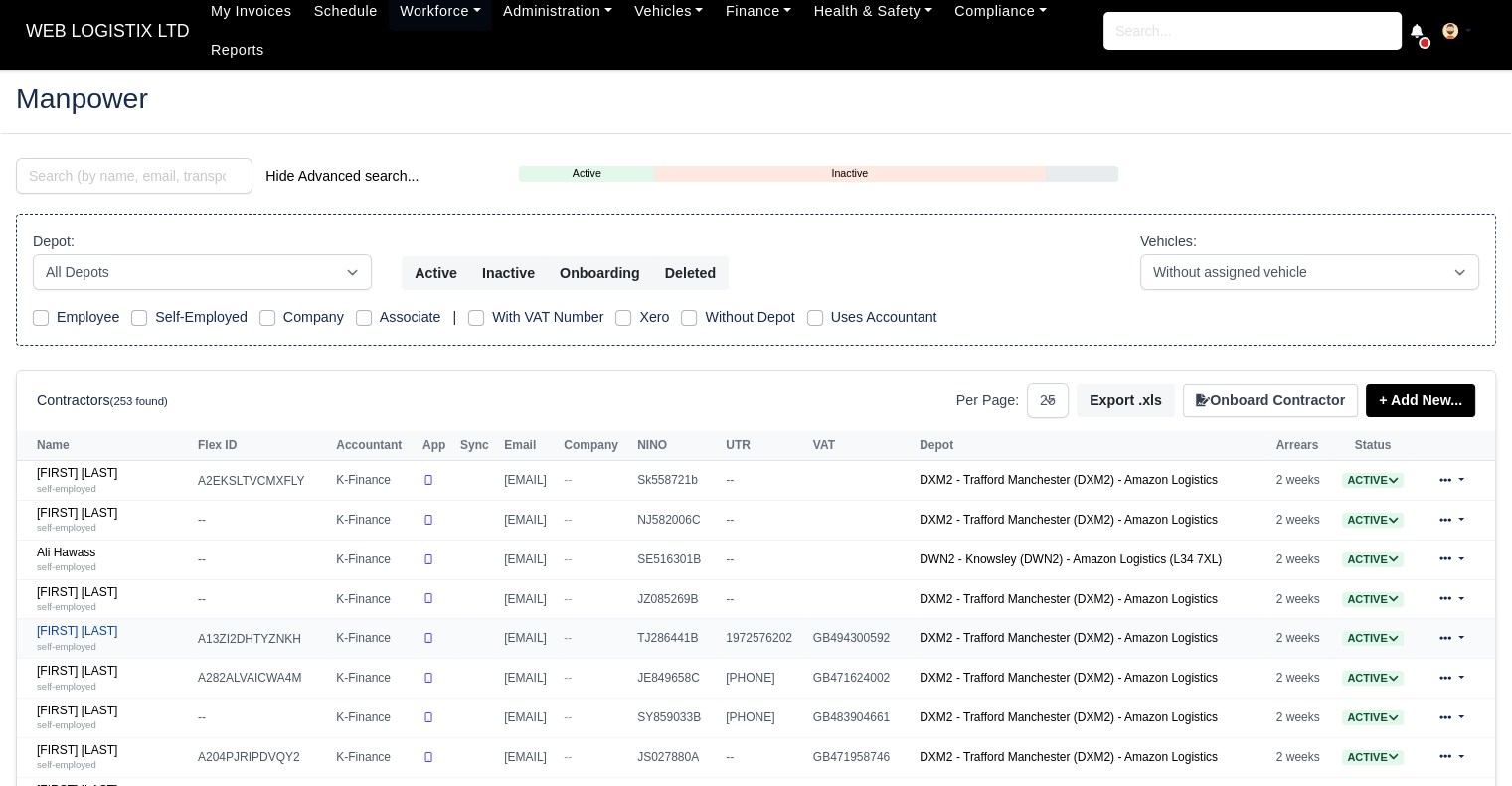 scroll, scrollTop: 0, scrollLeft: 0, axis: both 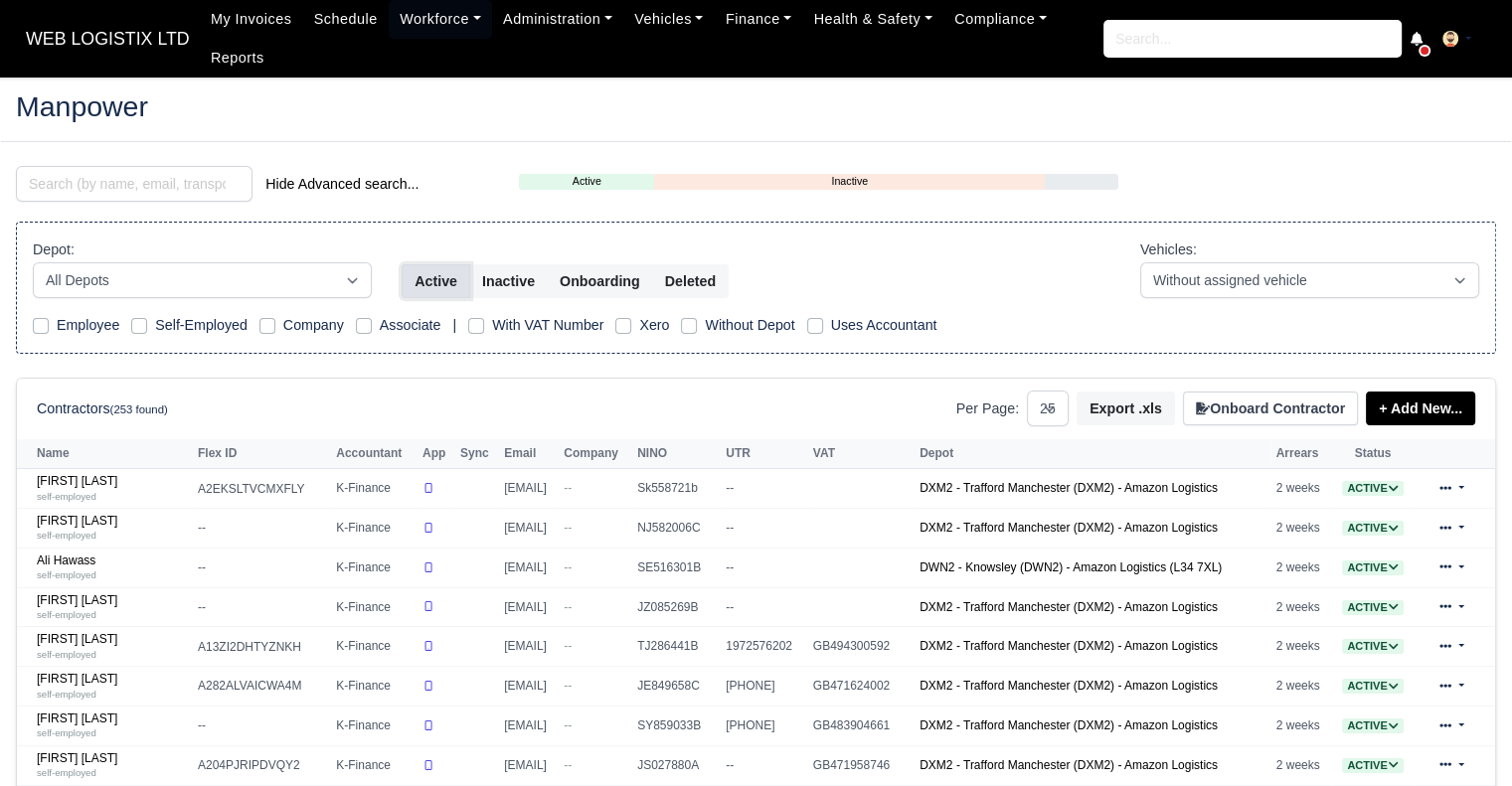 click on "Active" at bounding box center (435, 281) 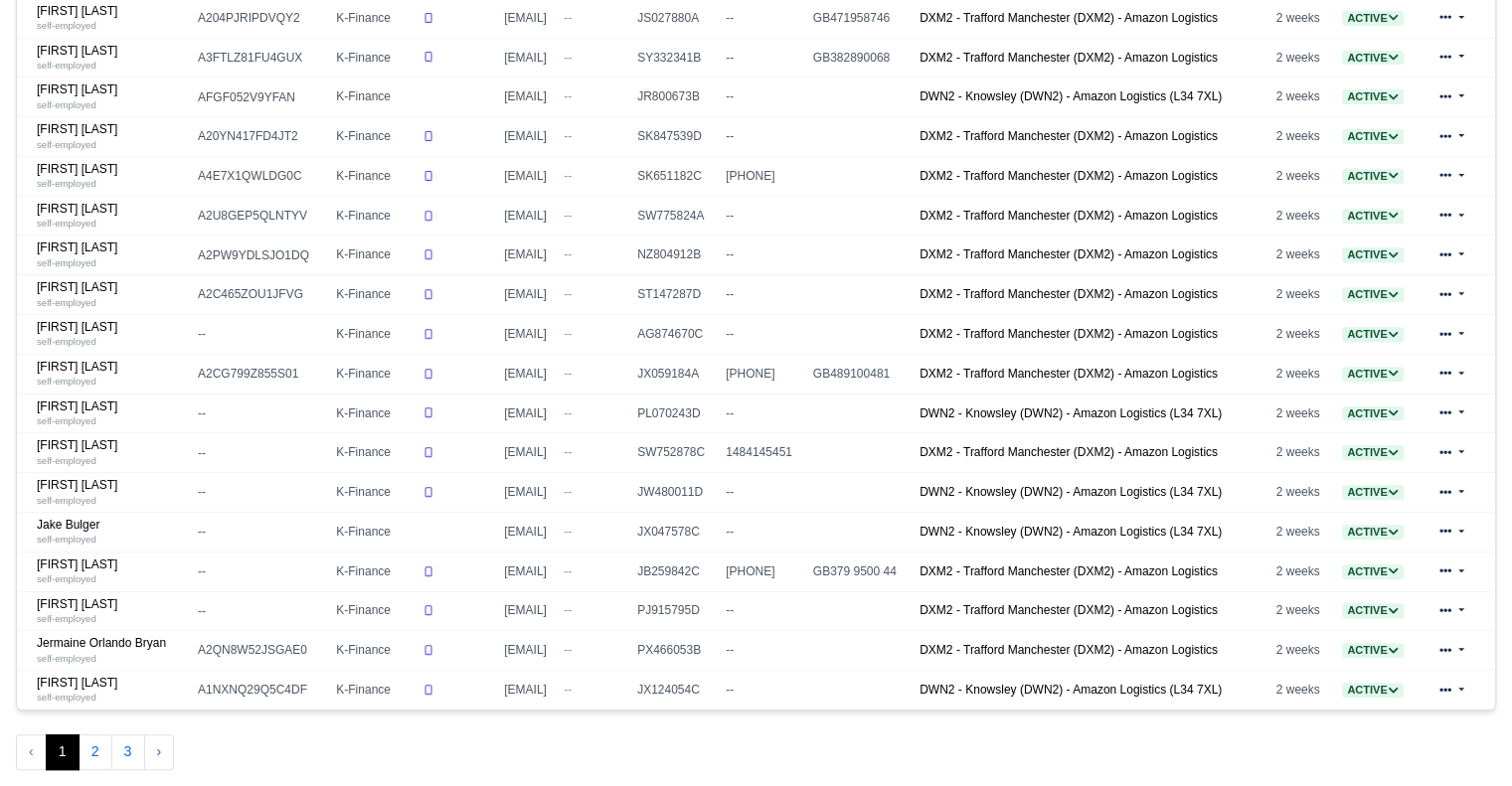 scroll, scrollTop: 787, scrollLeft: 0, axis: vertical 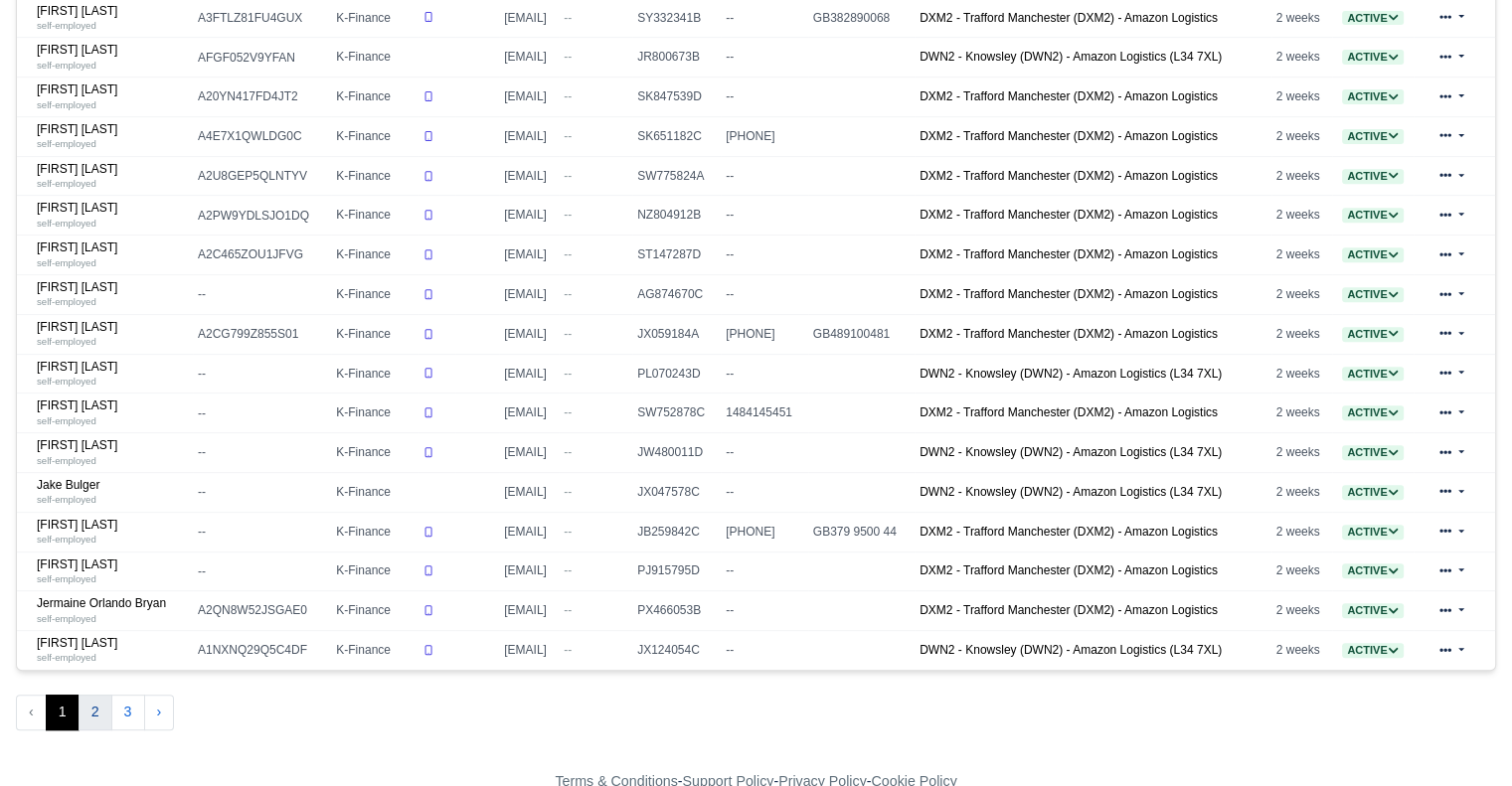 click on "2" at bounding box center [95, 712] 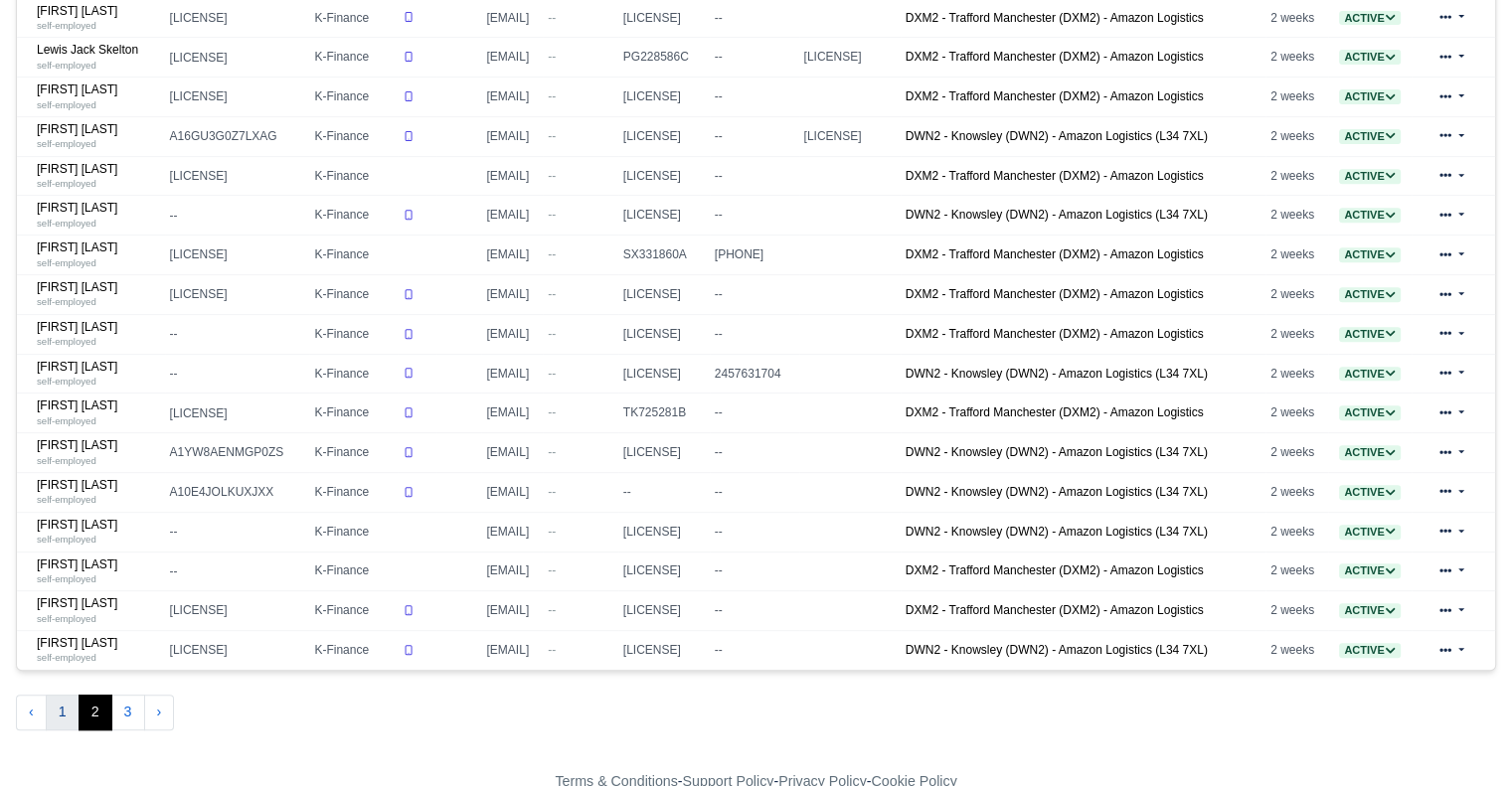 click on "1" at bounding box center (63, 712) 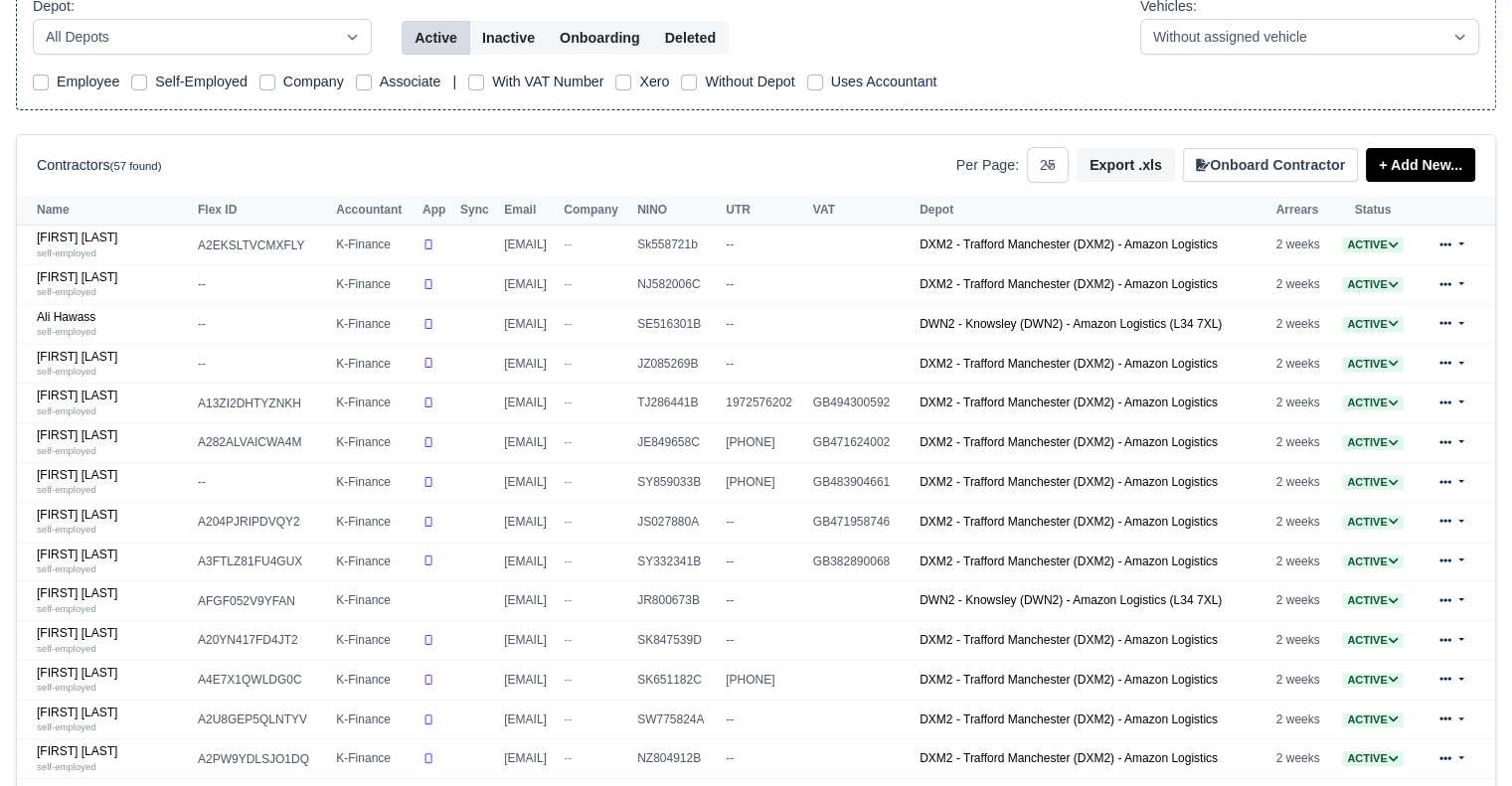 scroll, scrollTop: 99, scrollLeft: 0, axis: vertical 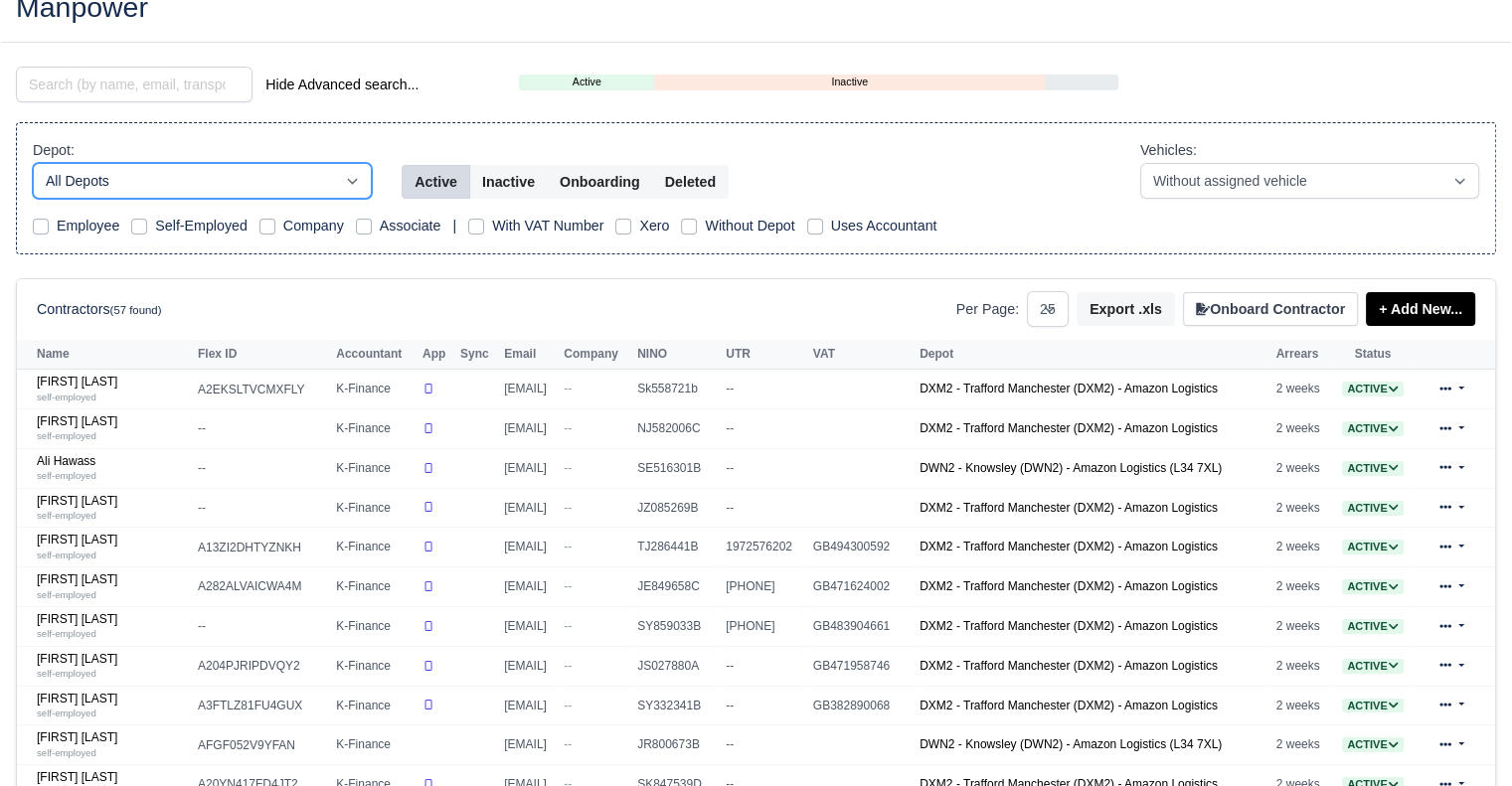 click on "All Depots
Amazon DCE1
DWN2 - Knowsley (DWN2) - Amazon Logistics (L34 7XL)
DXM2 - Trafford Manchester (DXM2) - Amazon Logistics" at bounding box center (202, 181) 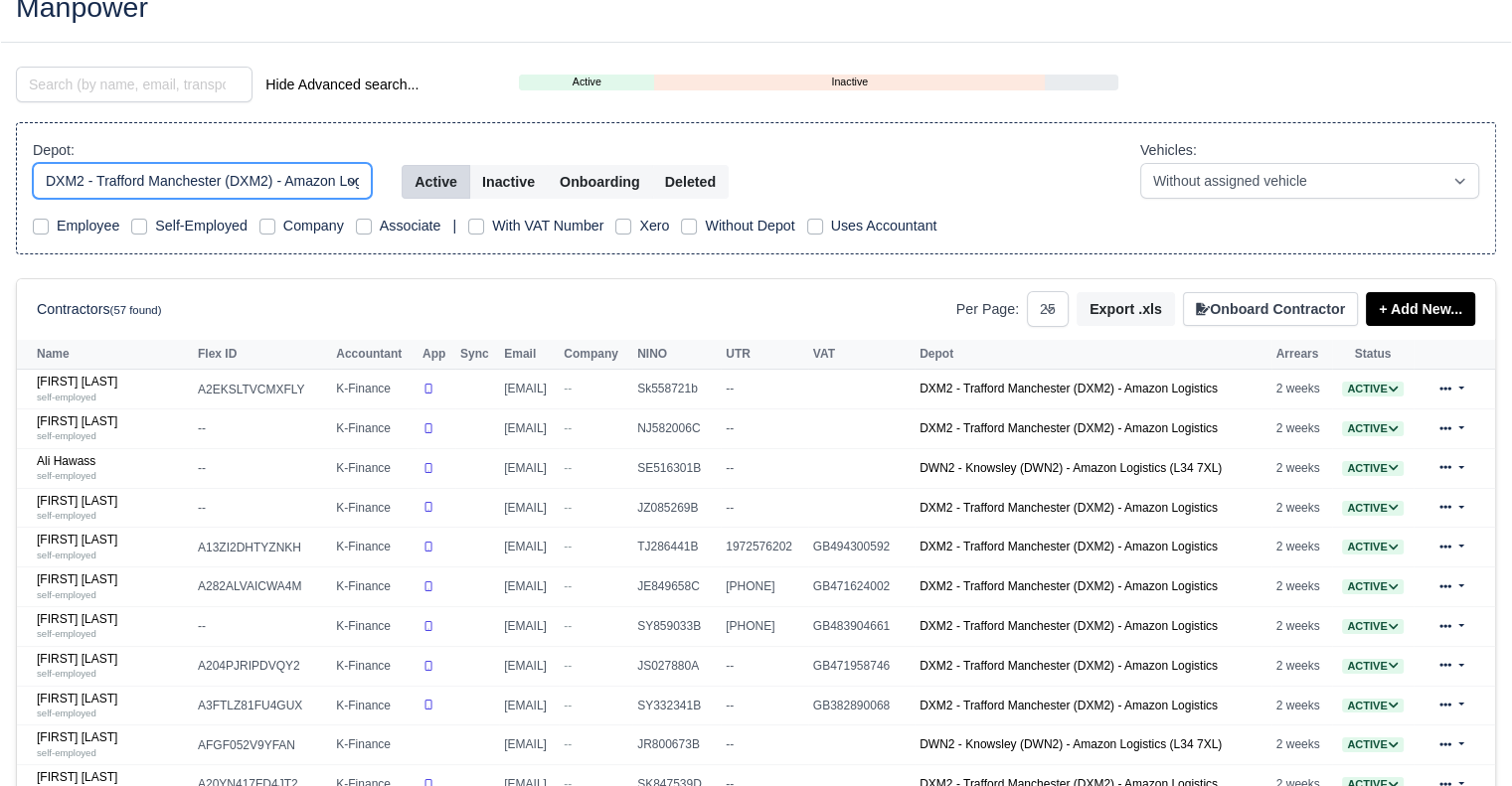 click on "All Depots
Amazon DCE1
DWN2 - Knowsley (DWN2) - Amazon Logistics (L34 7XL)
DXM2 - Trafford Manchester (DXM2) - Amazon Logistics" at bounding box center [202, 181] 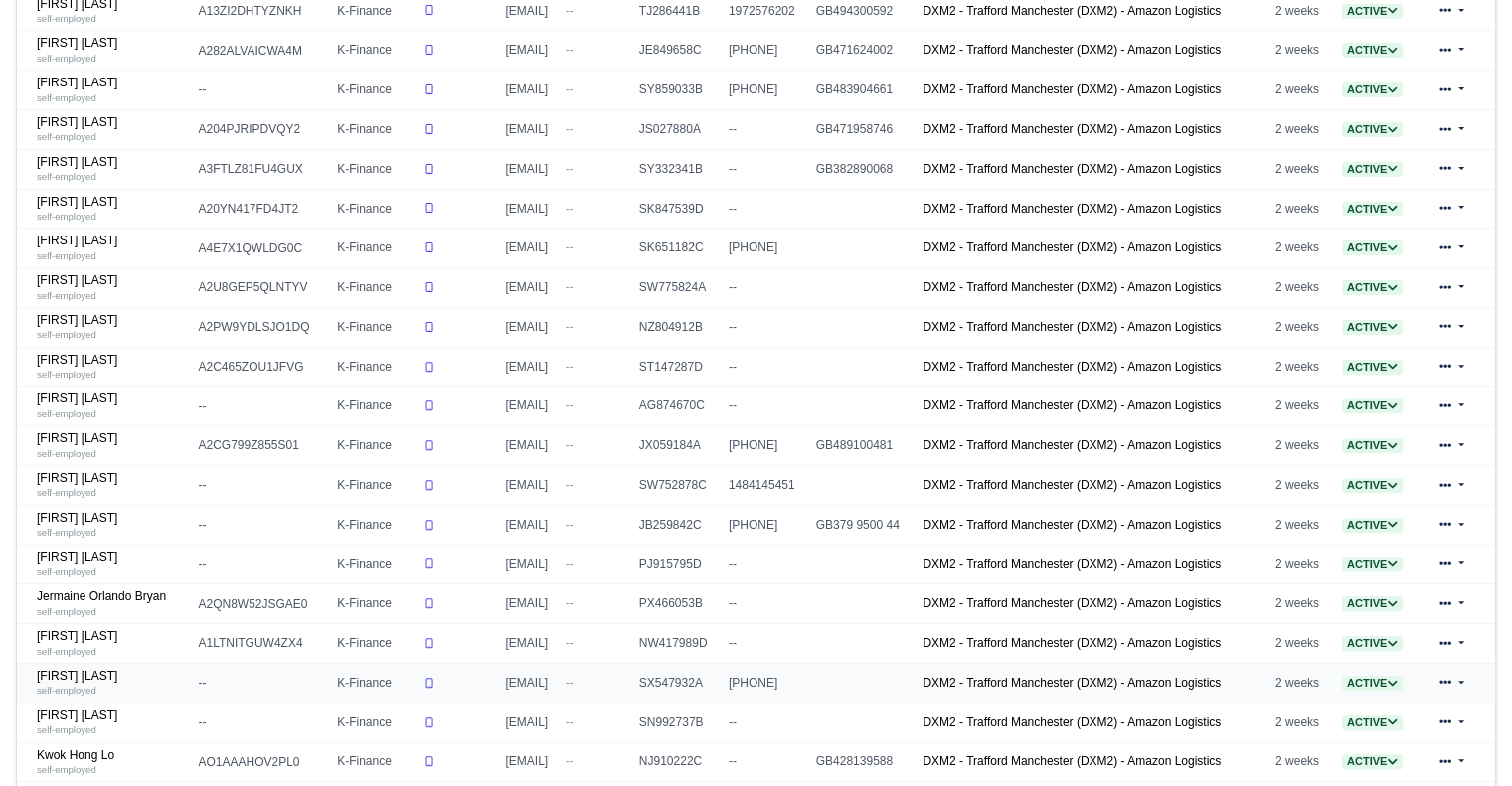 scroll, scrollTop: 99, scrollLeft: 0, axis: vertical 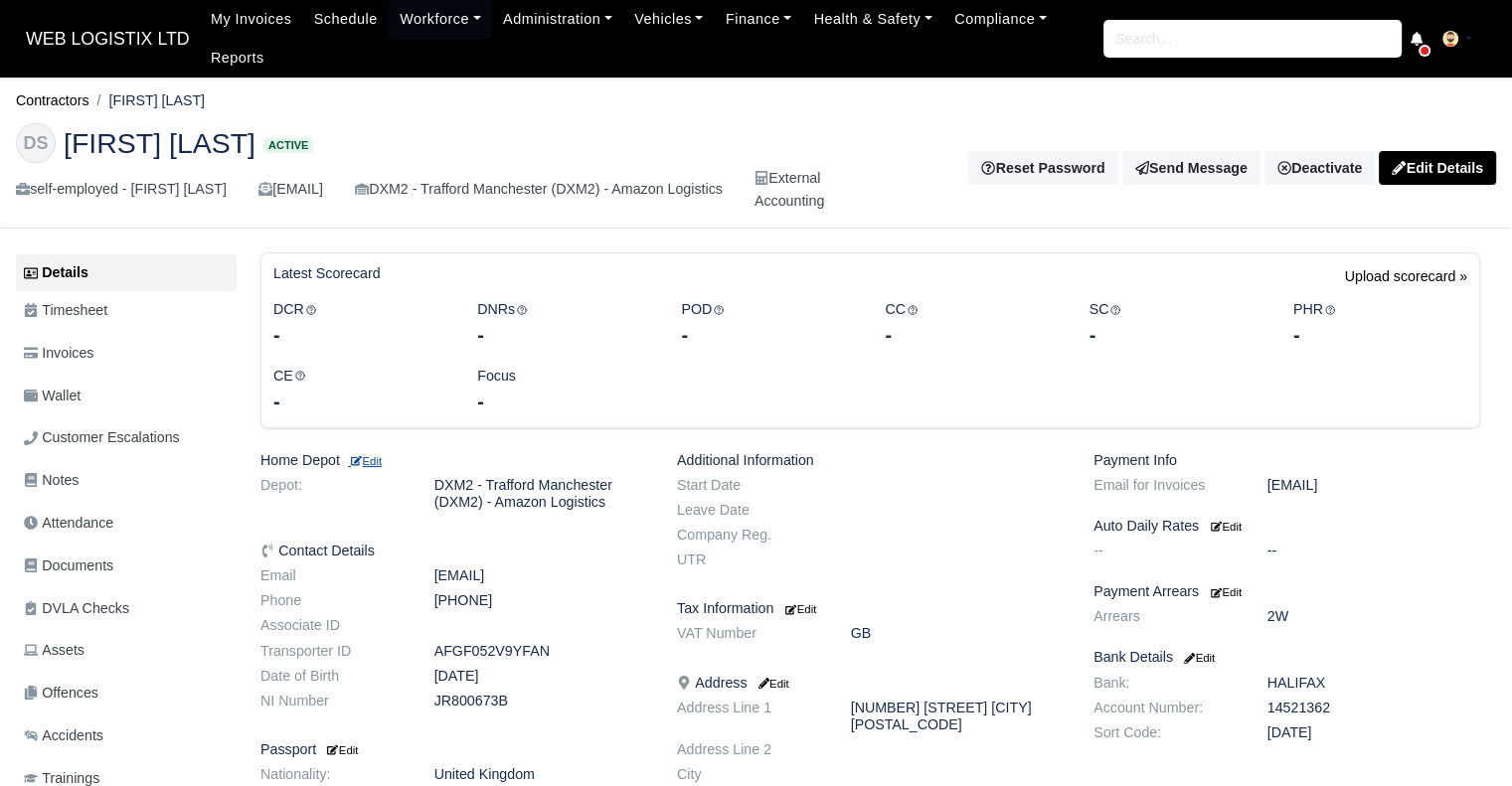 click on "Edit" at bounding box center [365, 461] 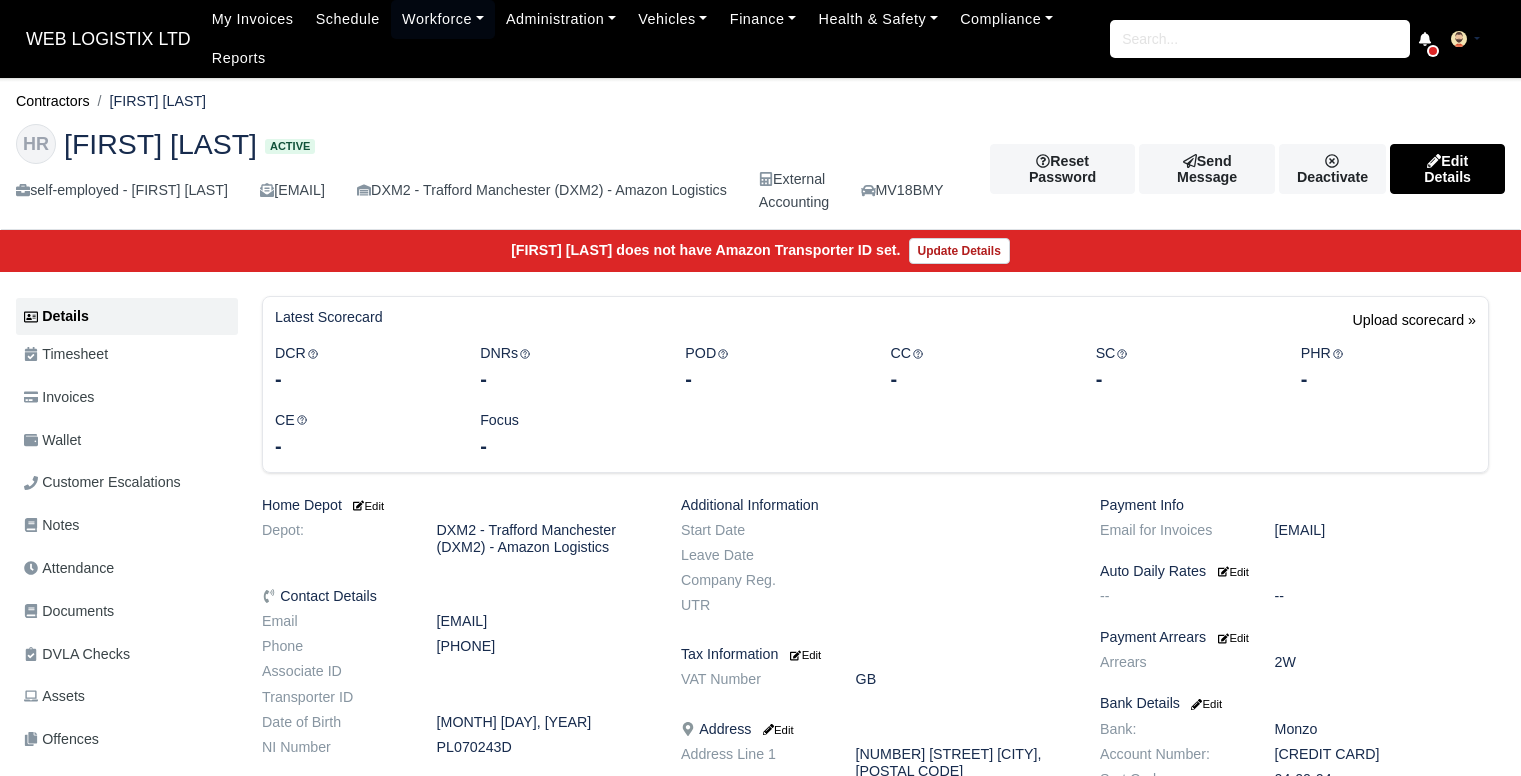 scroll, scrollTop: 0, scrollLeft: 0, axis: both 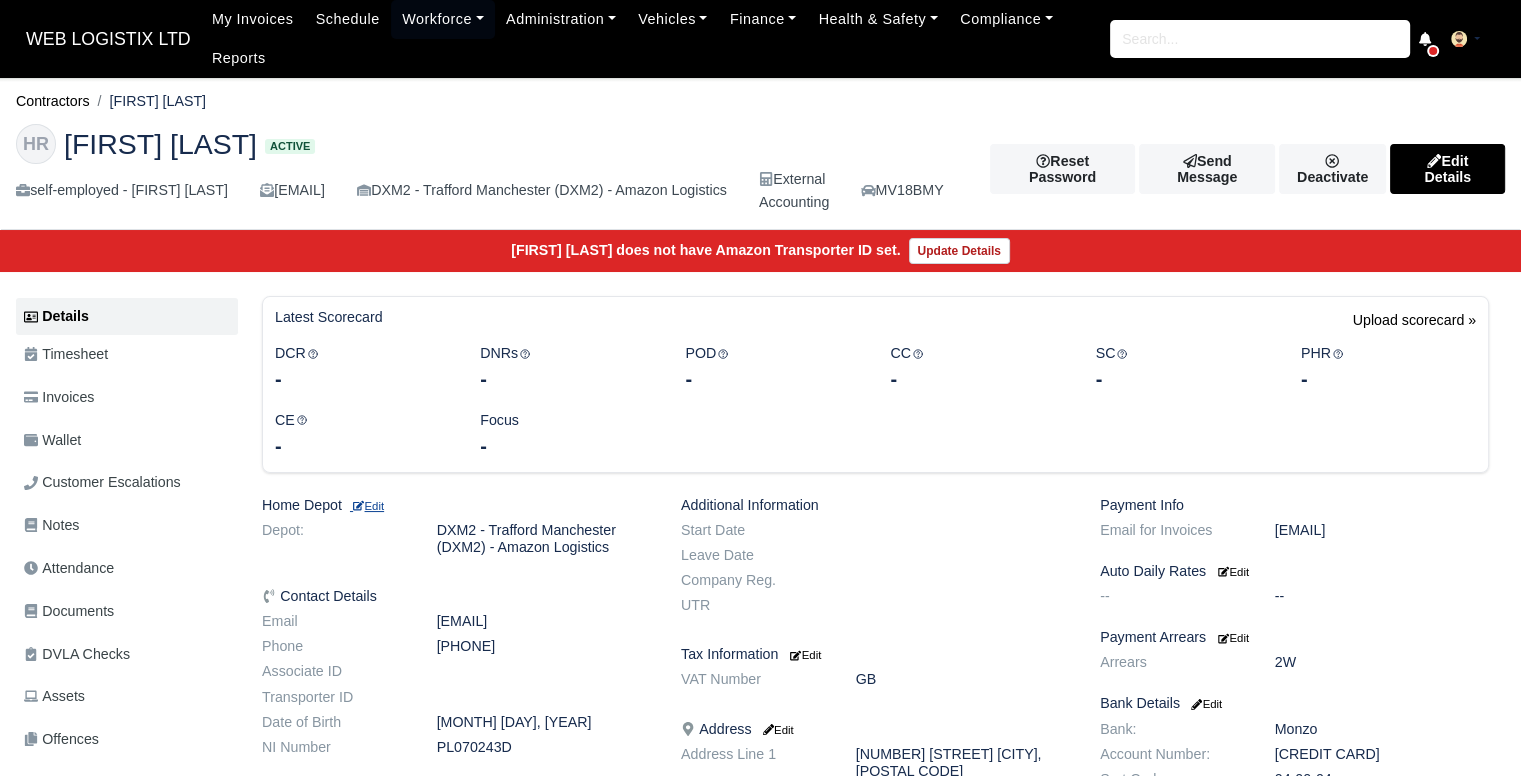 click on "Edit" at bounding box center [367, 506] 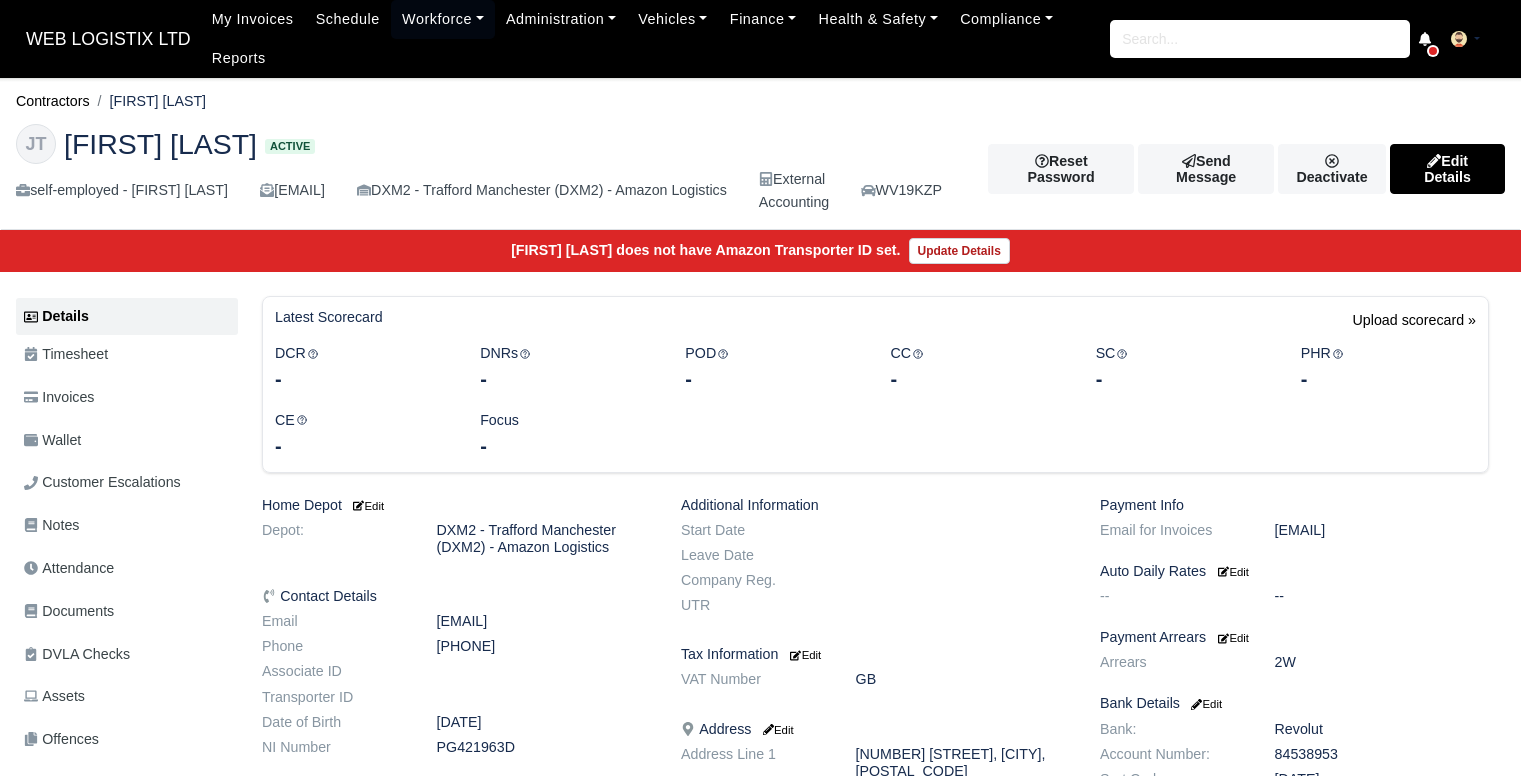 scroll, scrollTop: 0, scrollLeft: 0, axis: both 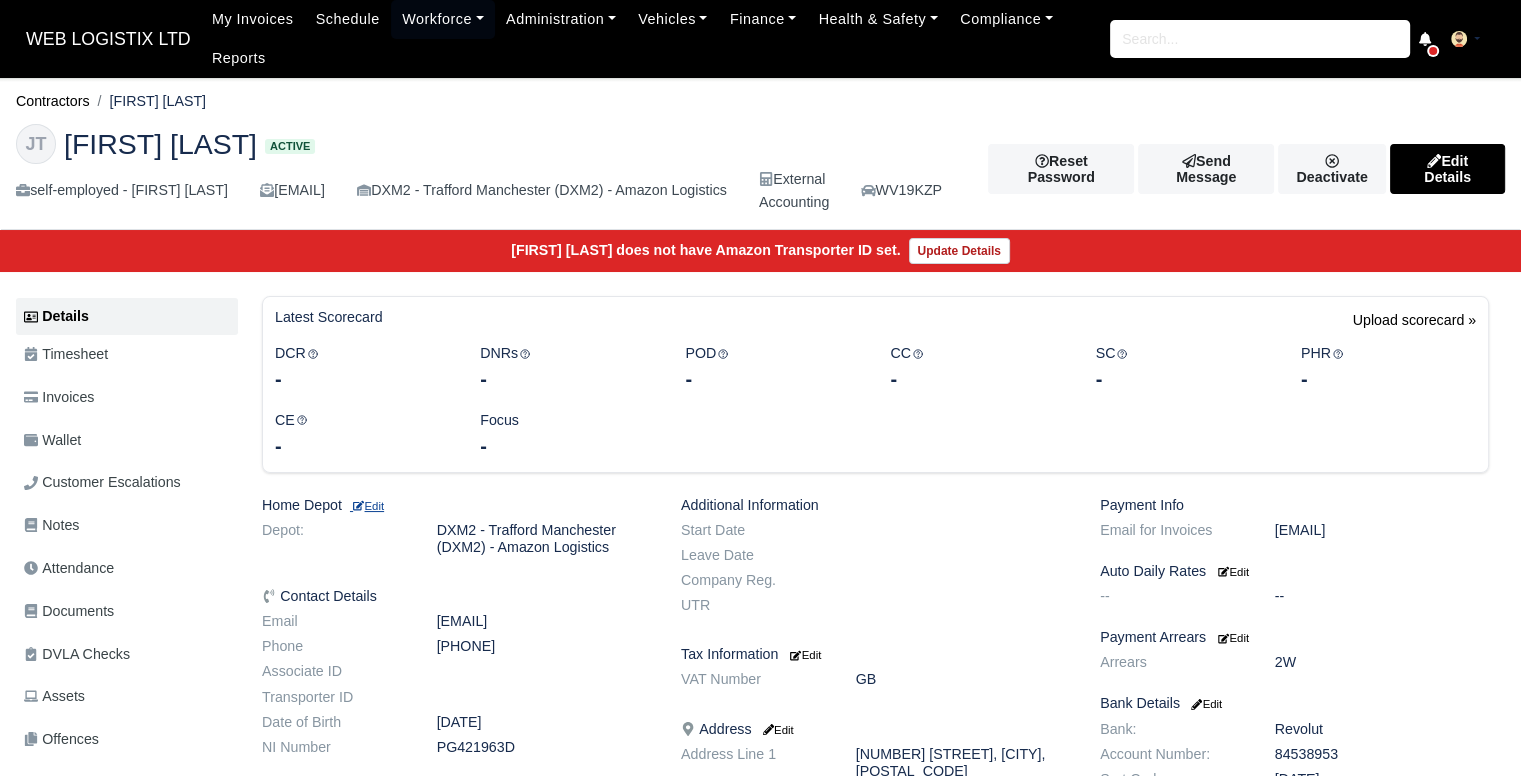 click on "Edit" at bounding box center (367, 506) 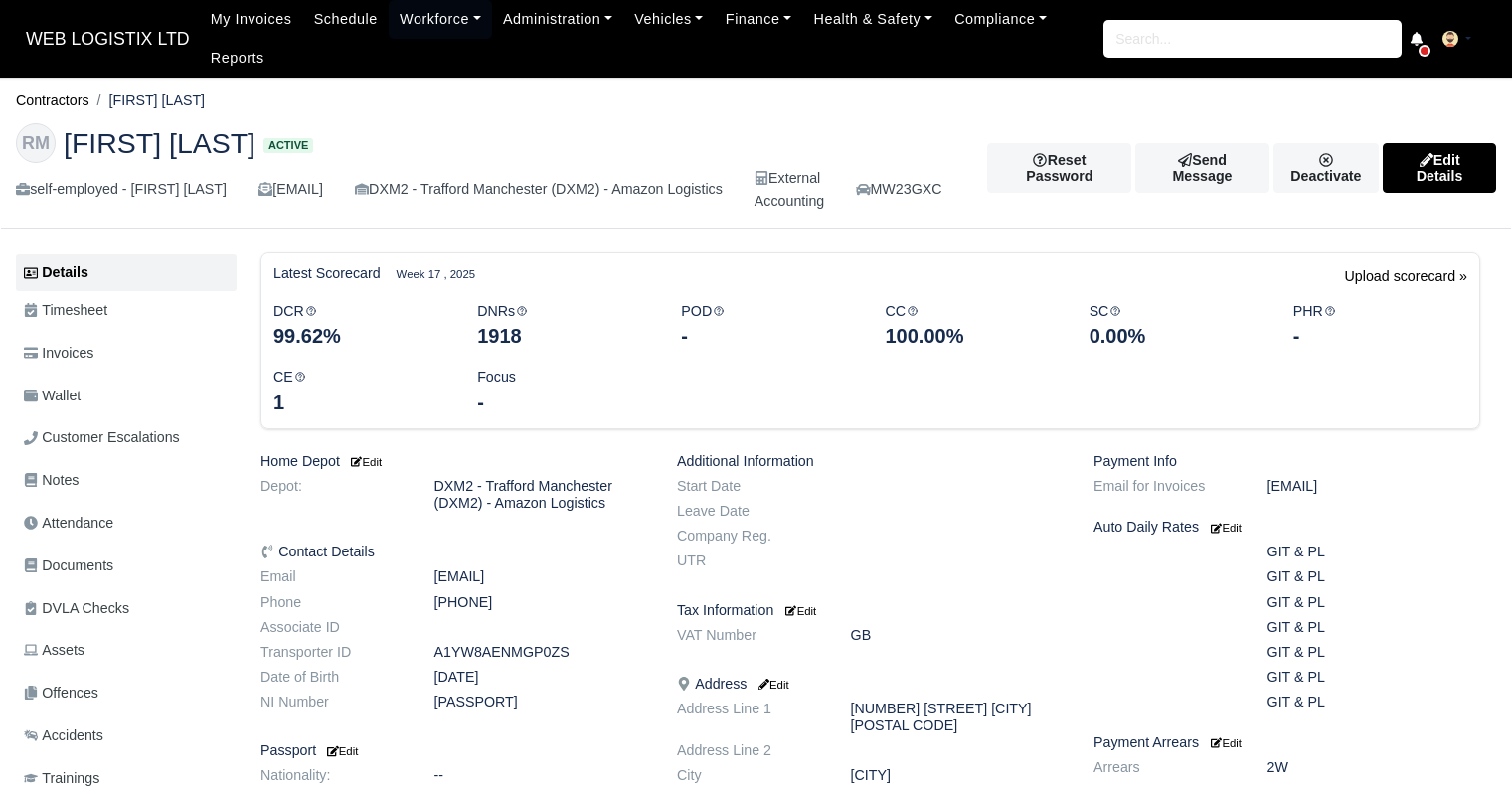 scroll, scrollTop: 0, scrollLeft: 0, axis: both 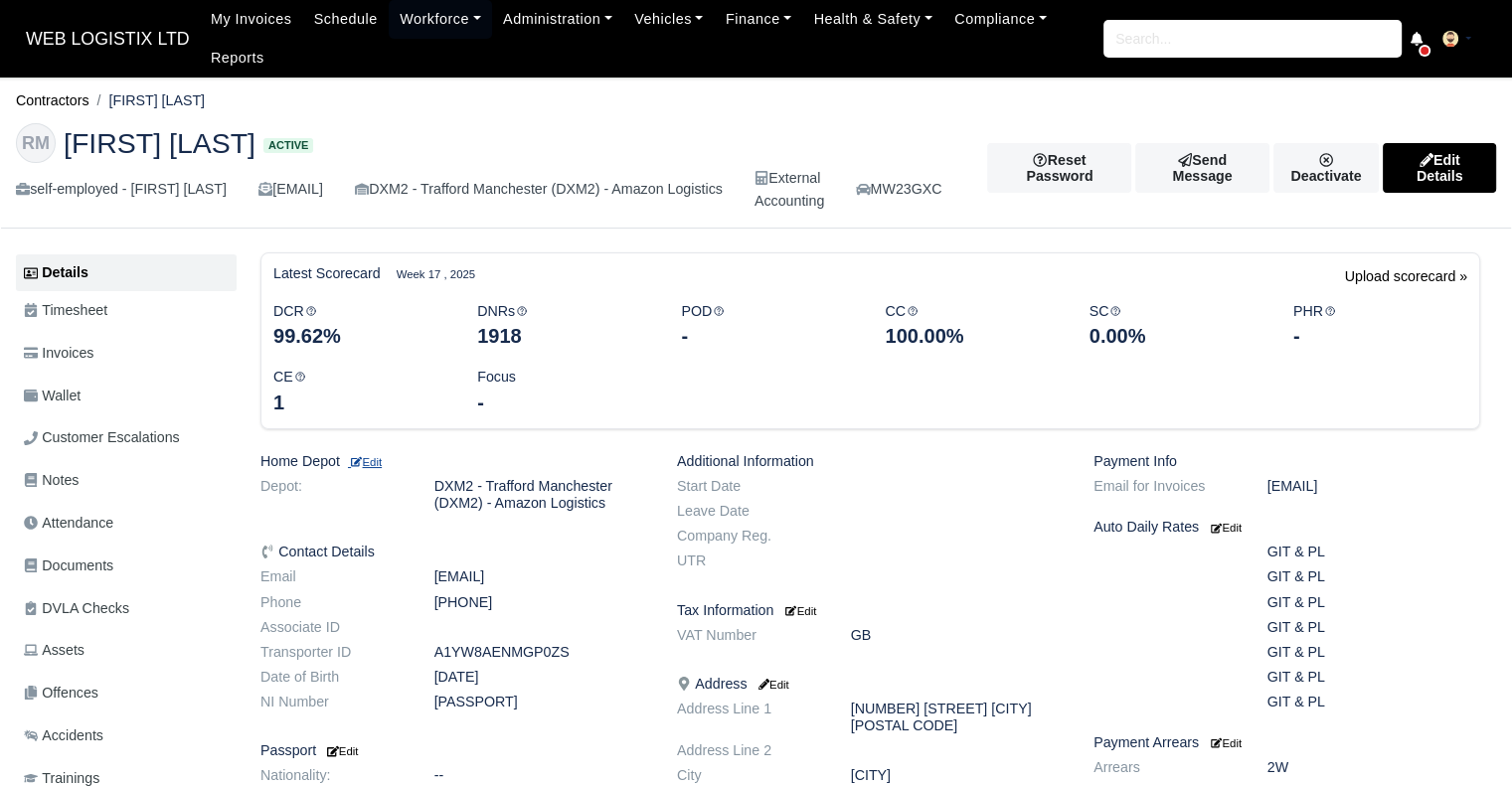 click on "Edit" at bounding box center [365, 462] 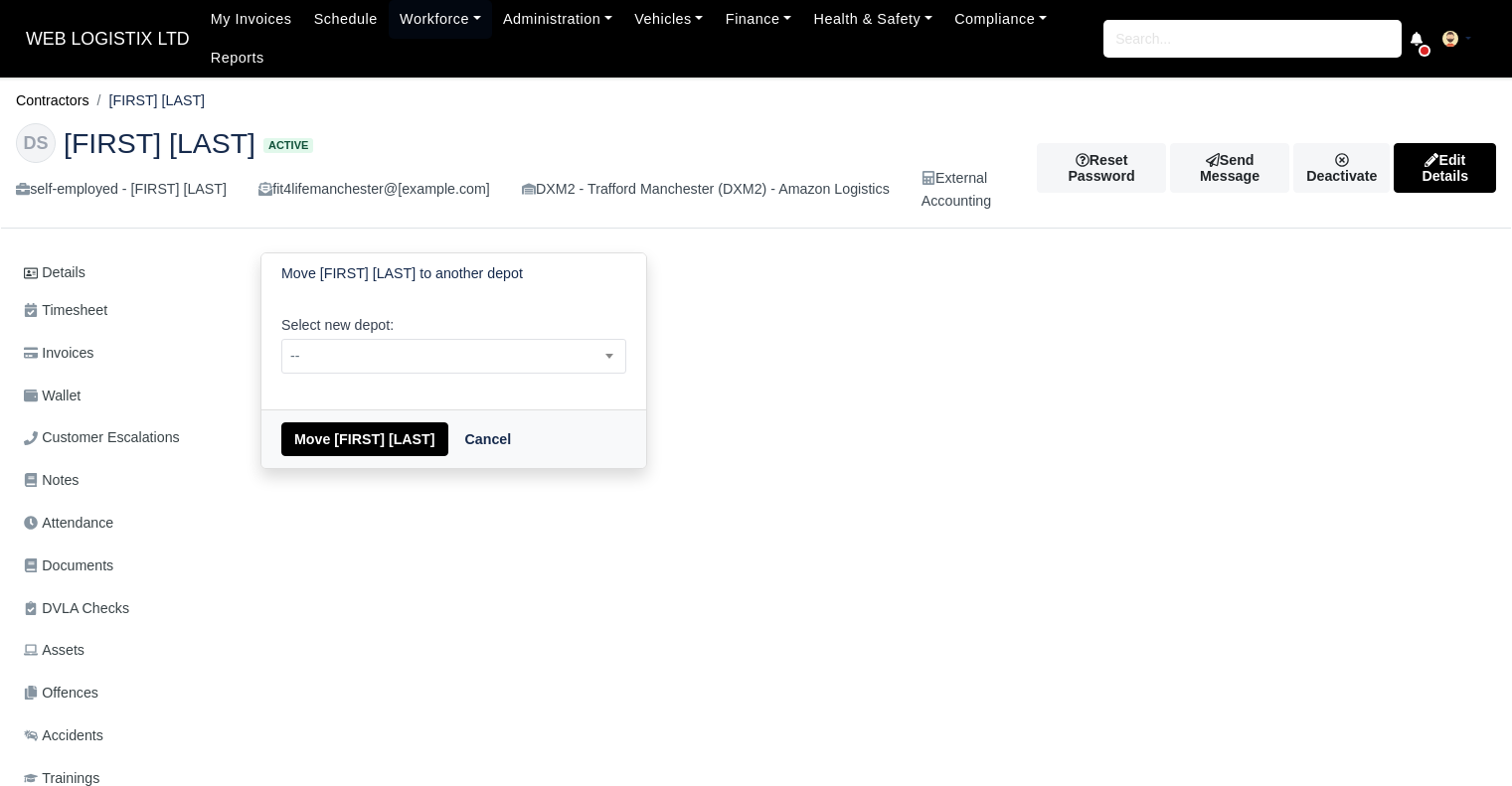 scroll, scrollTop: 0, scrollLeft: 0, axis: both 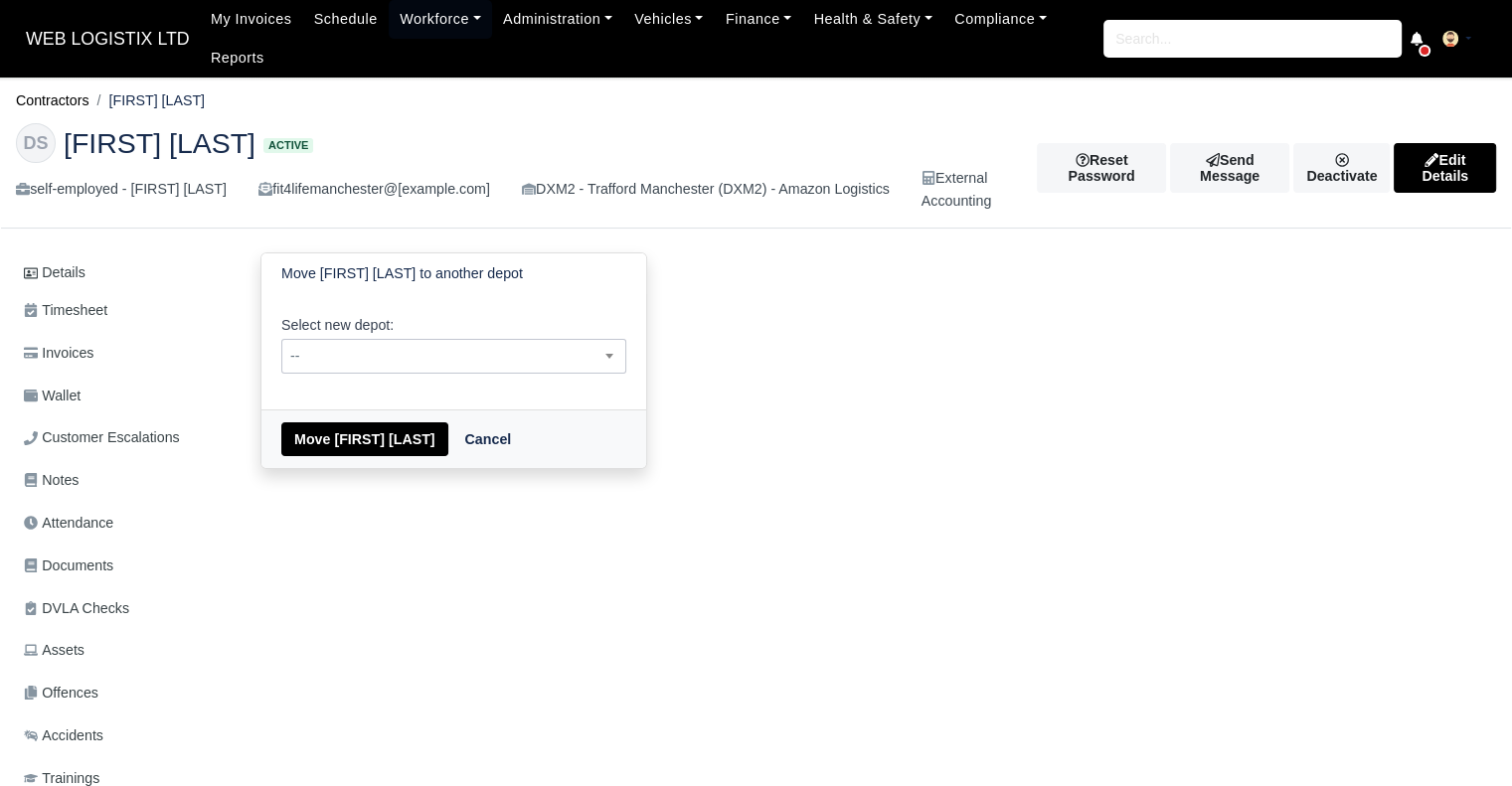 click on "--" at bounding box center (453, 356) 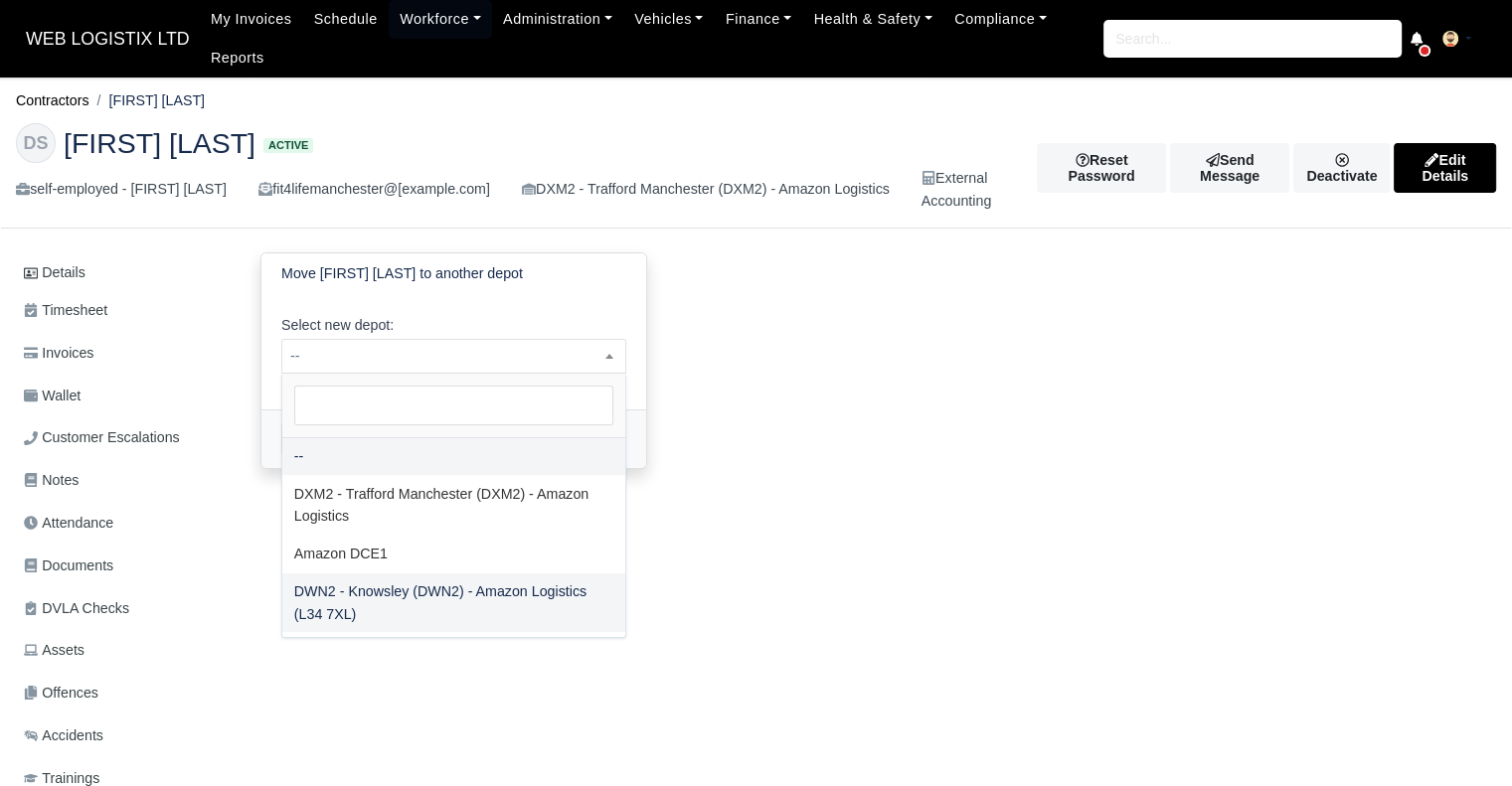 select on "3" 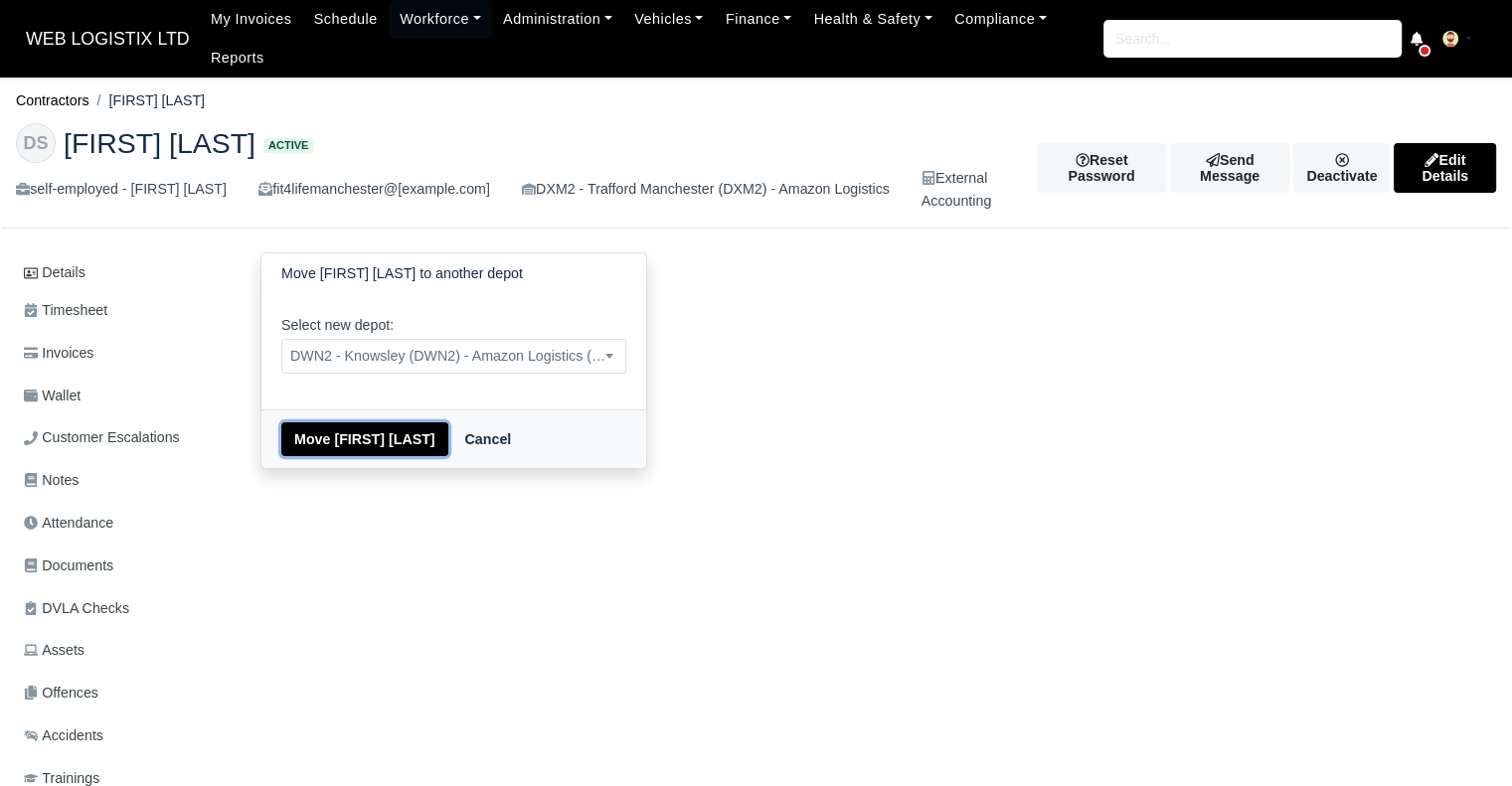 click on "Move Dean Shoreman" at bounding box center [365, 439] 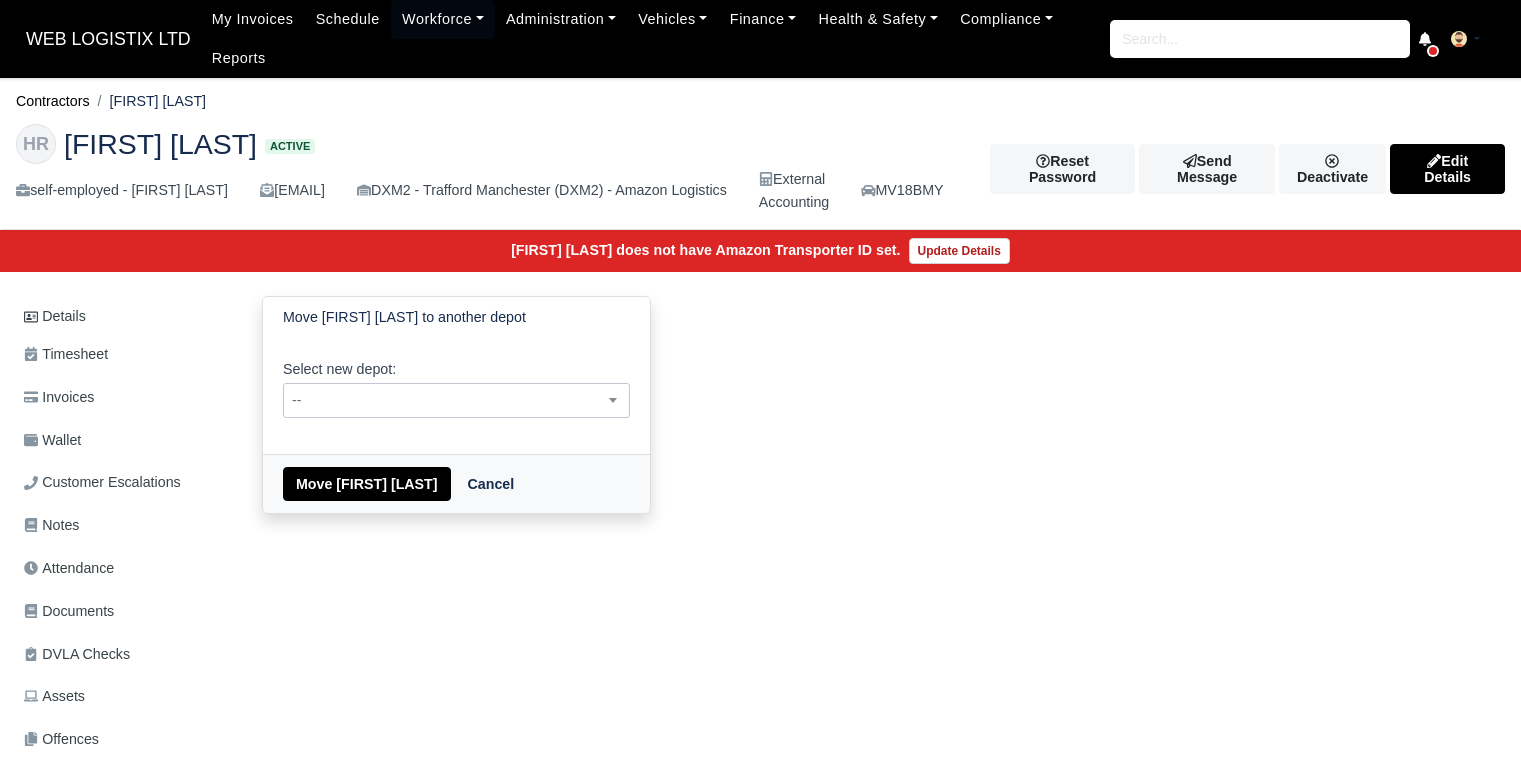 scroll, scrollTop: 0, scrollLeft: 0, axis: both 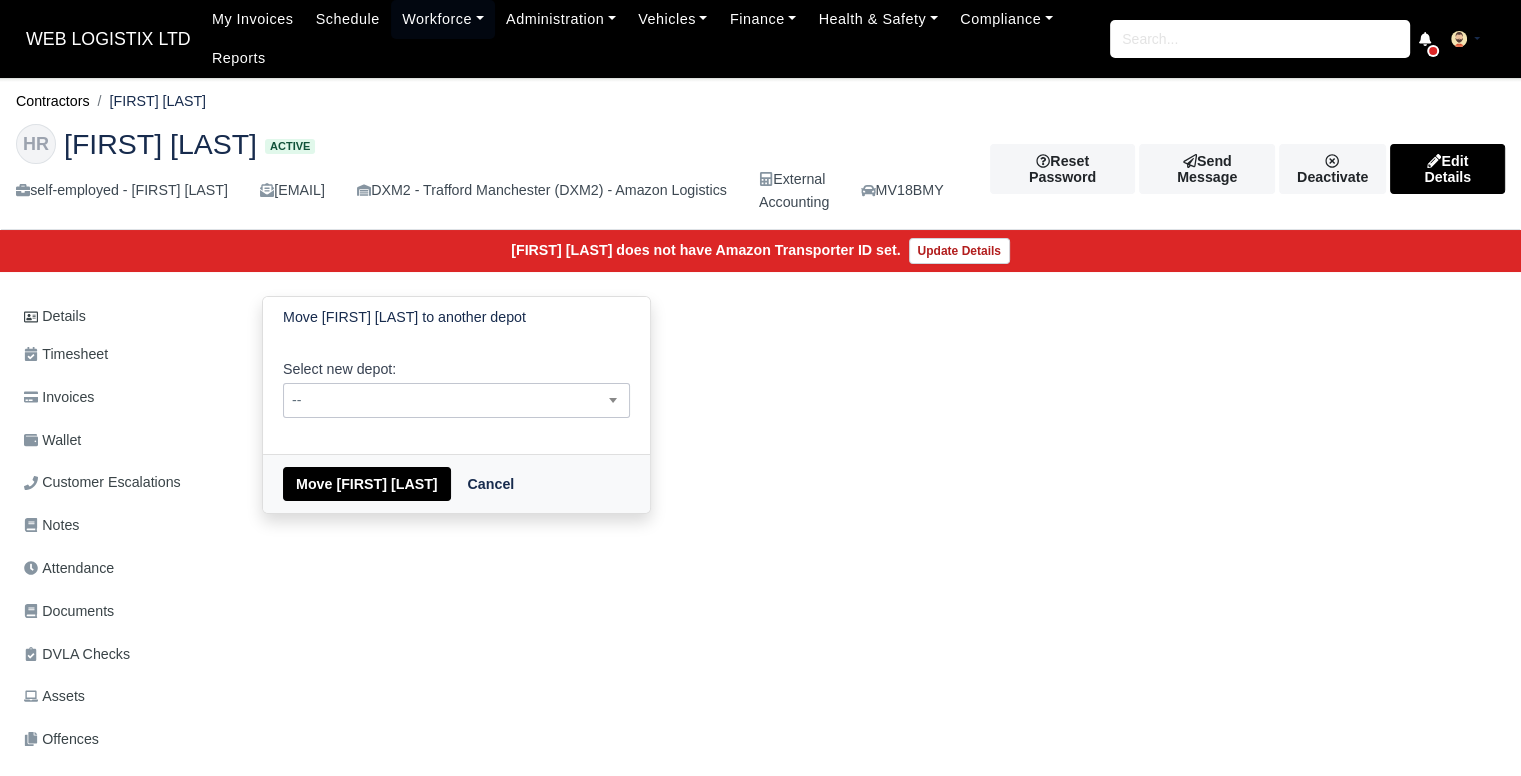 click on "--" at bounding box center (456, 400) 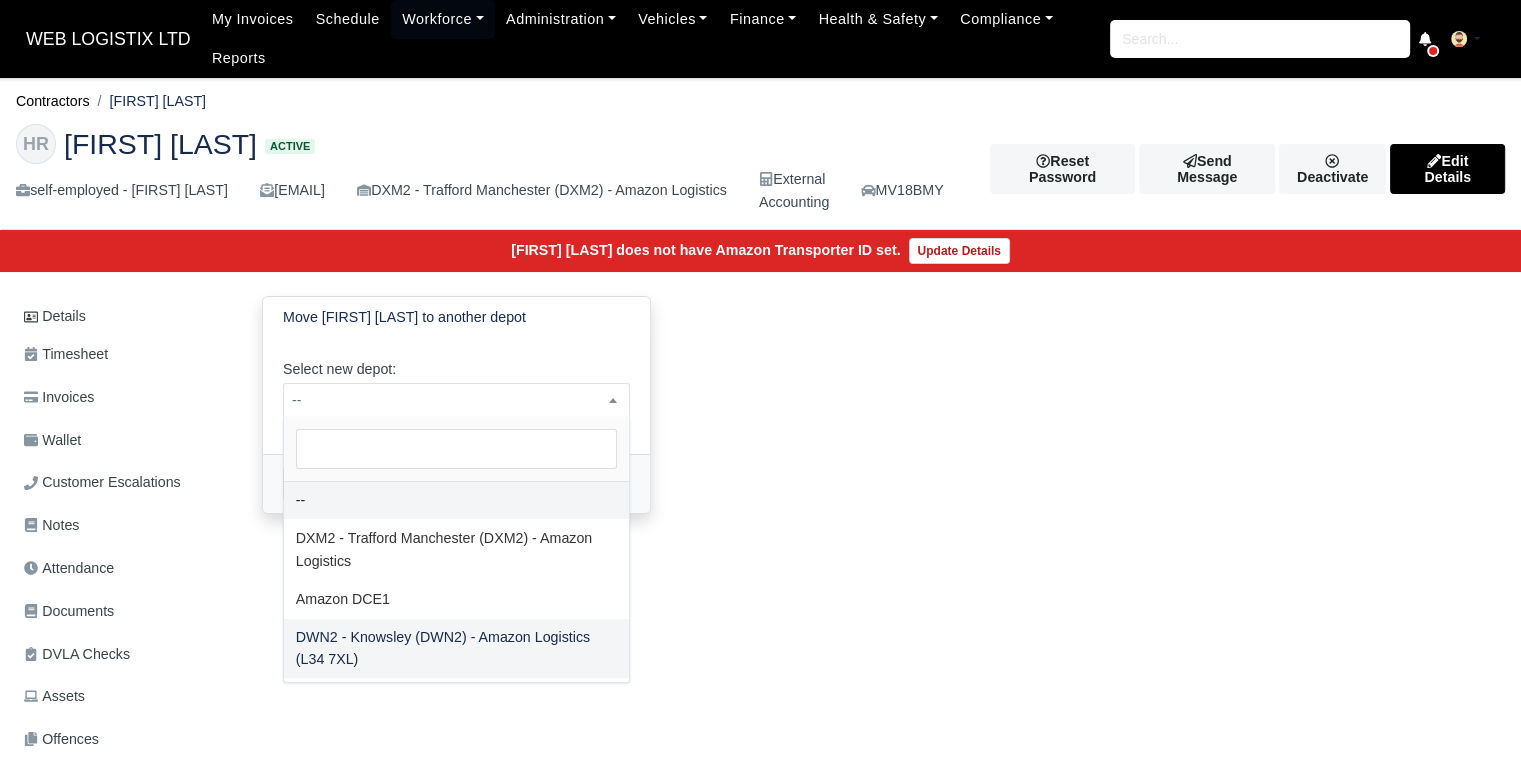 select on "3" 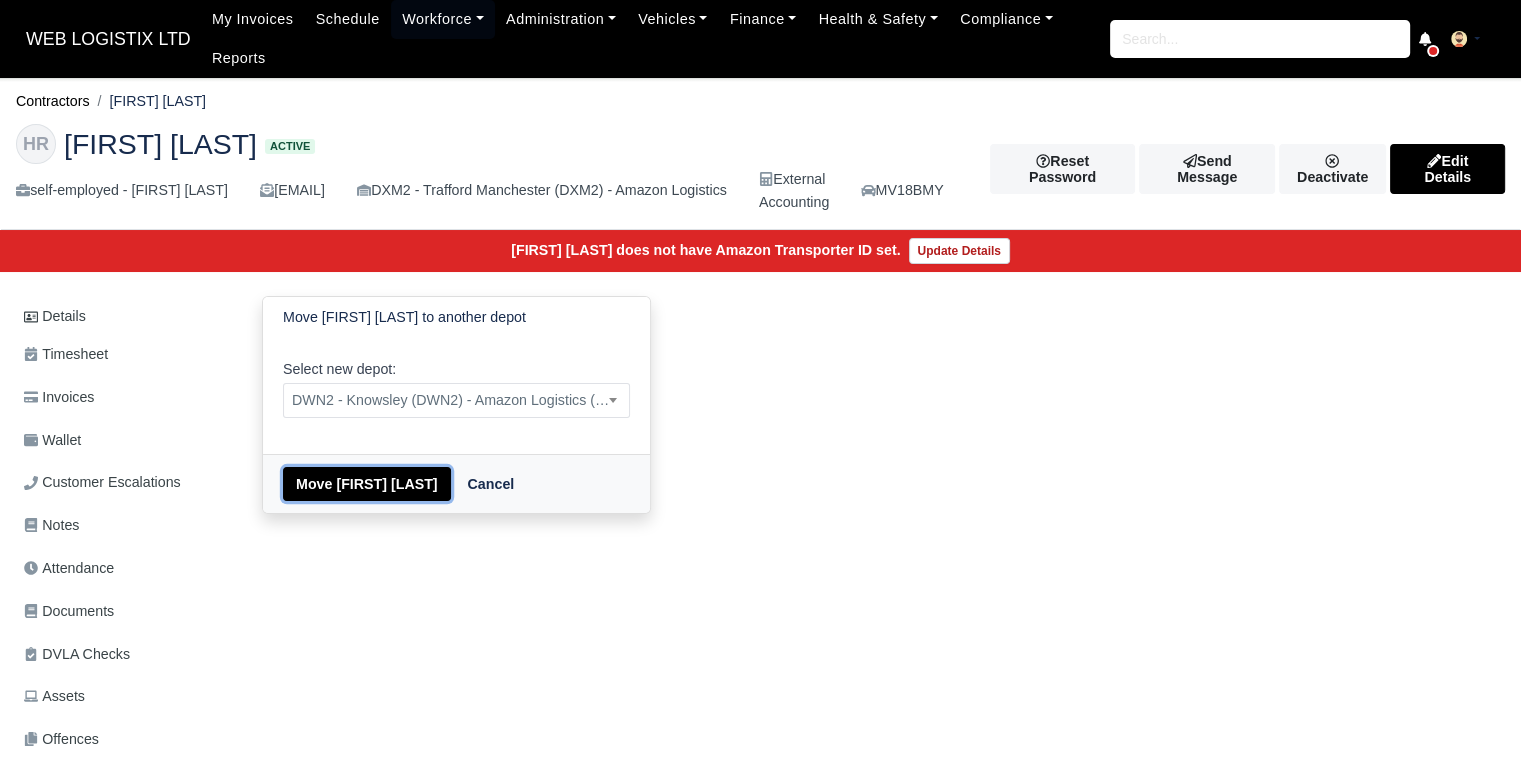 click on "Move Harris Rashid" at bounding box center [367, 484] 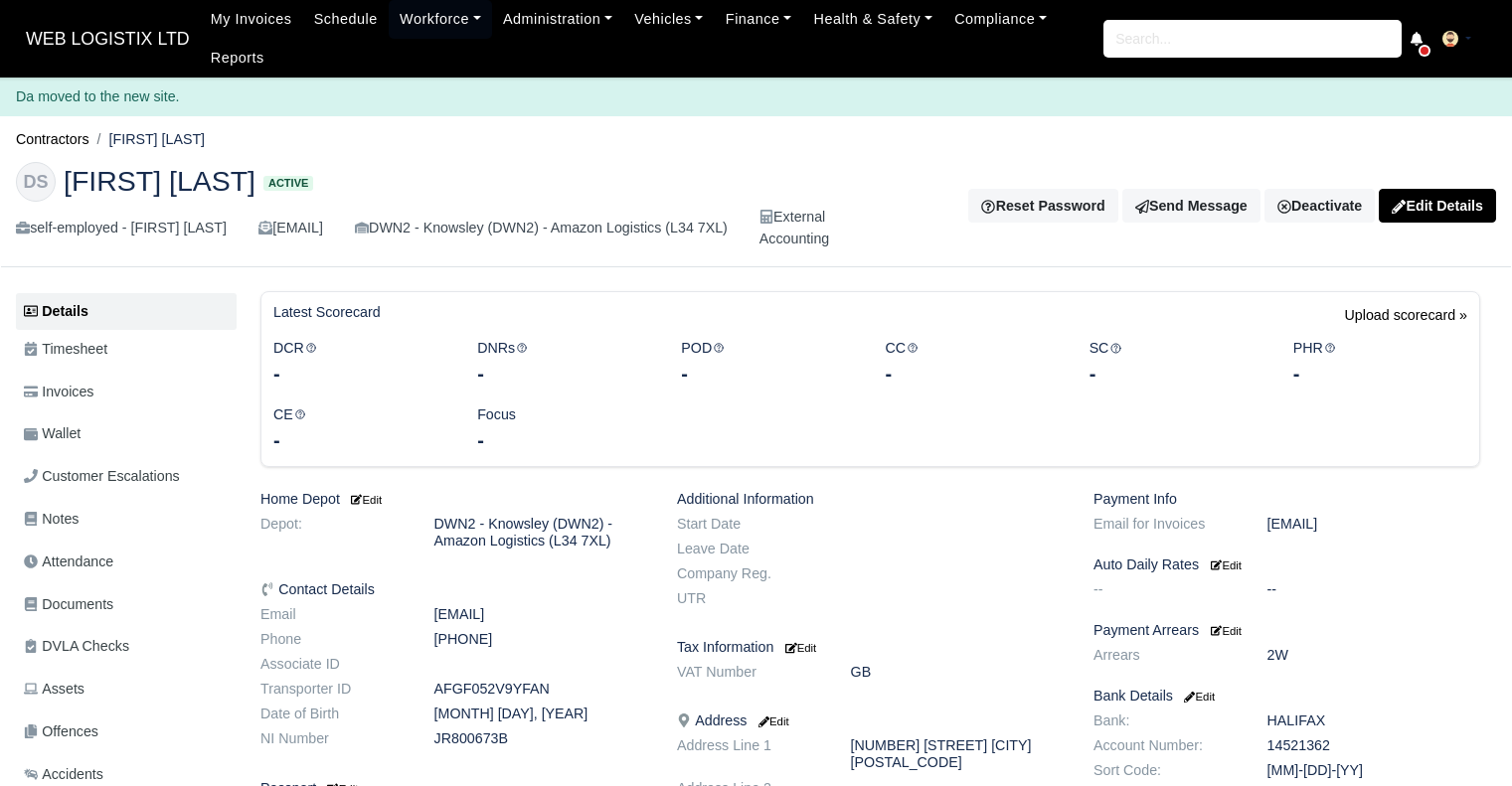 scroll, scrollTop: 0, scrollLeft: 0, axis: both 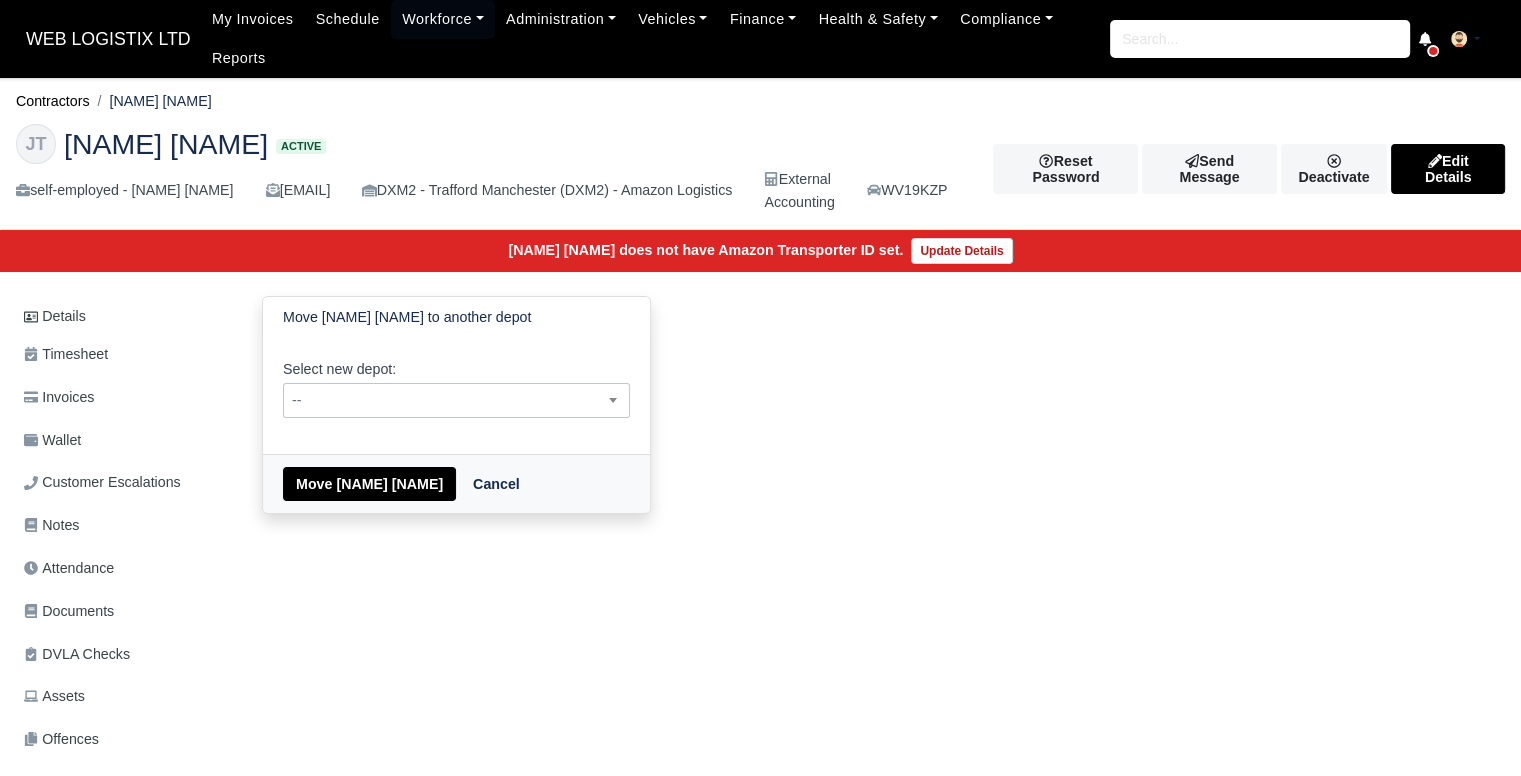 click on "--" at bounding box center [456, 400] 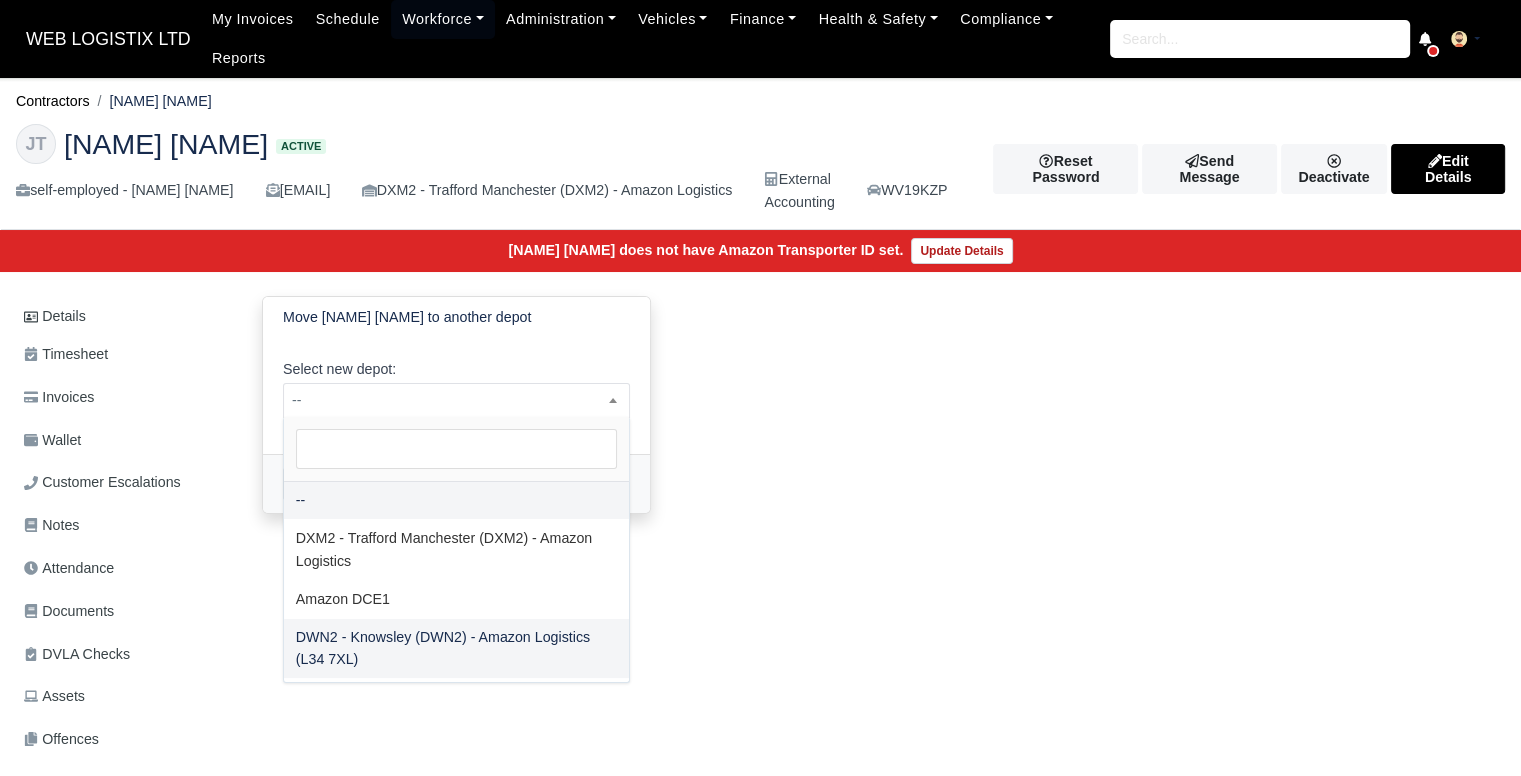 select on "3" 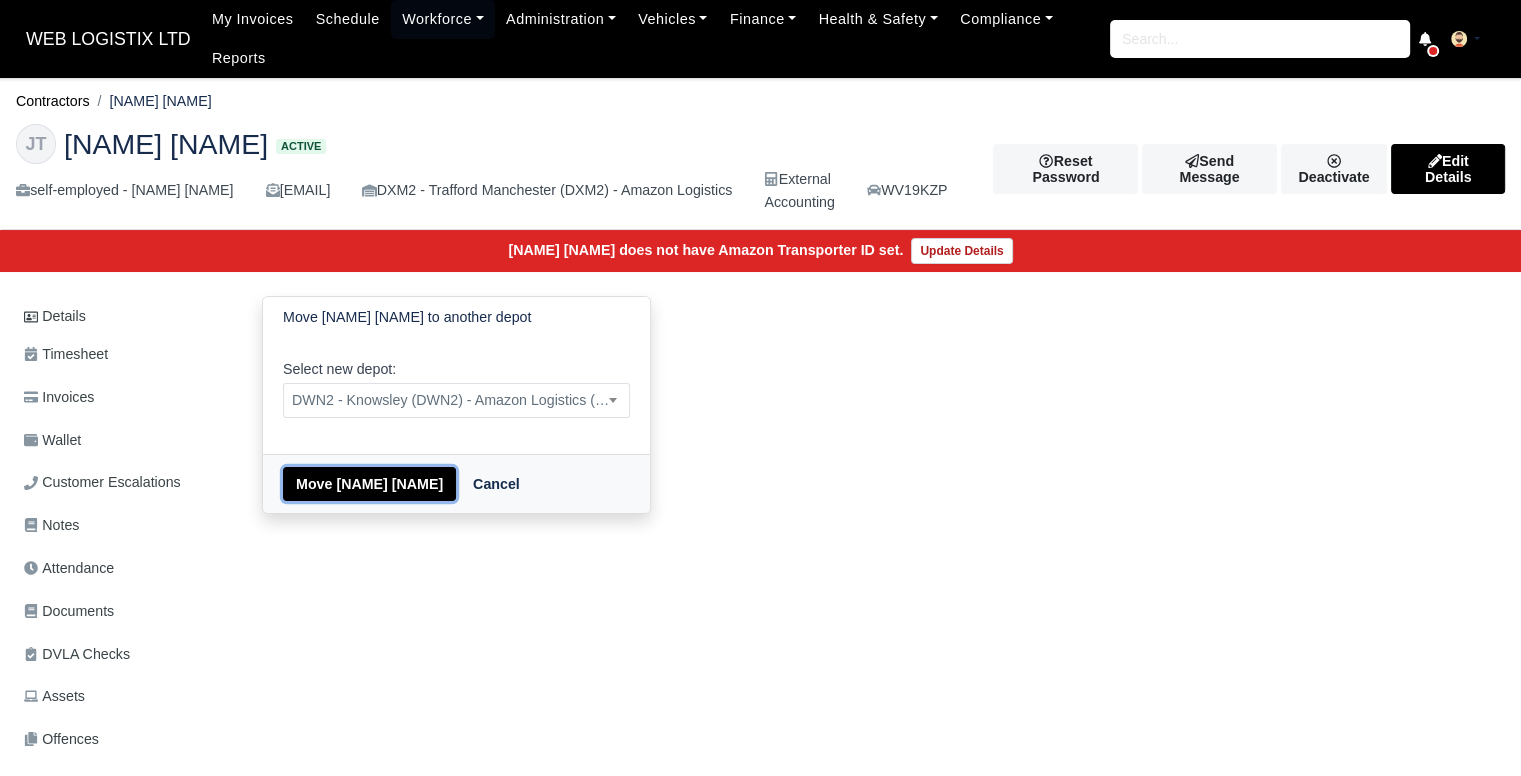 click on "Move [NAME] [NAME]" at bounding box center (369, 484) 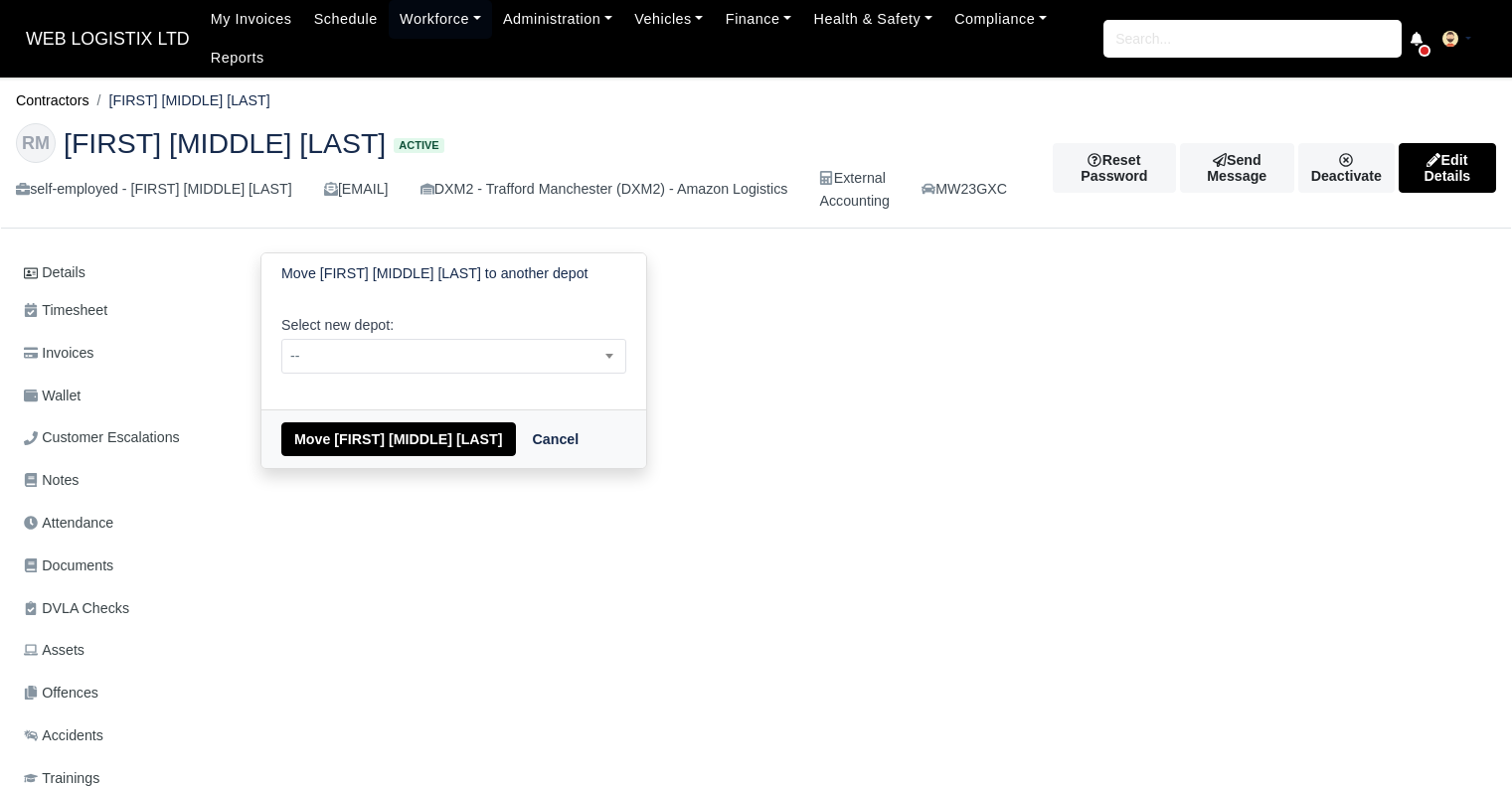 scroll, scrollTop: 0, scrollLeft: 0, axis: both 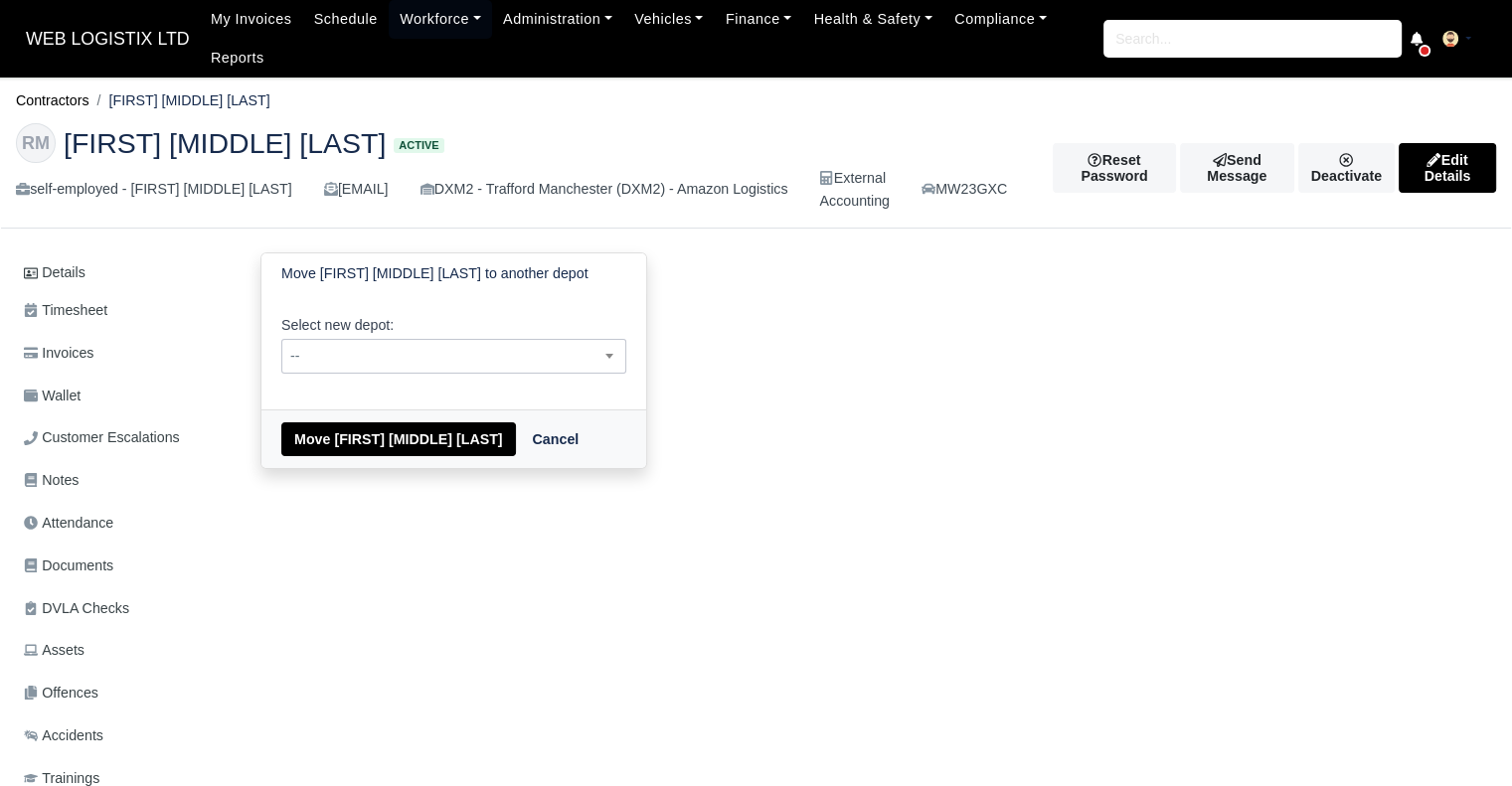 click on "--" at bounding box center (453, 356) 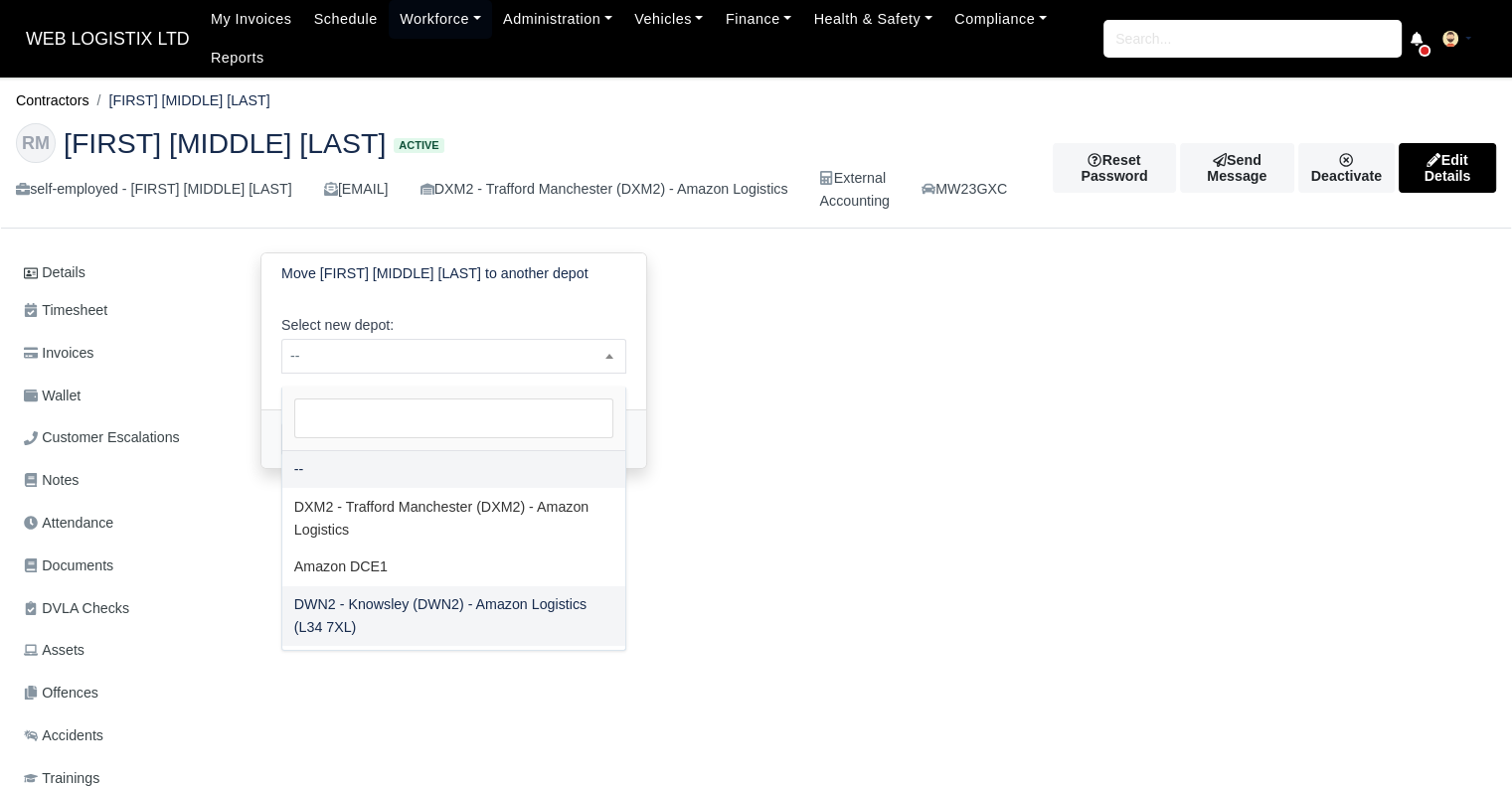 select on "3" 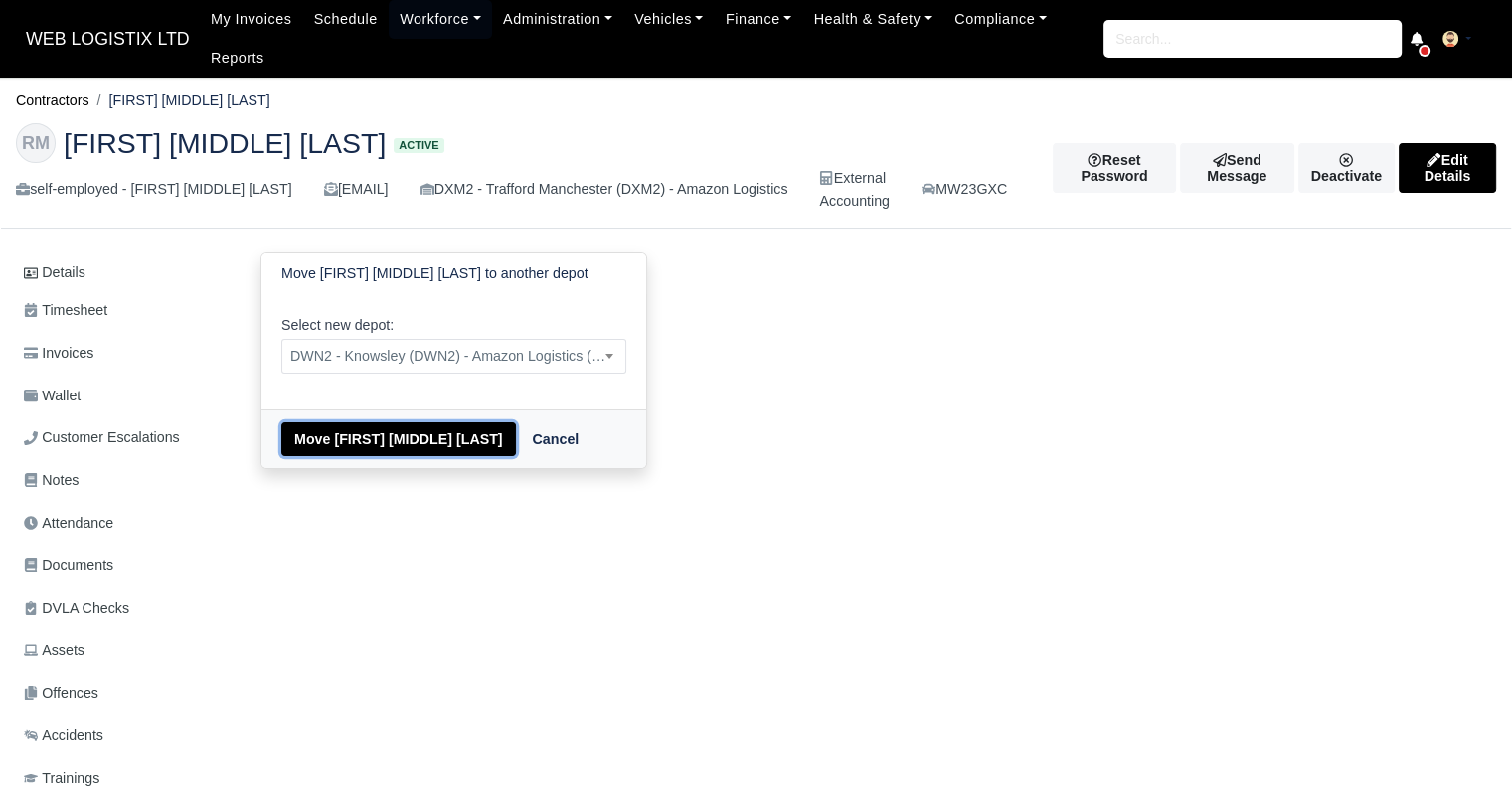 click on "Move Ryan Thomas Marsden" at bounding box center (399, 439) 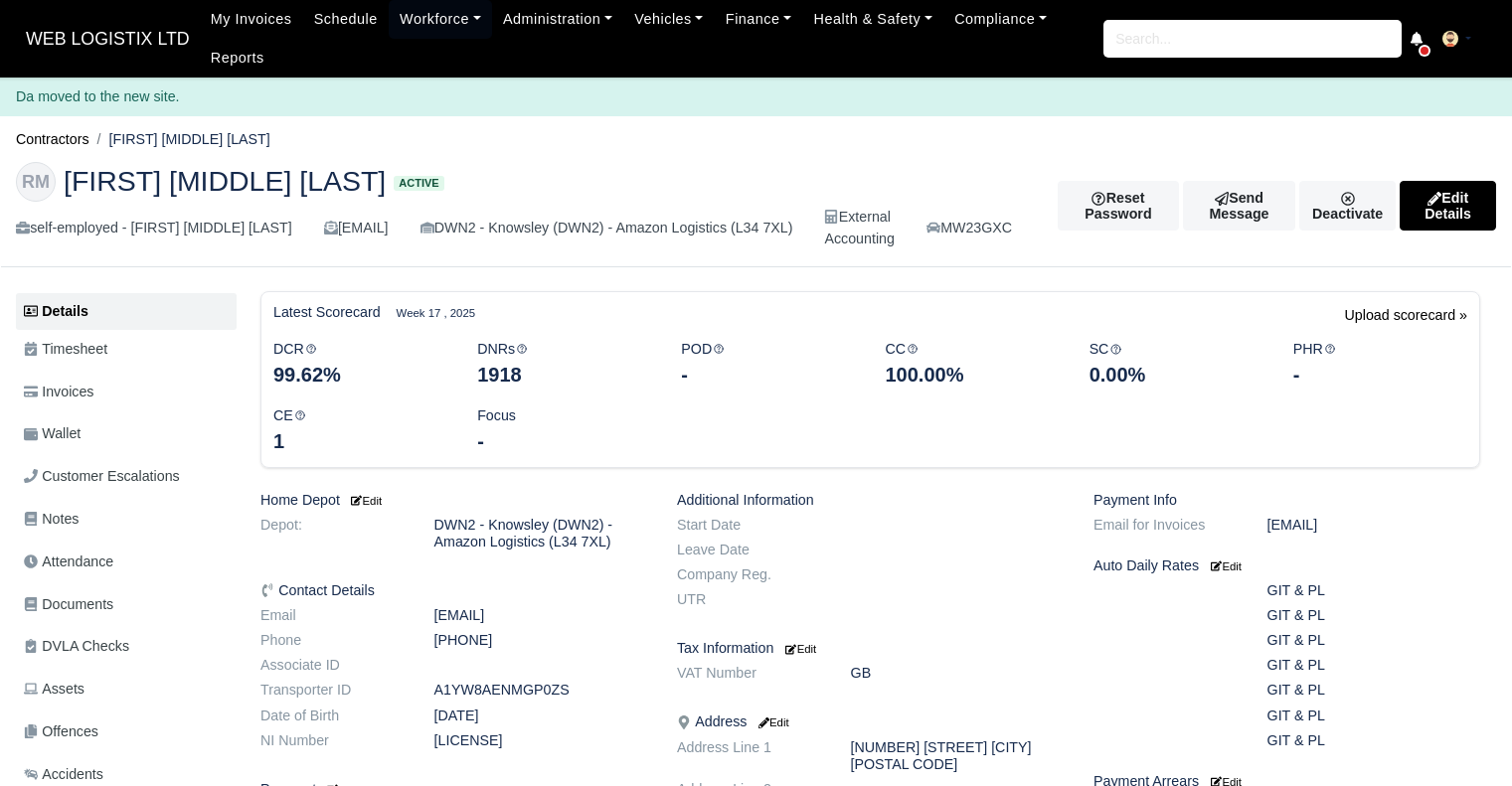 scroll, scrollTop: 0, scrollLeft: 0, axis: both 